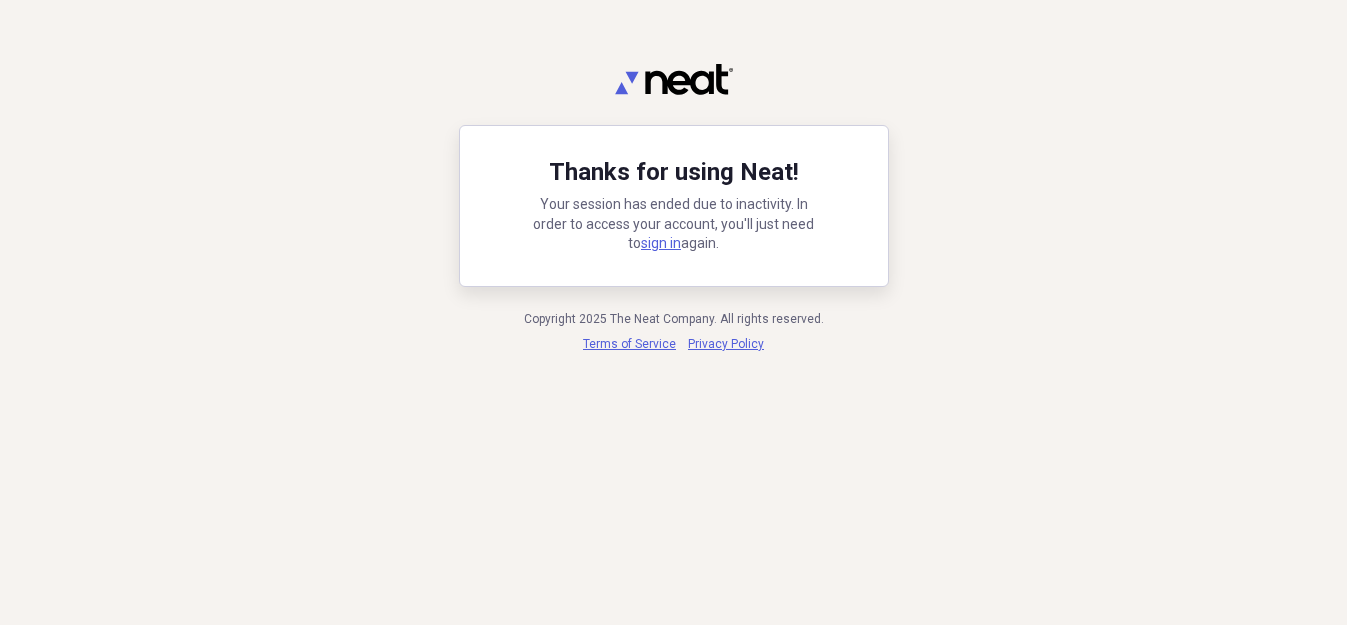 scroll, scrollTop: 0, scrollLeft: 0, axis: both 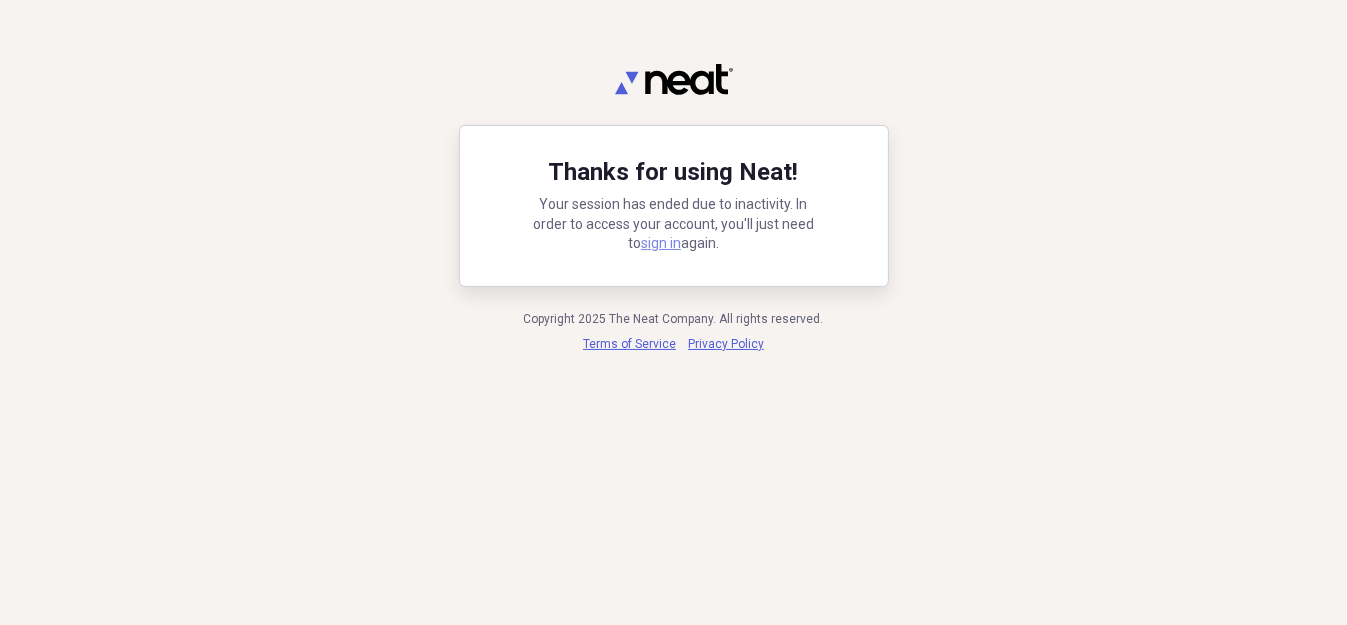 click on "sign in" at bounding box center (661, 243) 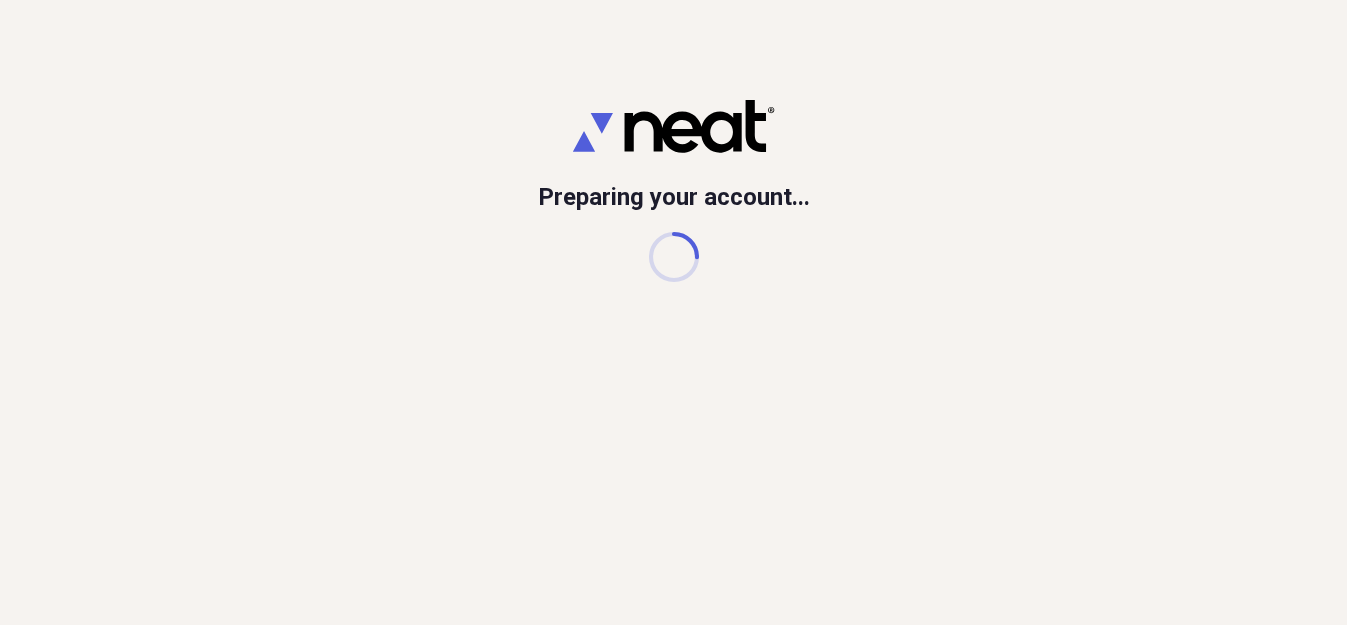 scroll, scrollTop: 0, scrollLeft: 0, axis: both 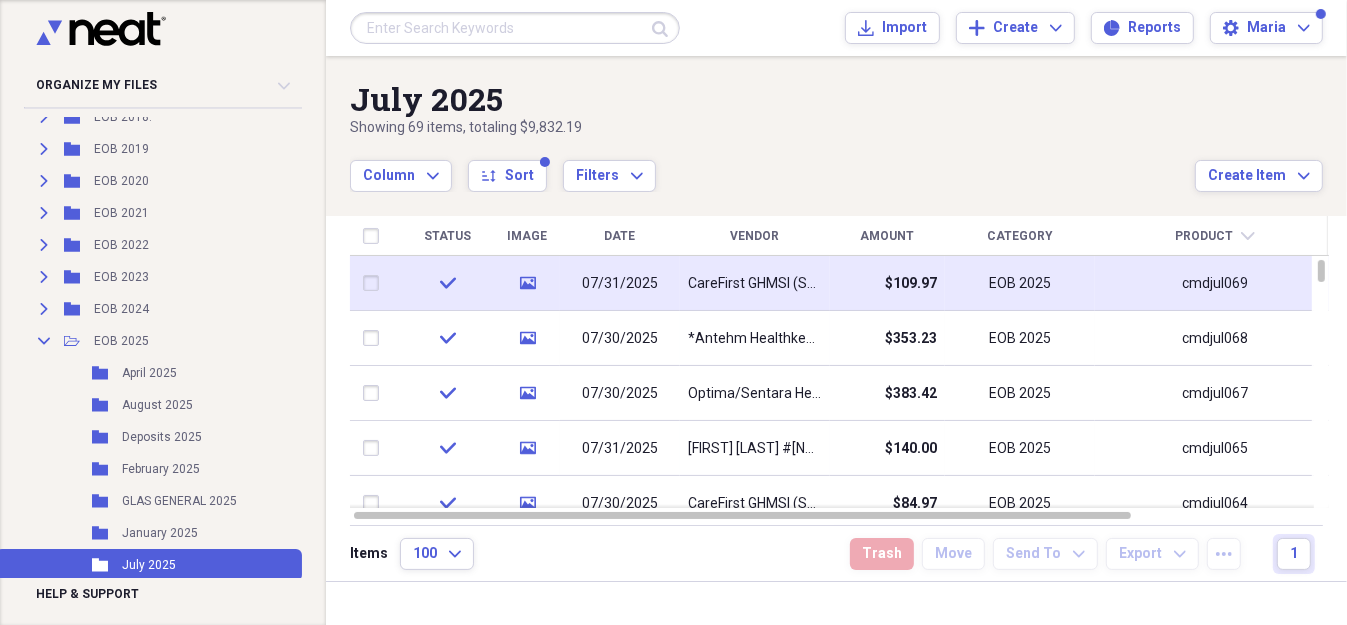 click on "EOB 2025" at bounding box center [1020, 283] 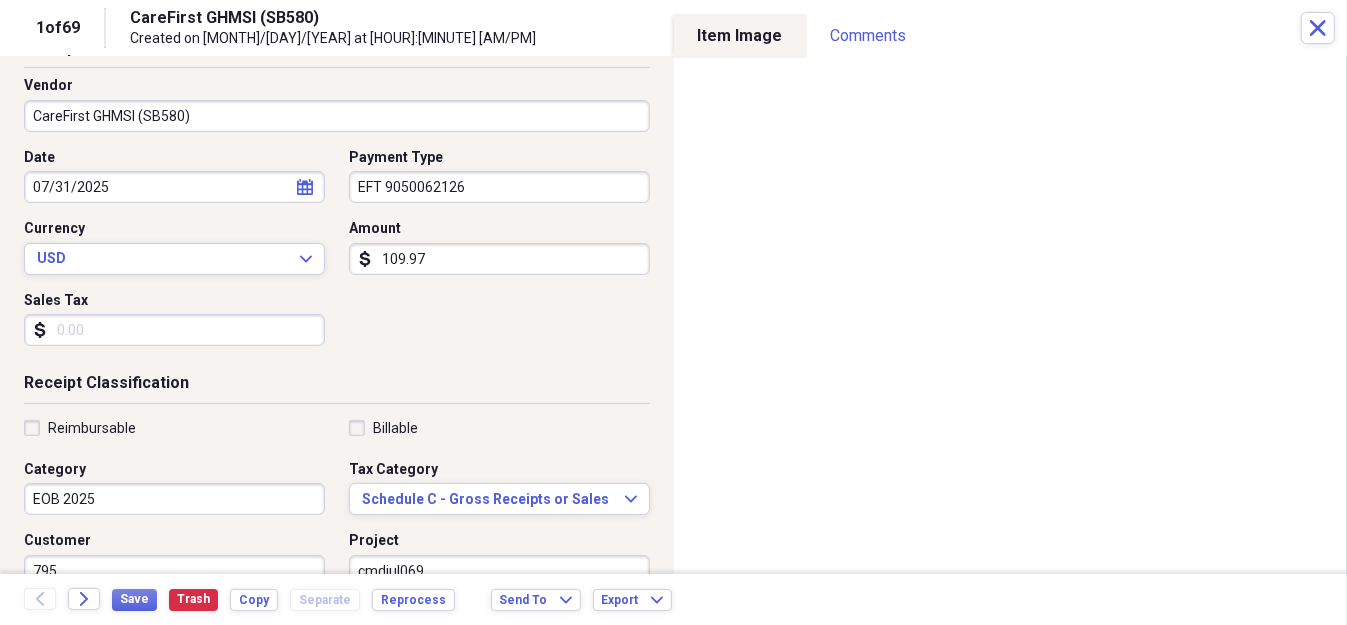 scroll, scrollTop: 375, scrollLeft: 0, axis: vertical 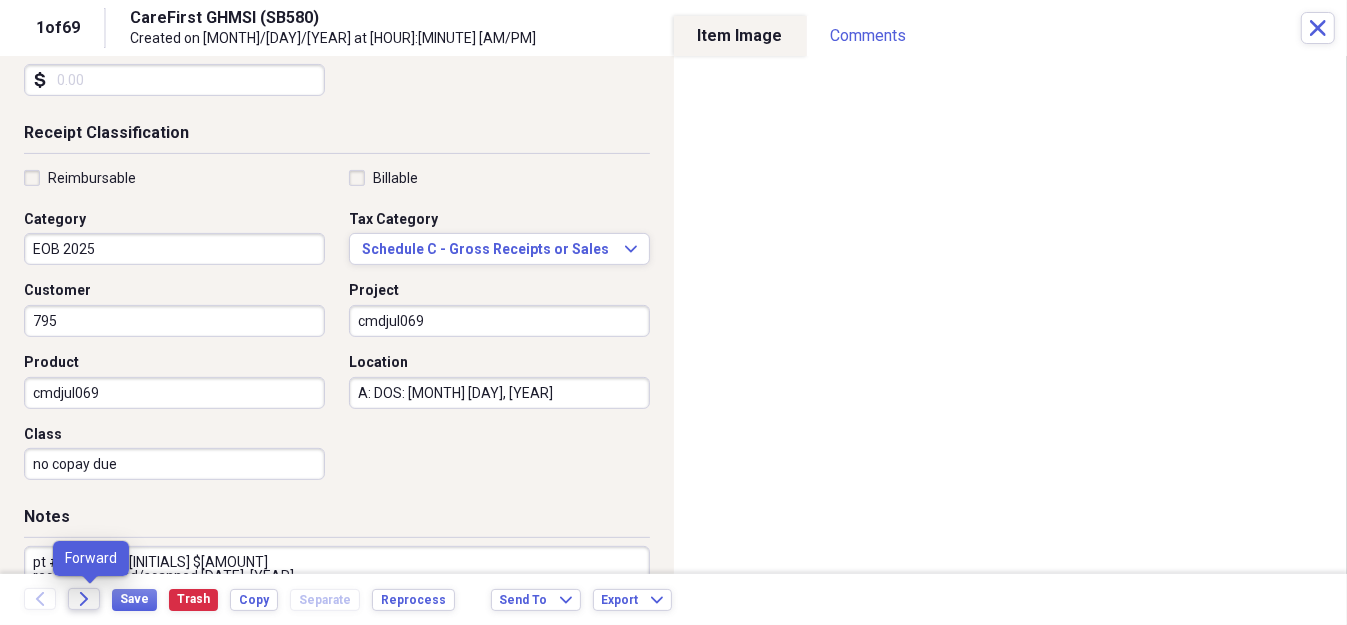 click on "Forward" at bounding box center [84, 599] 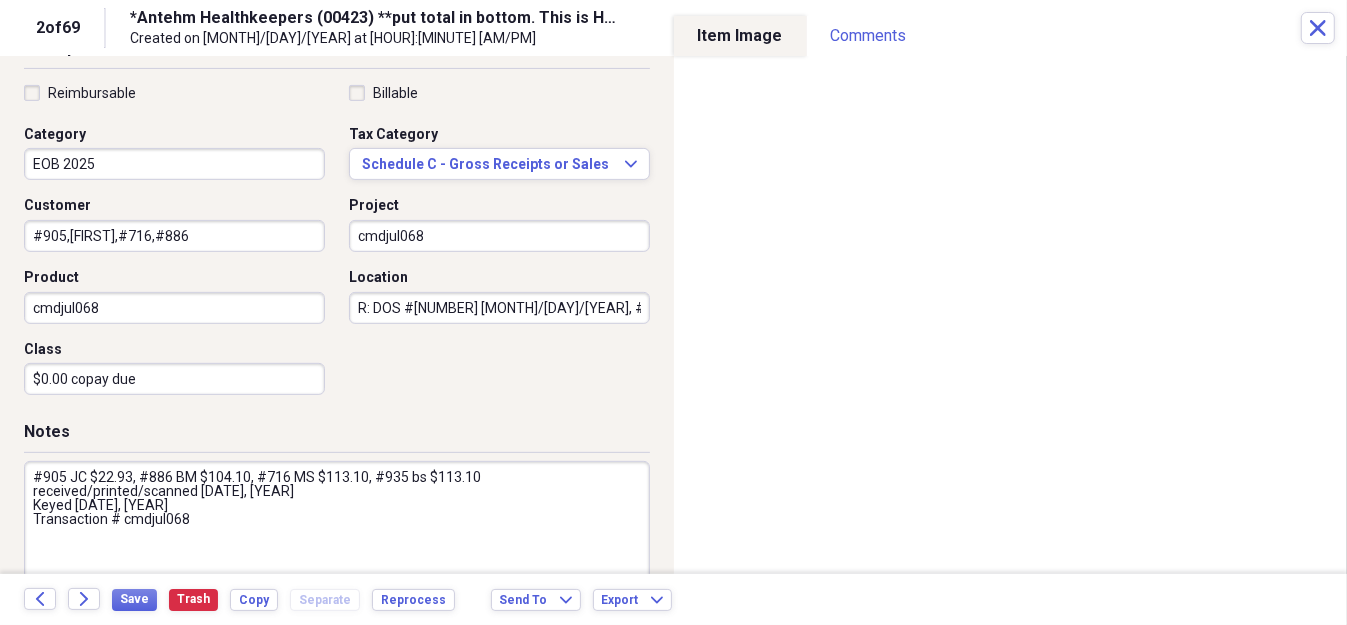 scroll, scrollTop: 500, scrollLeft: 0, axis: vertical 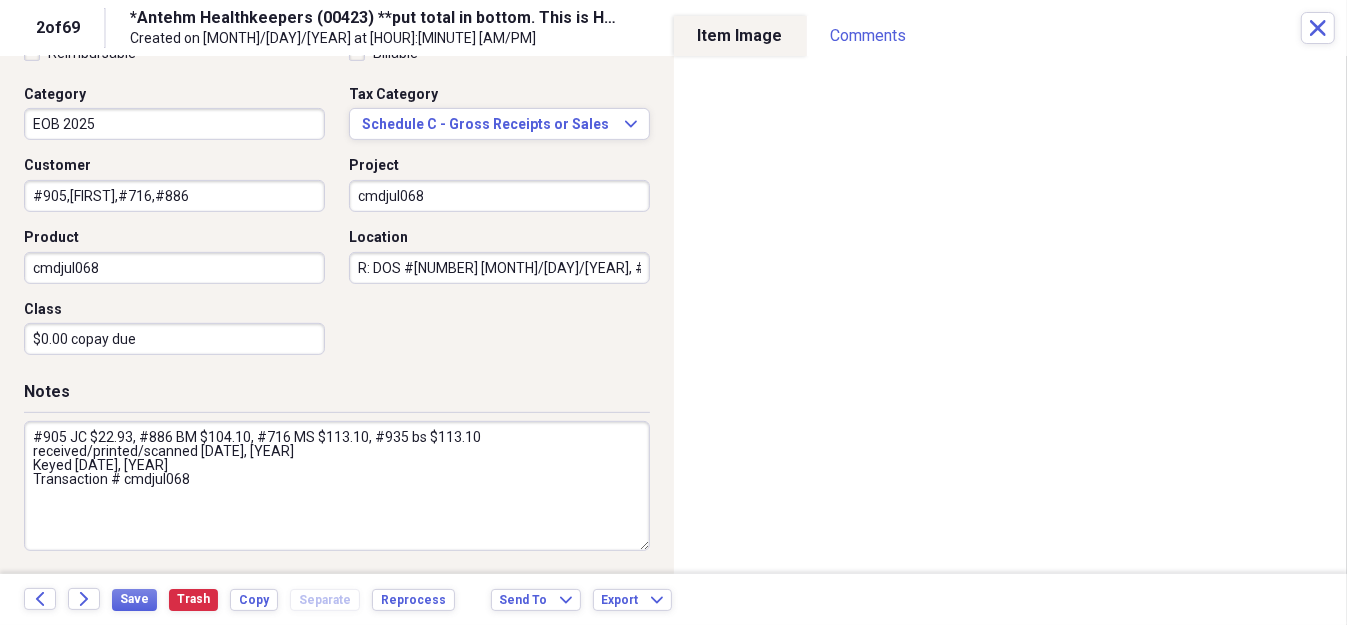click on "#905 JC $22.93, #886 BM $104.10, #716 MS $113.10, #935 bs $113.10
received/printed/scanned [DATE], [YEAR]
Keyed [DATE], [YEAR]
Transaction # cmdjul068" at bounding box center [337, 486] 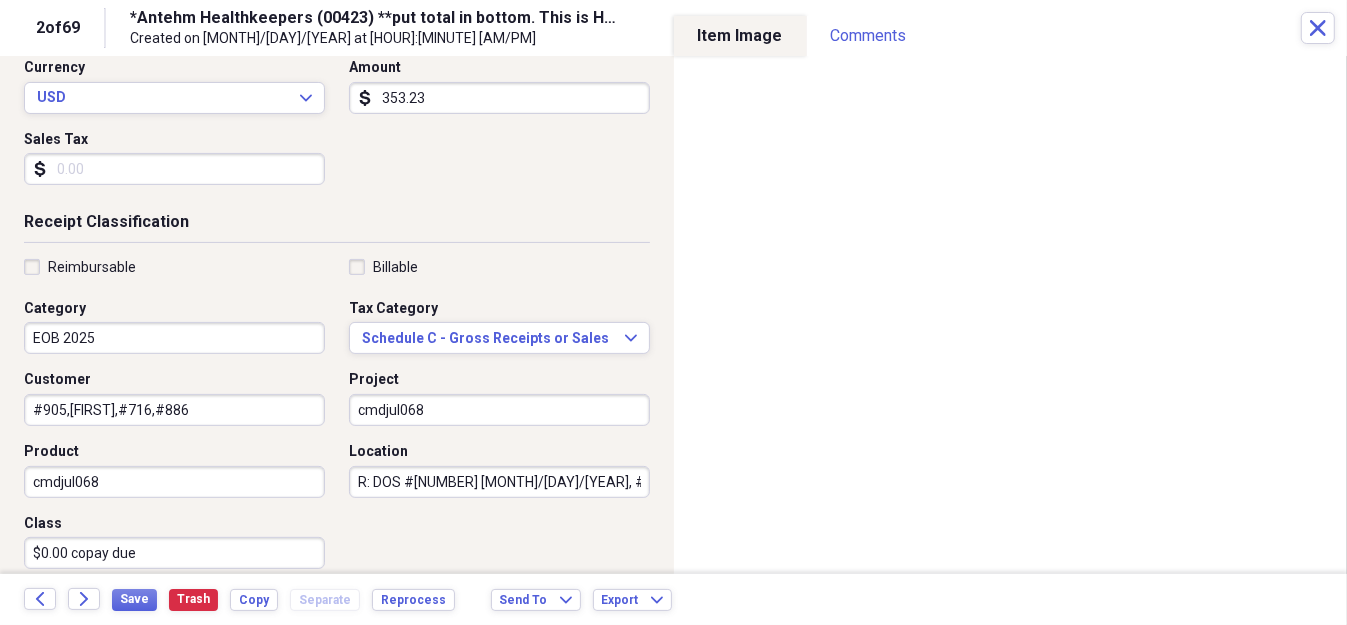 scroll, scrollTop: 0, scrollLeft: 0, axis: both 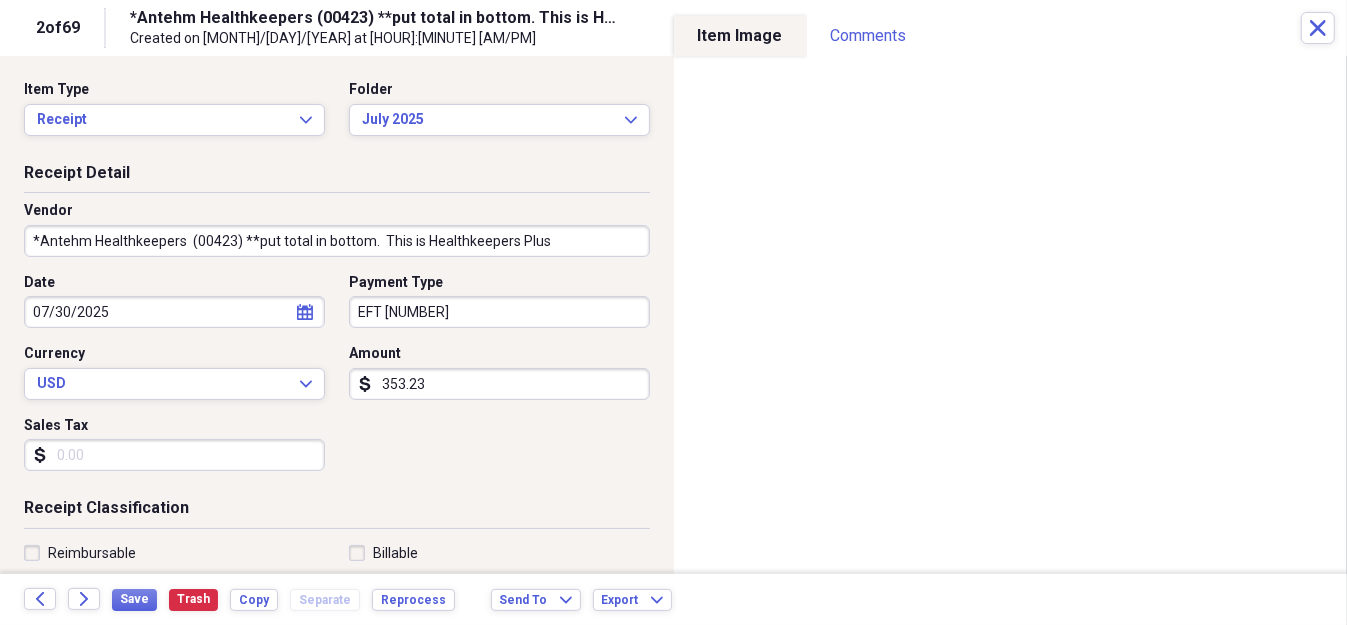 type on "#905 [INITIALS] $22.93, #886 [INITIALS] $104.10, #716 [INITIALS] $113.10, #935 [INITIALS] $113.10 Total $353.23
received/printed/scanned [DATE]
Keyed [DATE]
Transaction # cmdjul068" 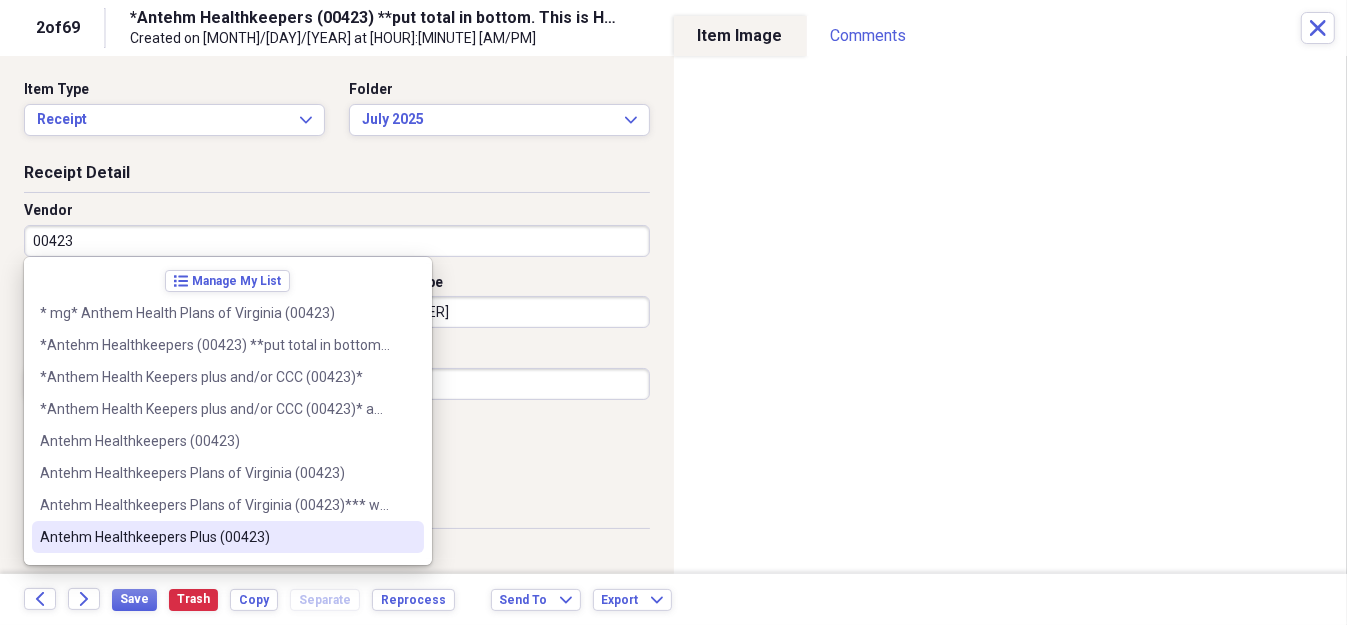 click on "Antehm Healthkeepers Plus  (00423)" at bounding box center (228, 537) 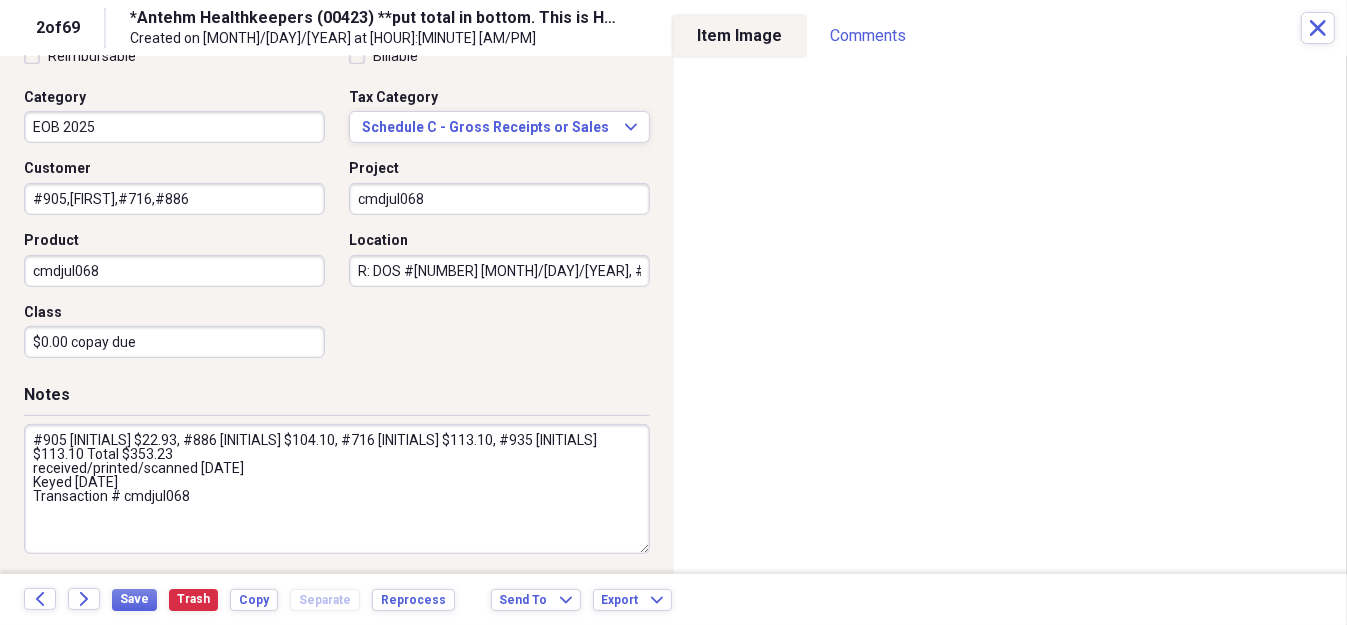 scroll, scrollTop: 500, scrollLeft: 0, axis: vertical 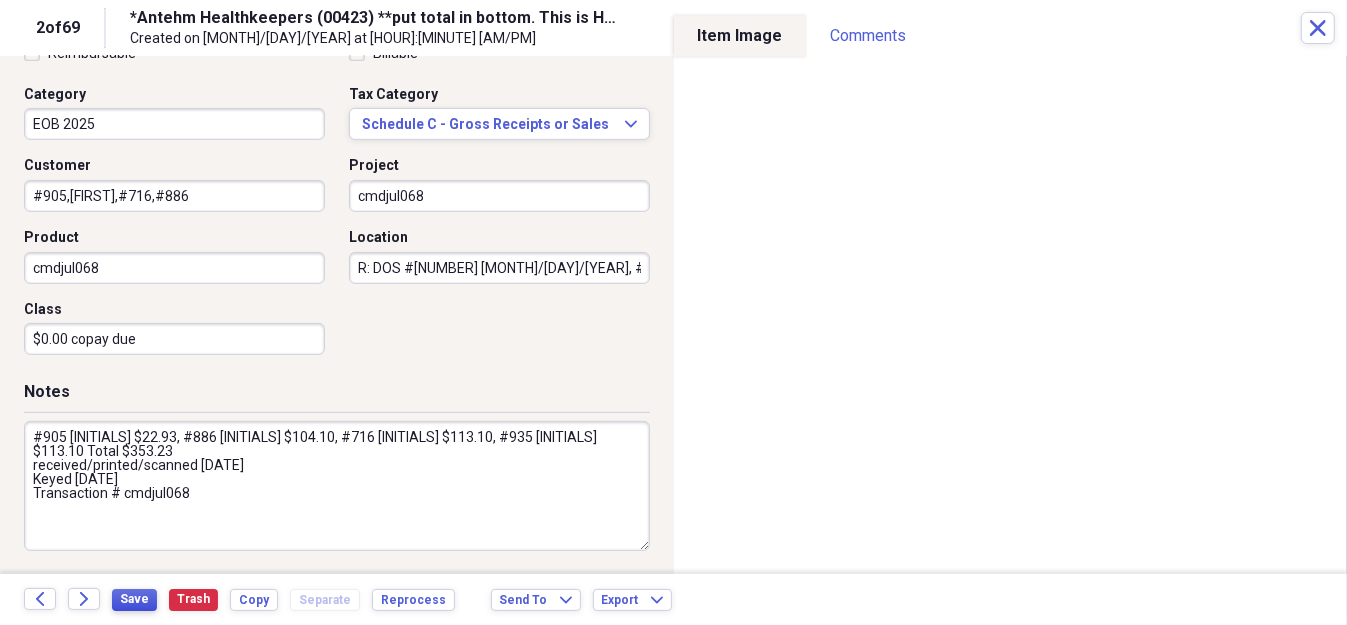 click on "Save" at bounding box center (134, 600) 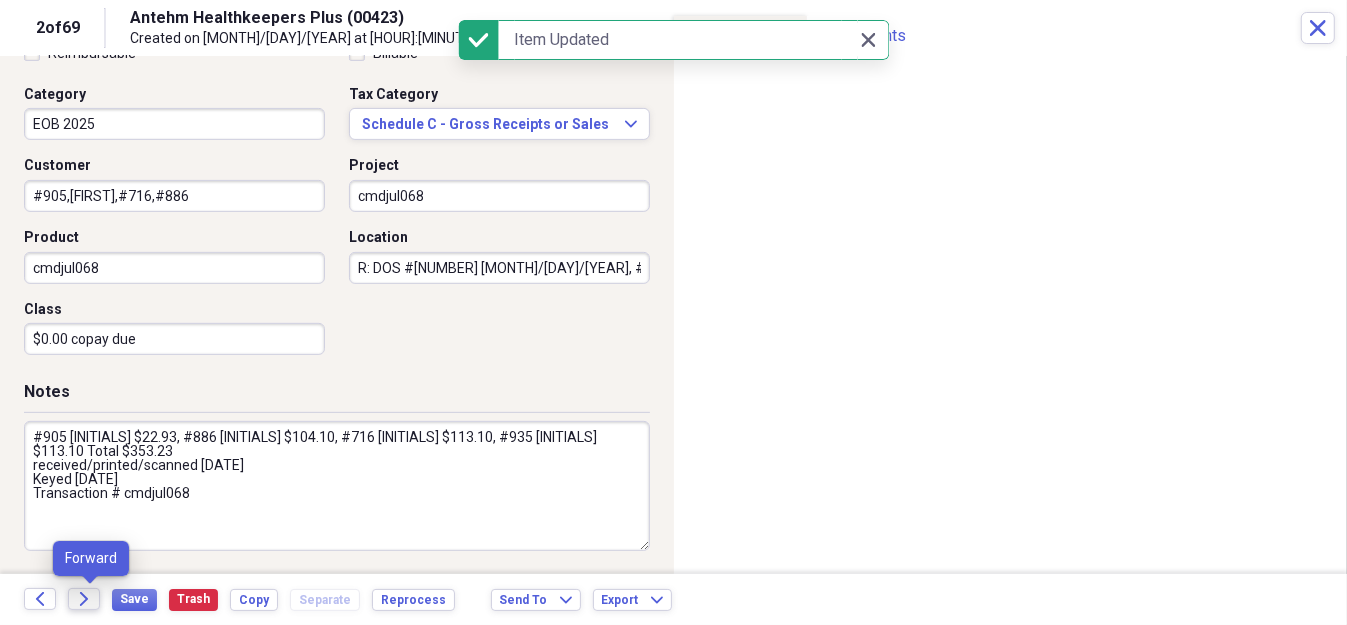 click on "Forward" 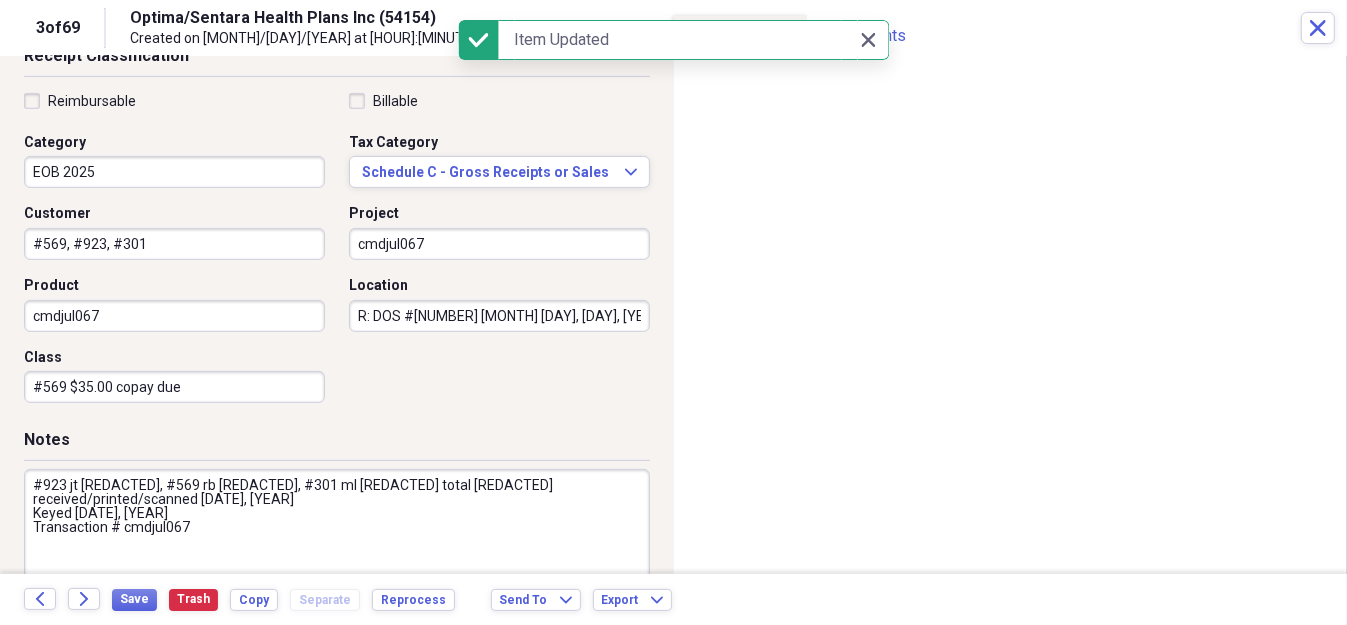 scroll, scrollTop: 500, scrollLeft: 0, axis: vertical 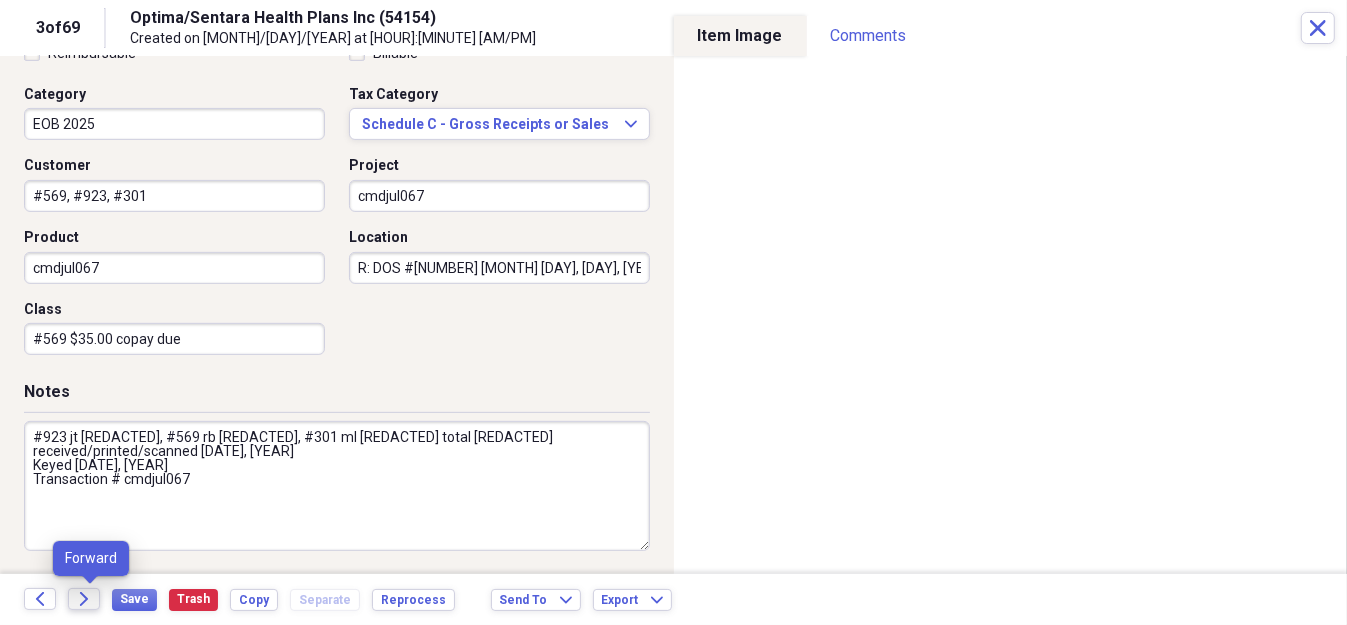 click on "Forward" 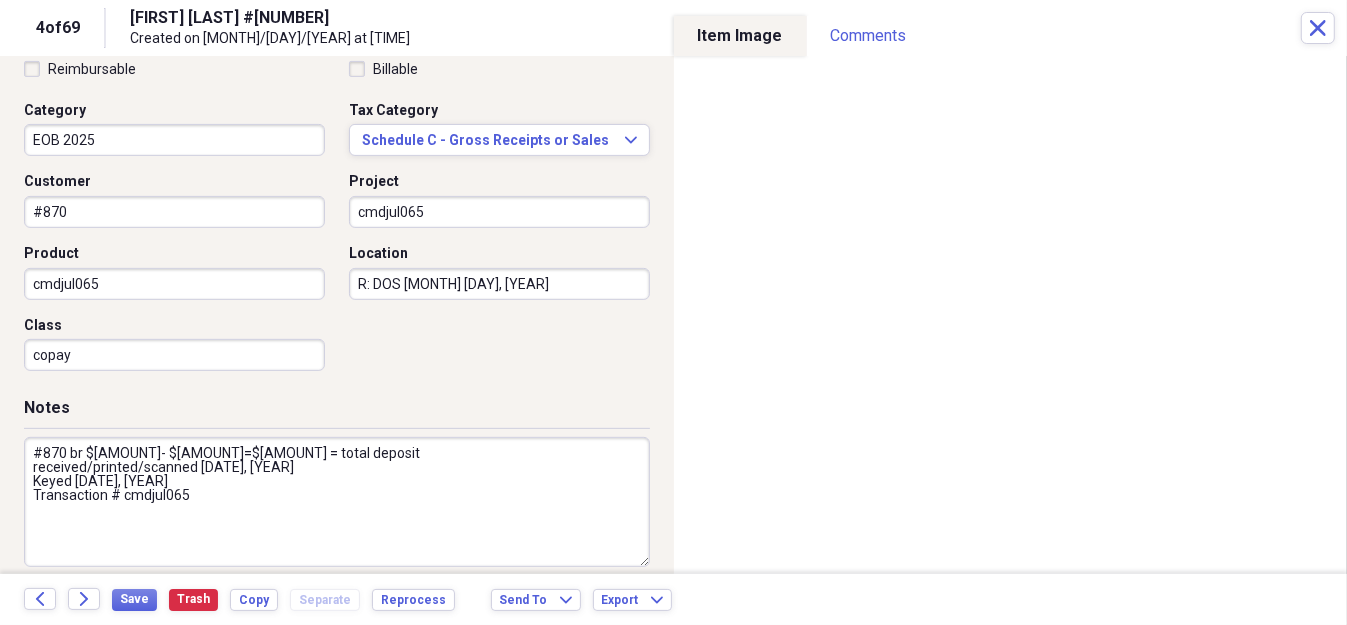 scroll, scrollTop: 500, scrollLeft: 0, axis: vertical 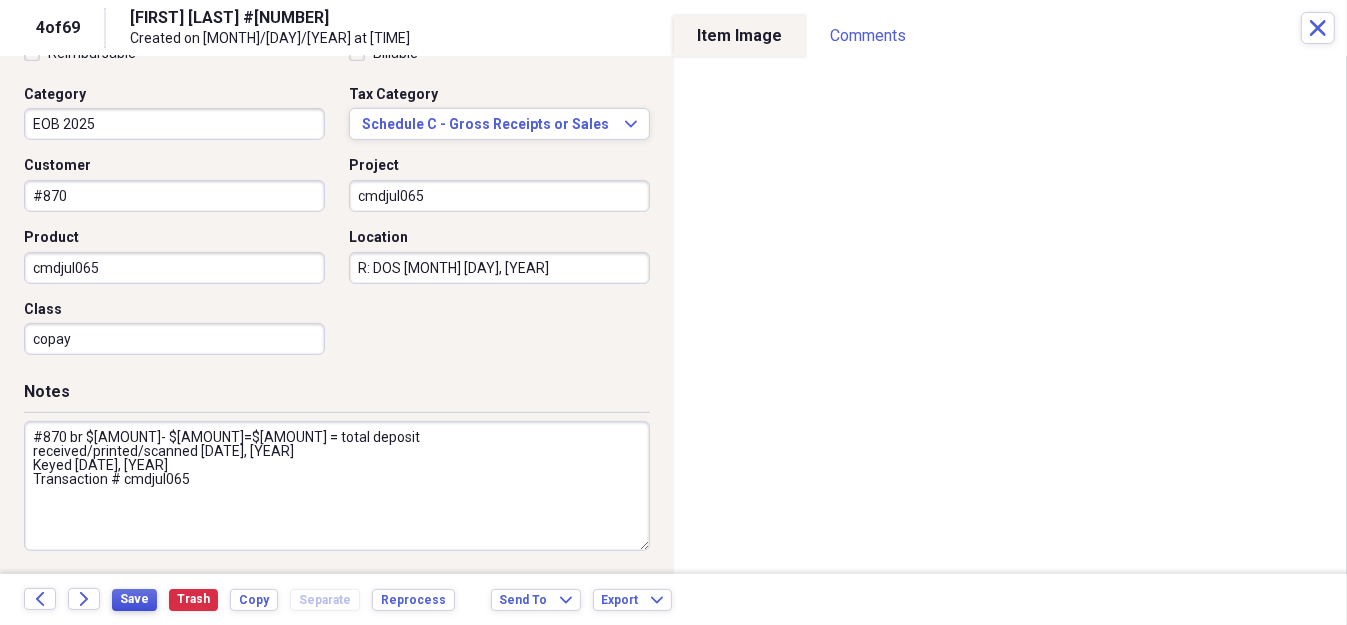 click on "Save" at bounding box center [134, 600] 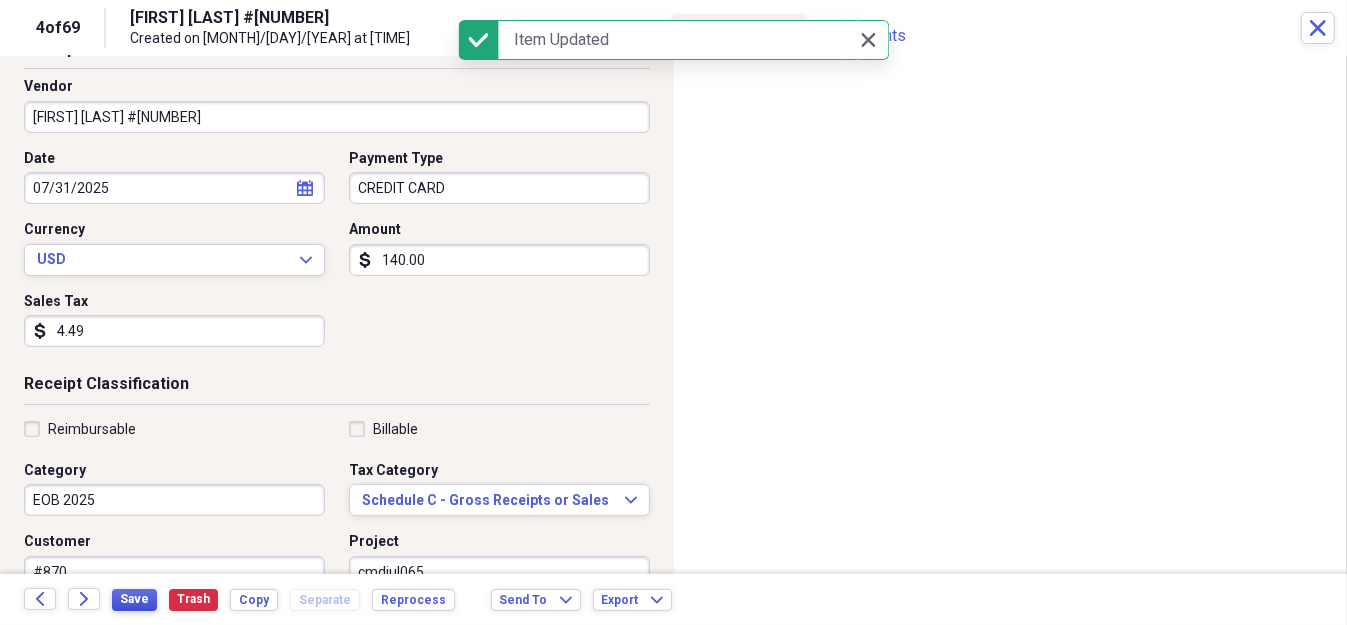 scroll, scrollTop: 125, scrollLeft: 0, axis: vertical 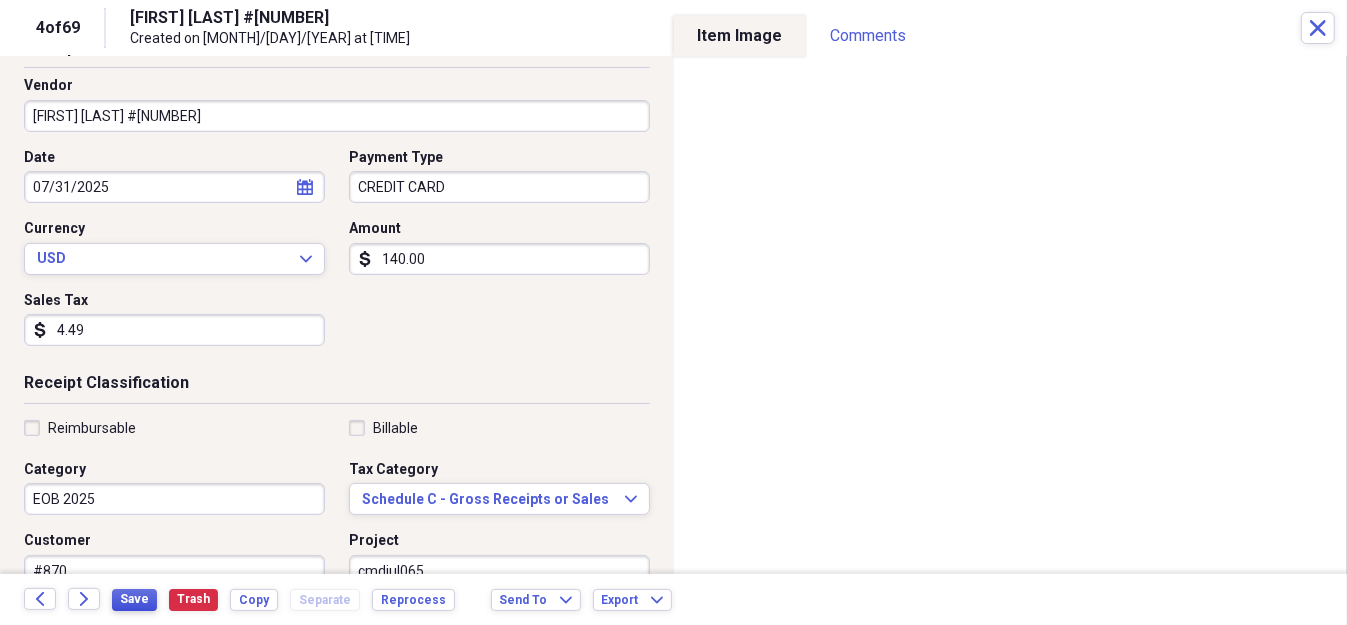 click on "Save" at bounding box center [134, 599] 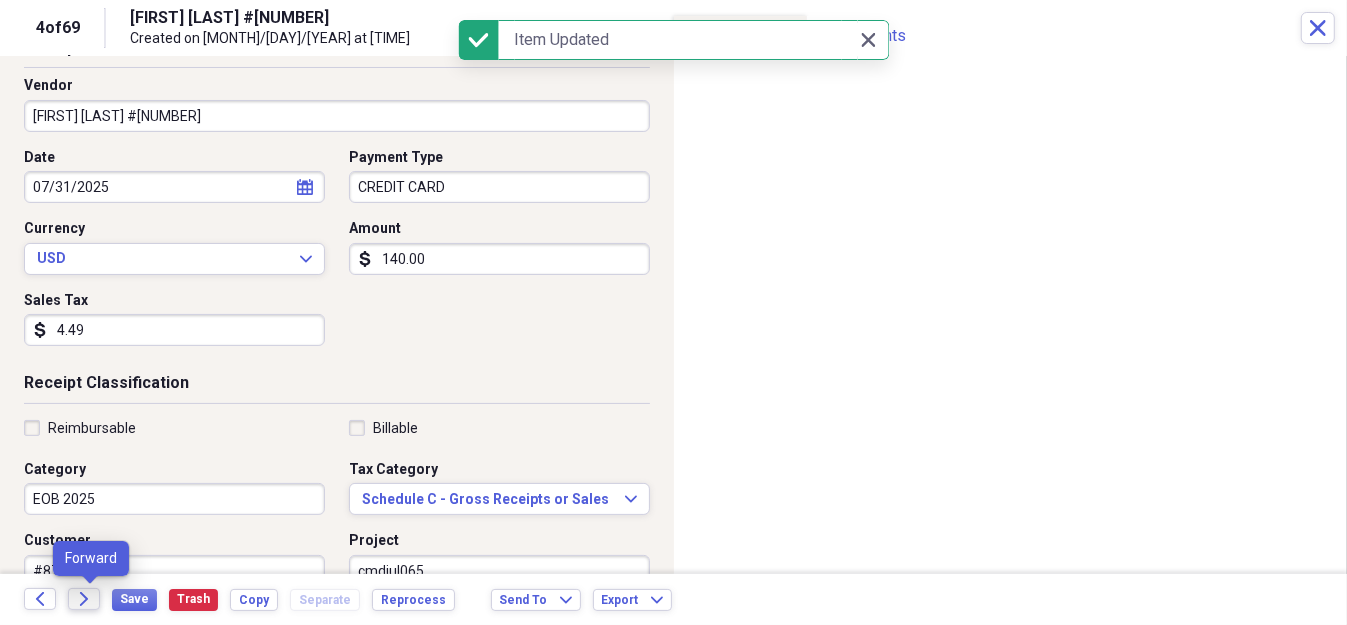 click on "Forward" at bounding box center [84, 599] 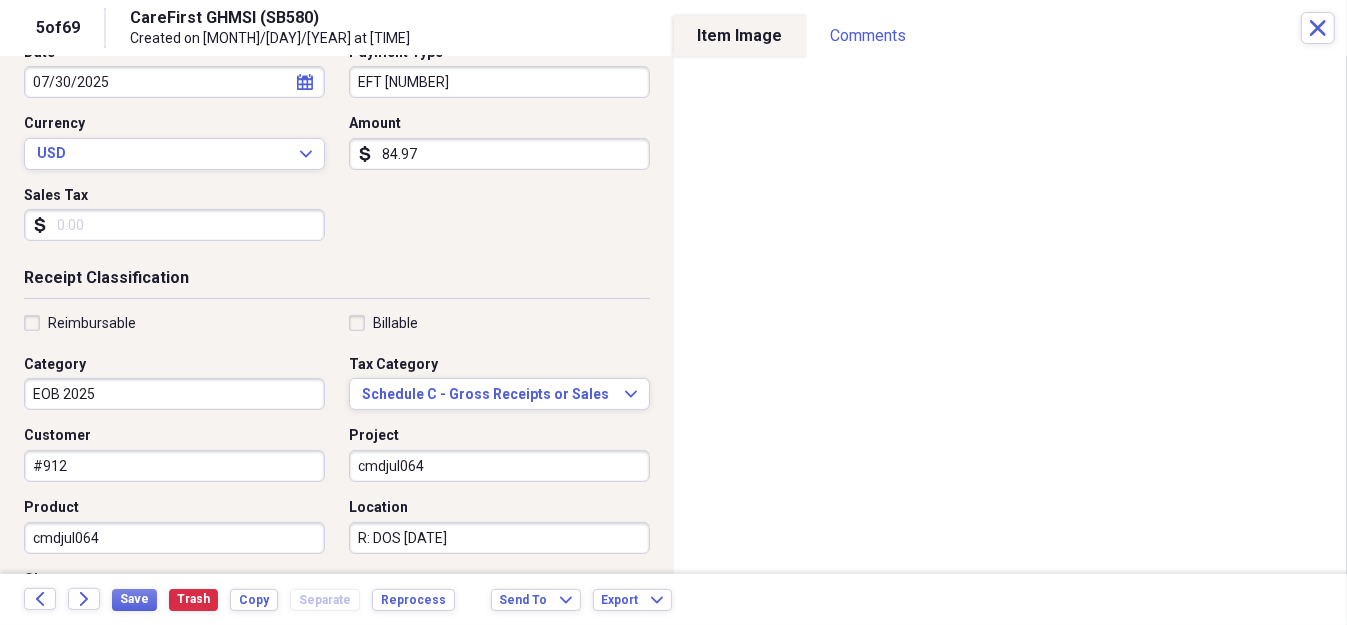 scroll, scrollTop: 500, scrollLeft: 0, axis: vertical 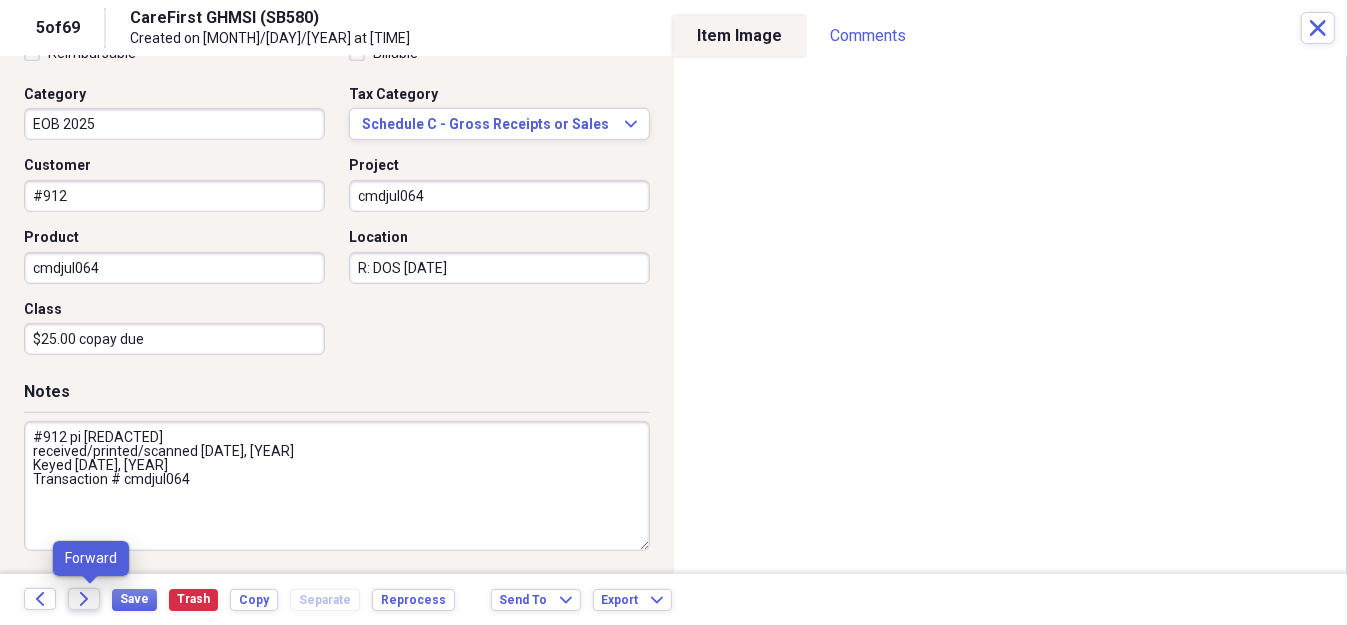 click on "Forward" at bounding box center (84, 599) 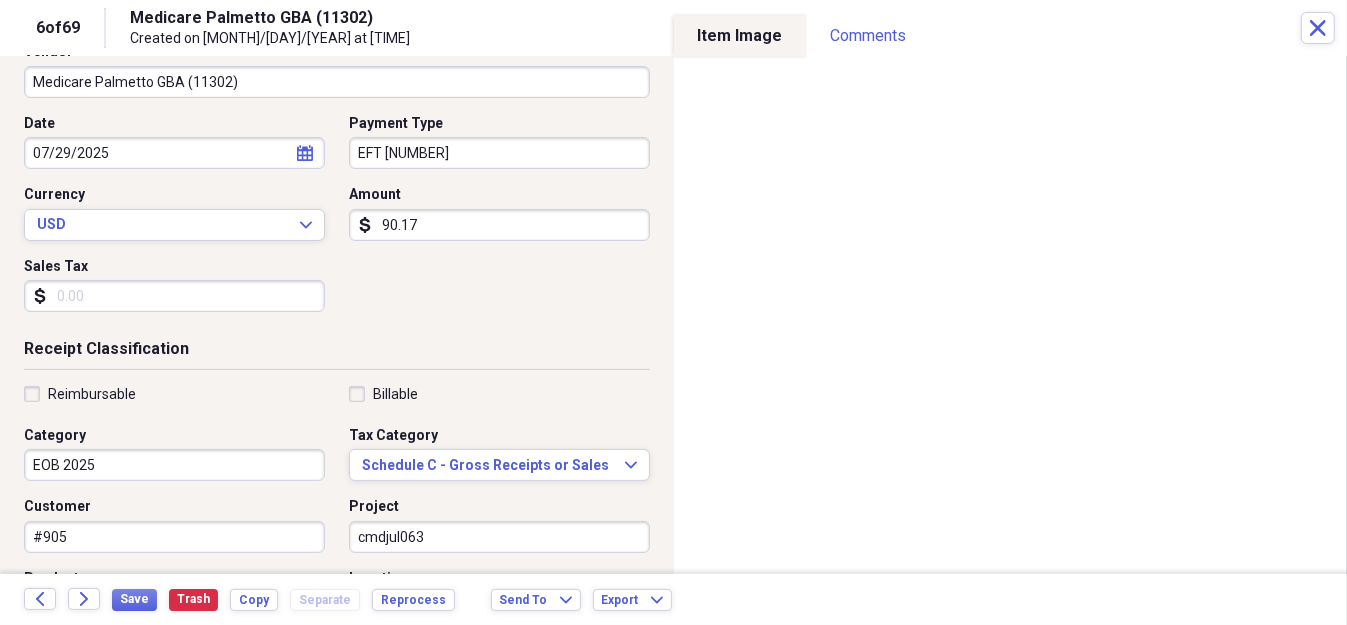 scroll, scrollTop: 500, scrollLeft: 0, axis: vertical 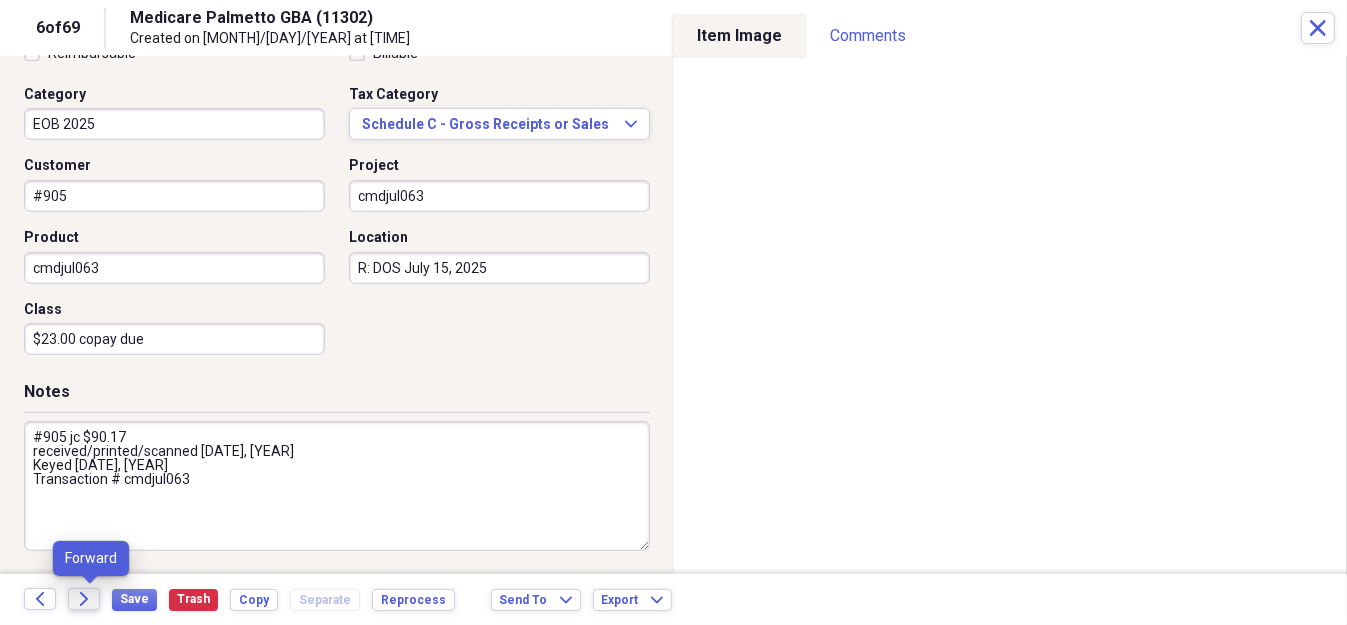 click 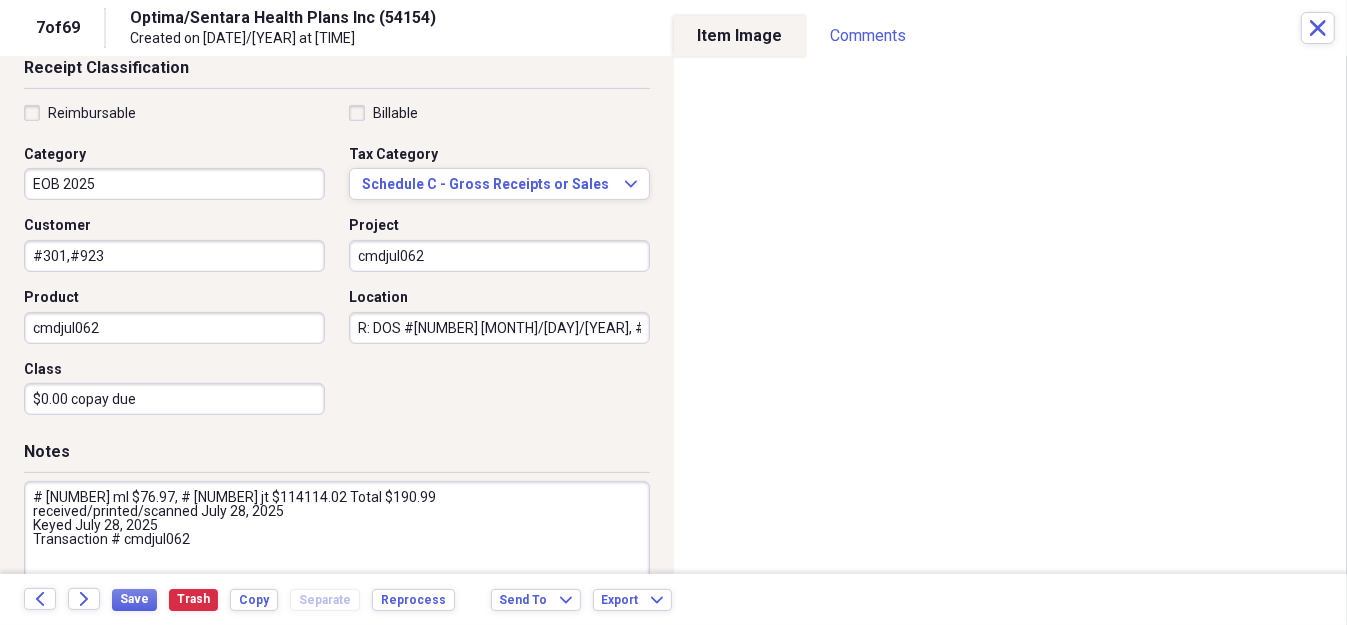 scroll, scrollTop: 500, scrollLeft: 0, axis: vertical 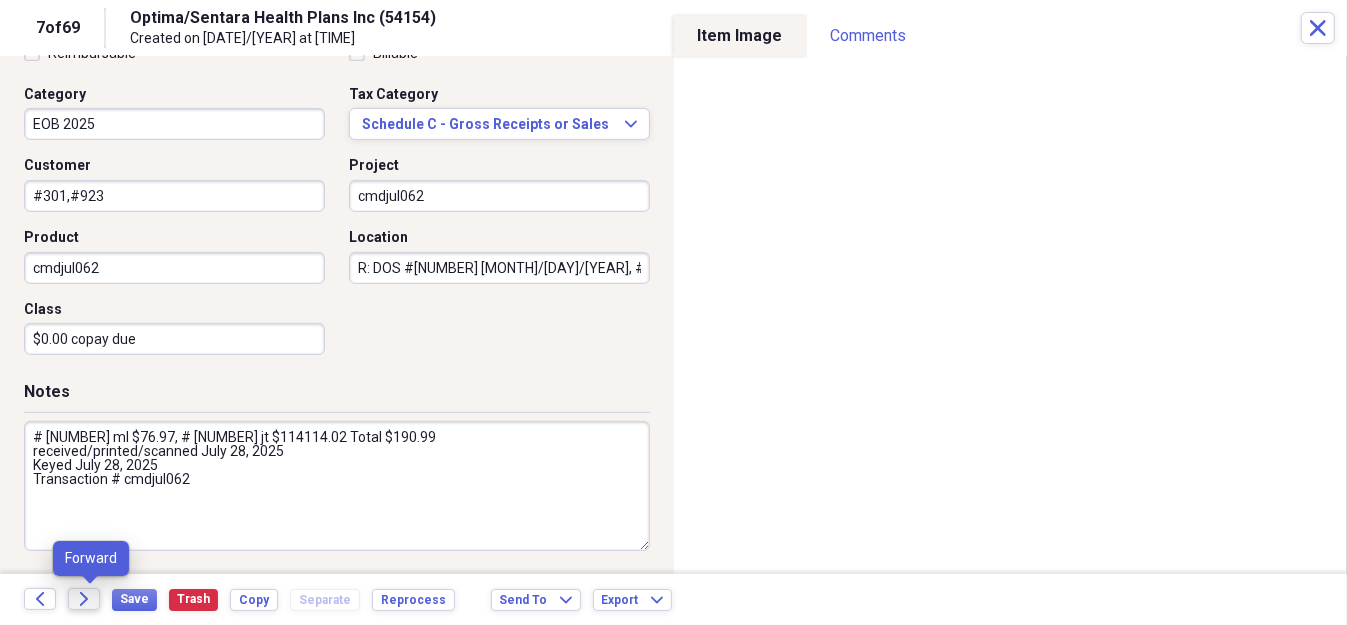 click on "Forward" 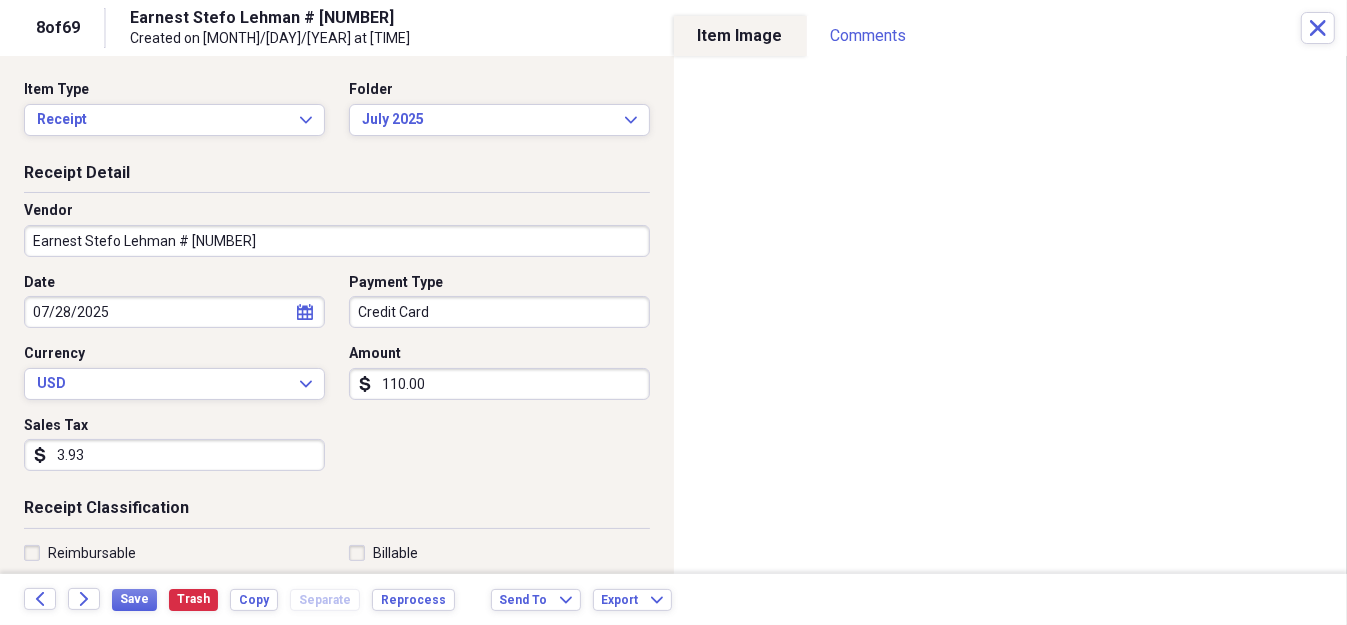 scroll, scrollTop: 500, scrollLeft: 0, axis: vertical 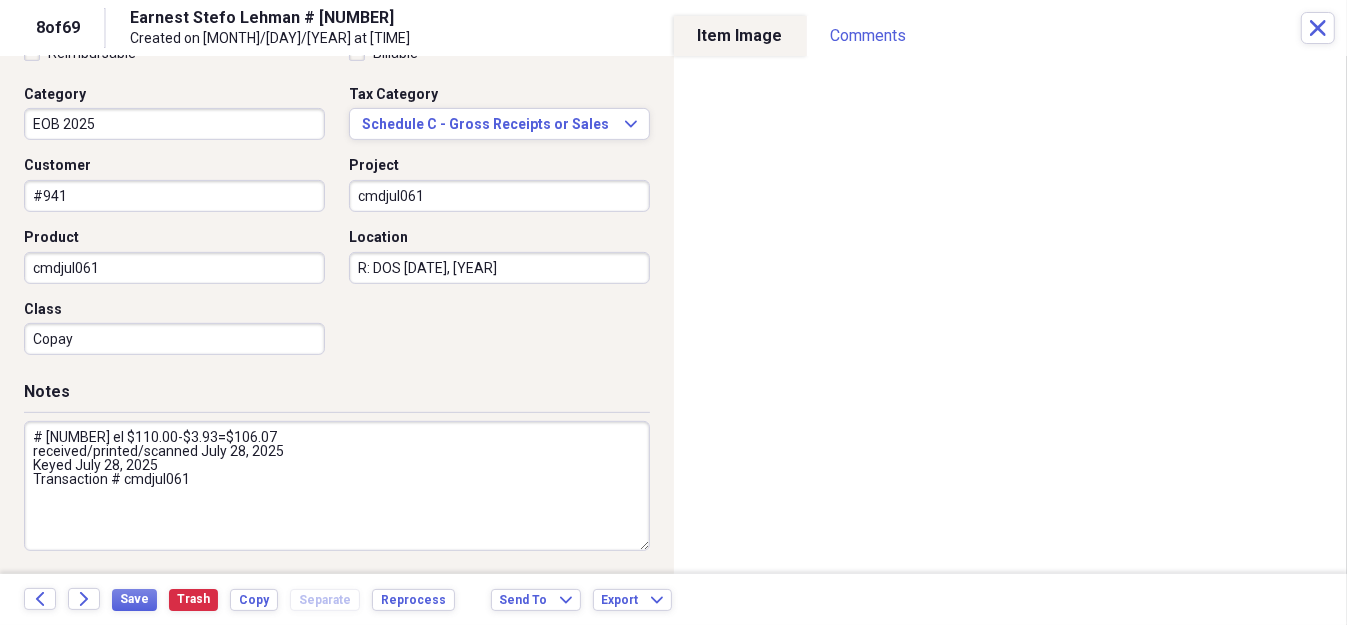 click on "# [NUMBER] el $110.00-$3.93=$106.07
received/printed/scanned July 28, 2025
Keyed July 28, 2025
Transaction # cmdjul061" at bounding box center (337, 486) 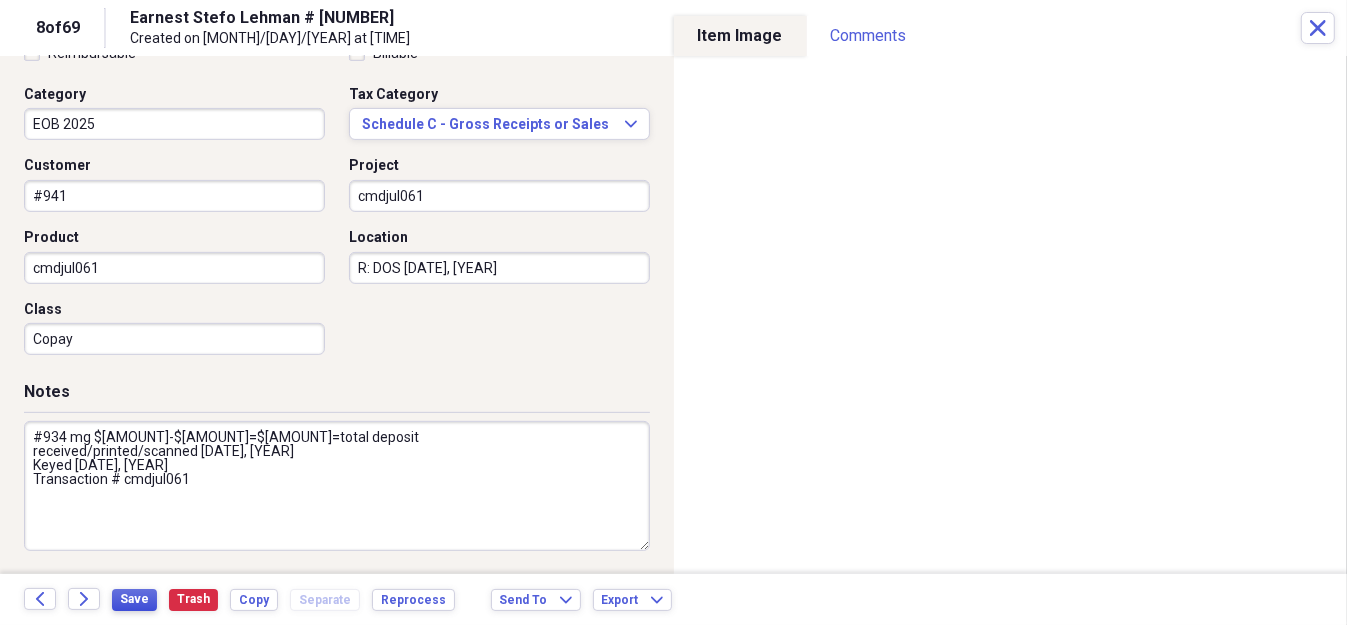 type on "#934 mg $[AMOUNT]-$[AMOUNT]=$[AMOUNT]=total deposit
received/printed/scanned [DATE], [YEAR]
Keyed [DATE], [YEAR]
Transaction # cmdjul061" 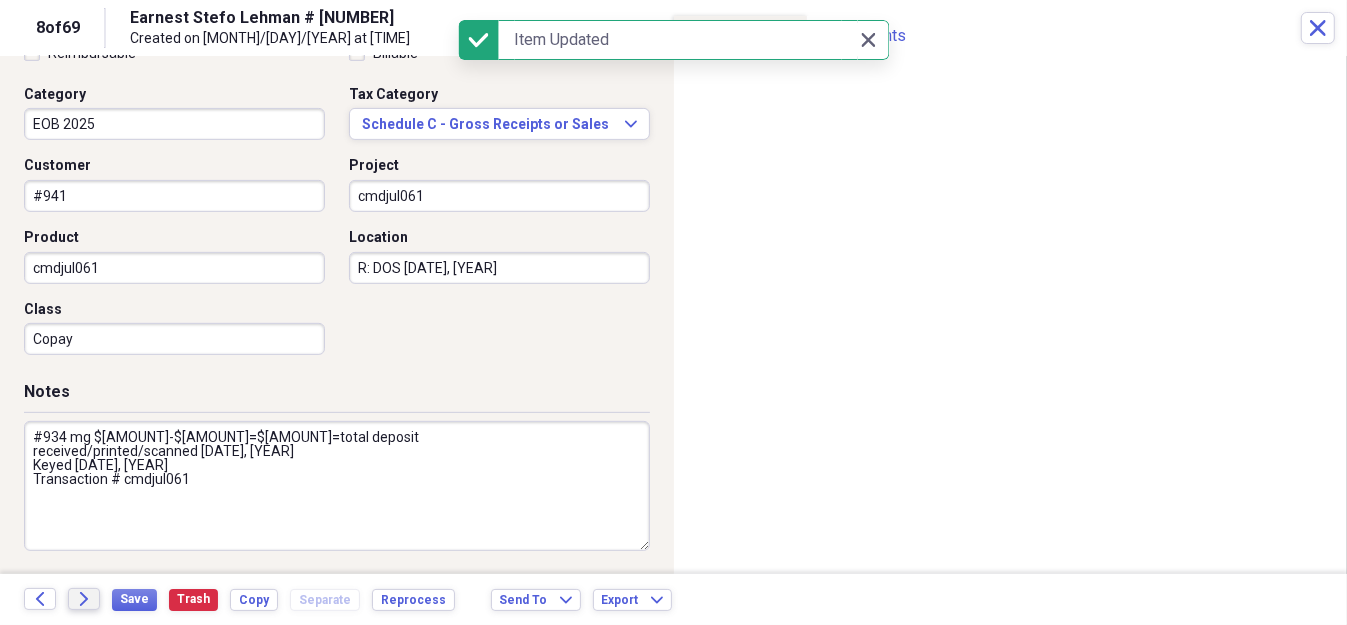 click 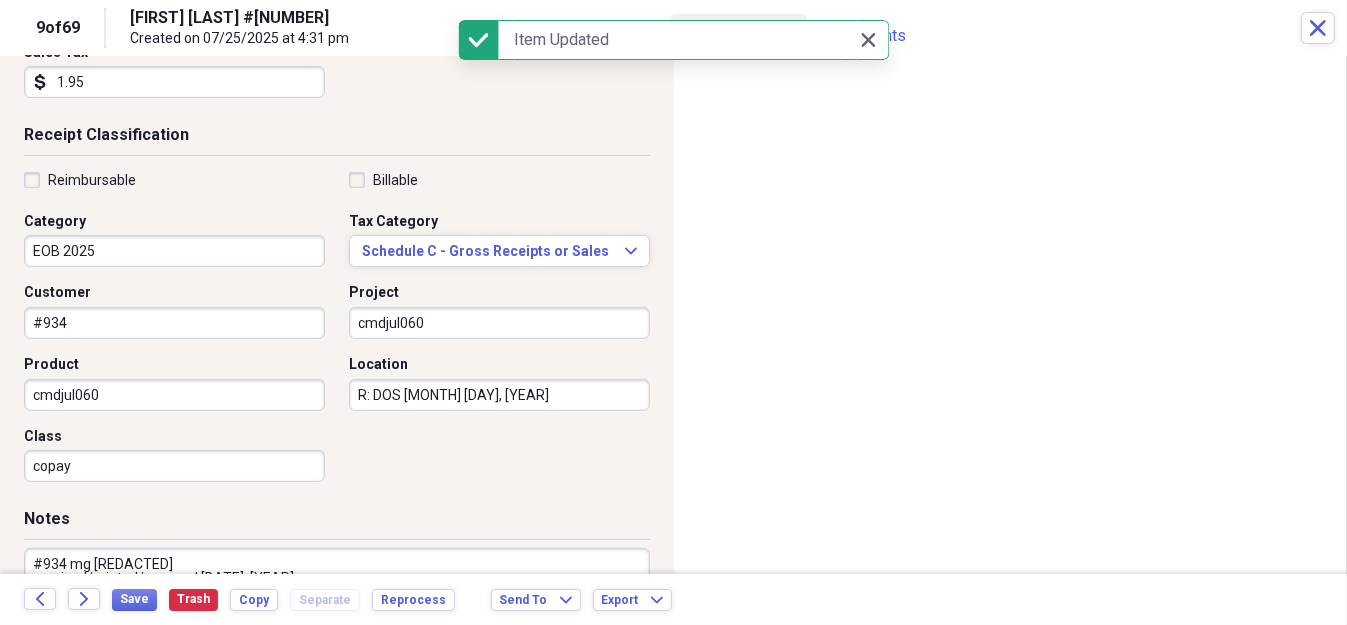 scroll, scrollTop: 500, scrollLeft: 0, axis: vertical 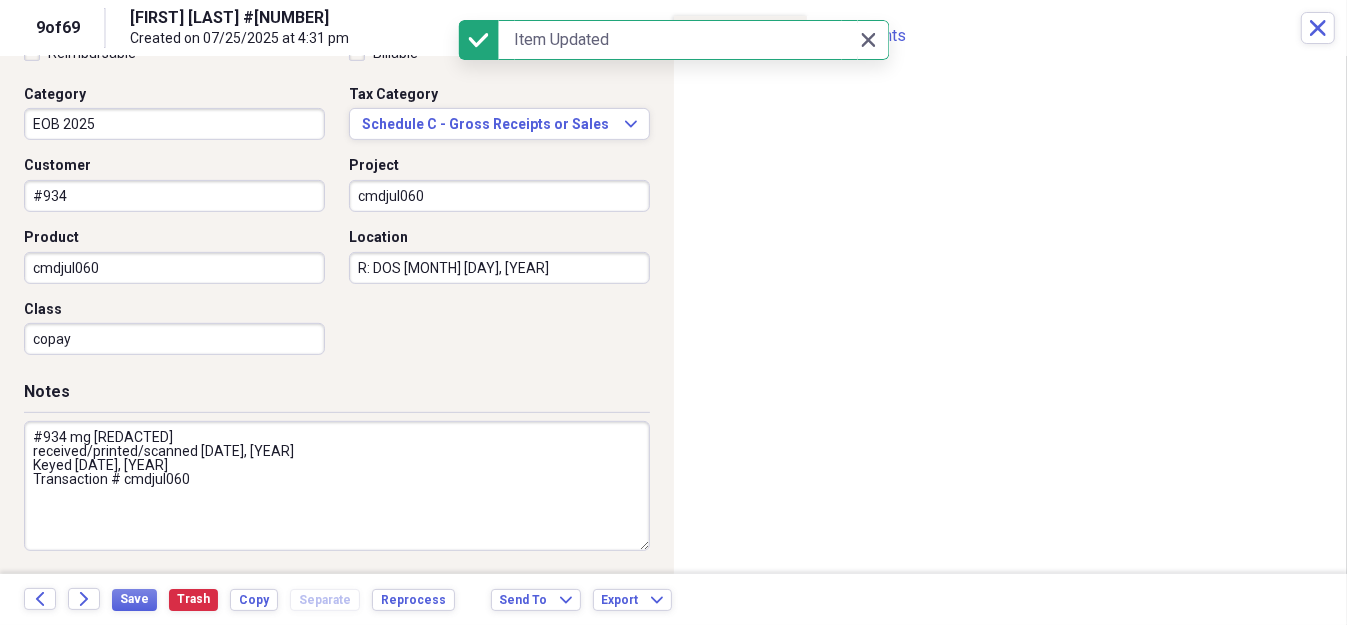 click on "#934 mg [REDACTED]
received/printed/scanned [DATE], [YEAR]
Keyed [DATE], [YEAR]
Transaction # cmdjul060" at bounding box center (337, 486) 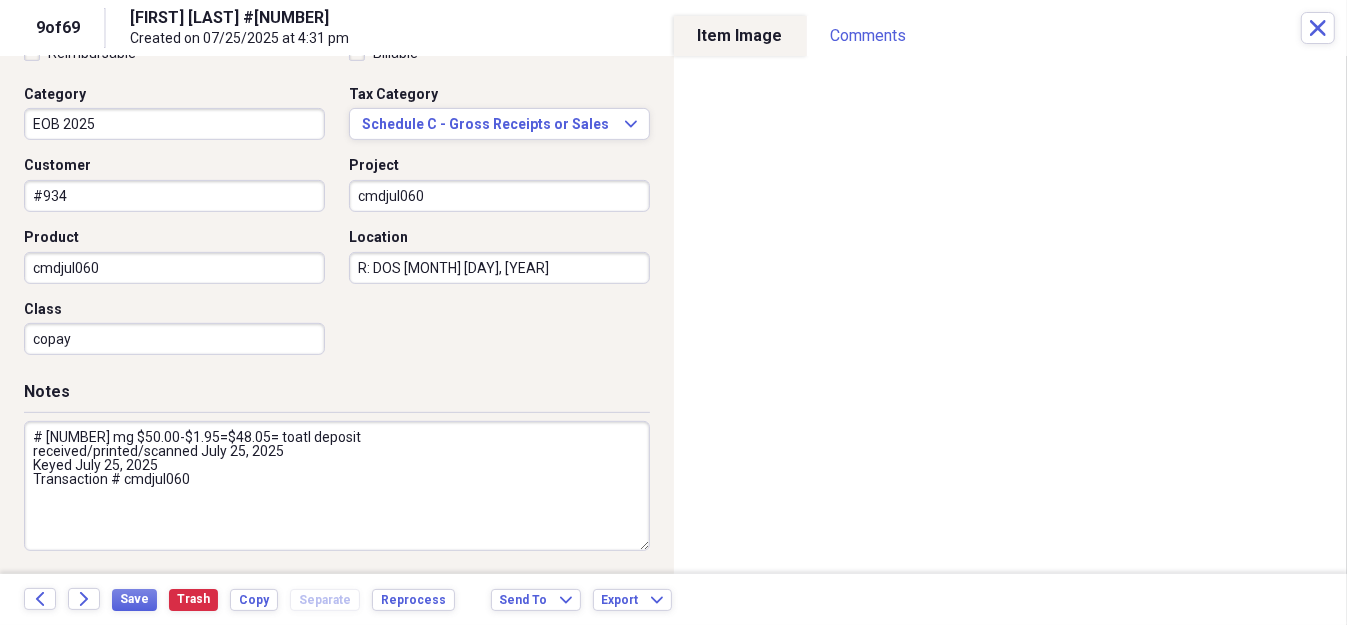 type on "# [NUMBER] mg $50.00-$1.95=$48.05= toatl deposit
received/printed/scanned July 25, 2025
Keyed July 25, 2025
Transaction # cmdjul060" 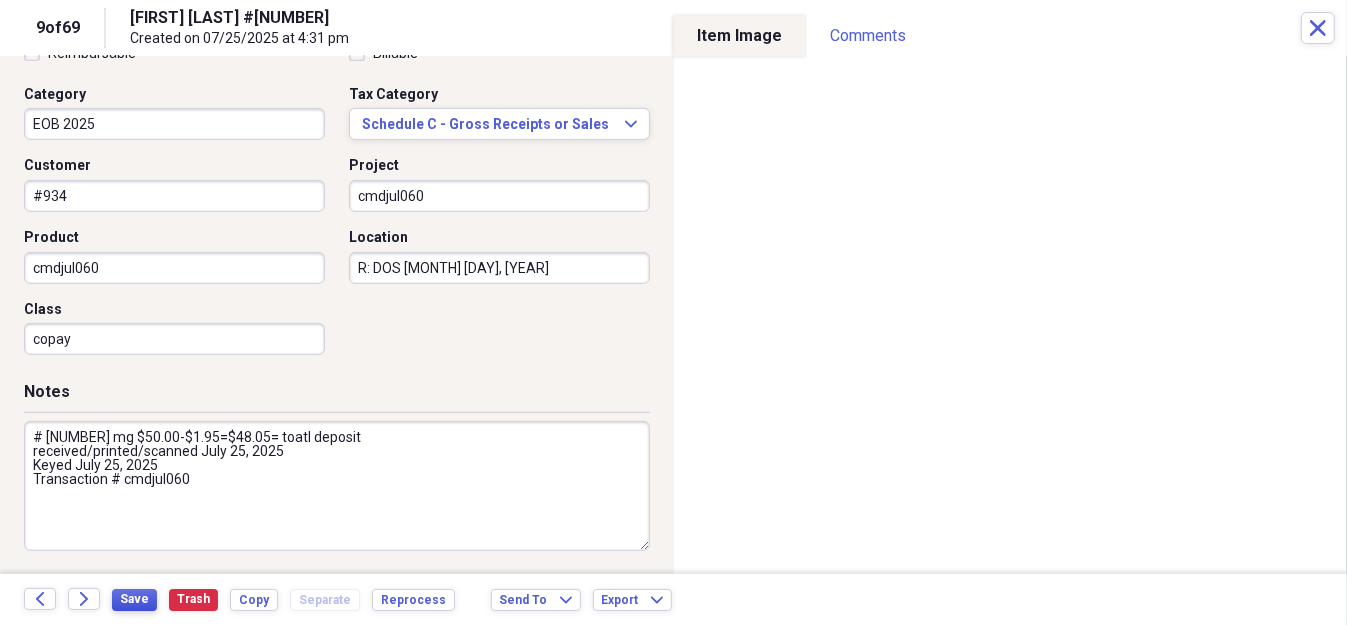click on "Save" at bounding box center (134, 599) 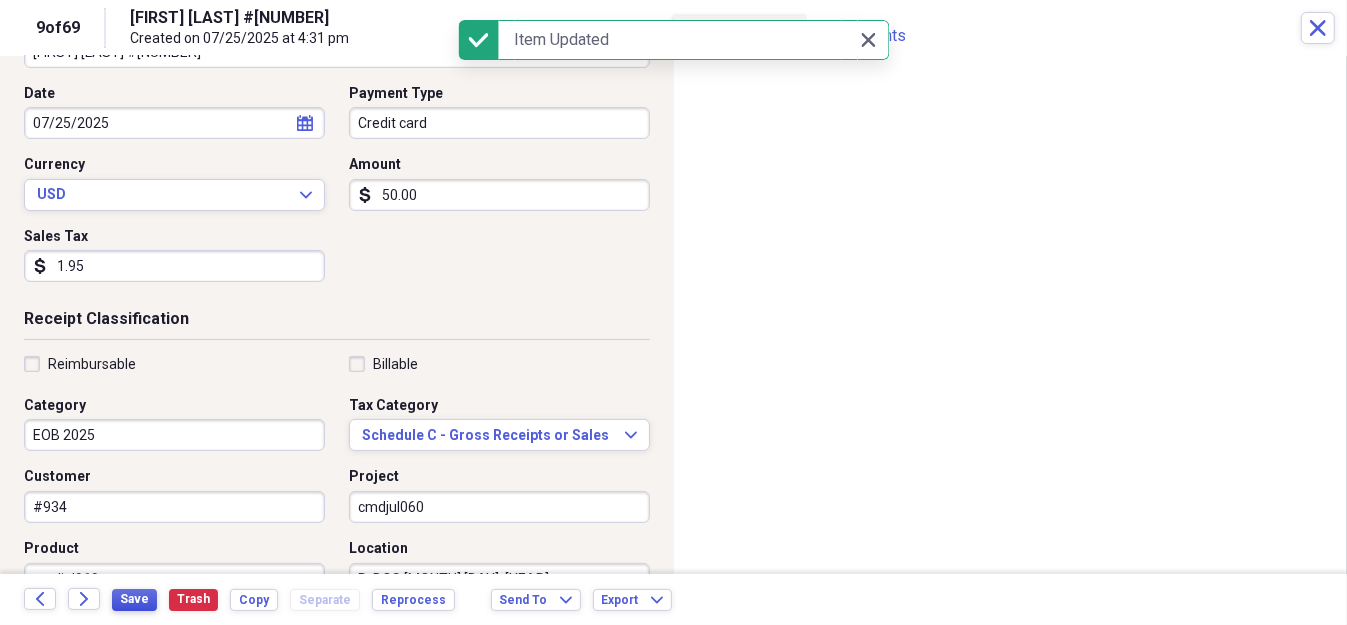 scroll, scrollTop: 500, scrollLeft: 0, axis: vertical 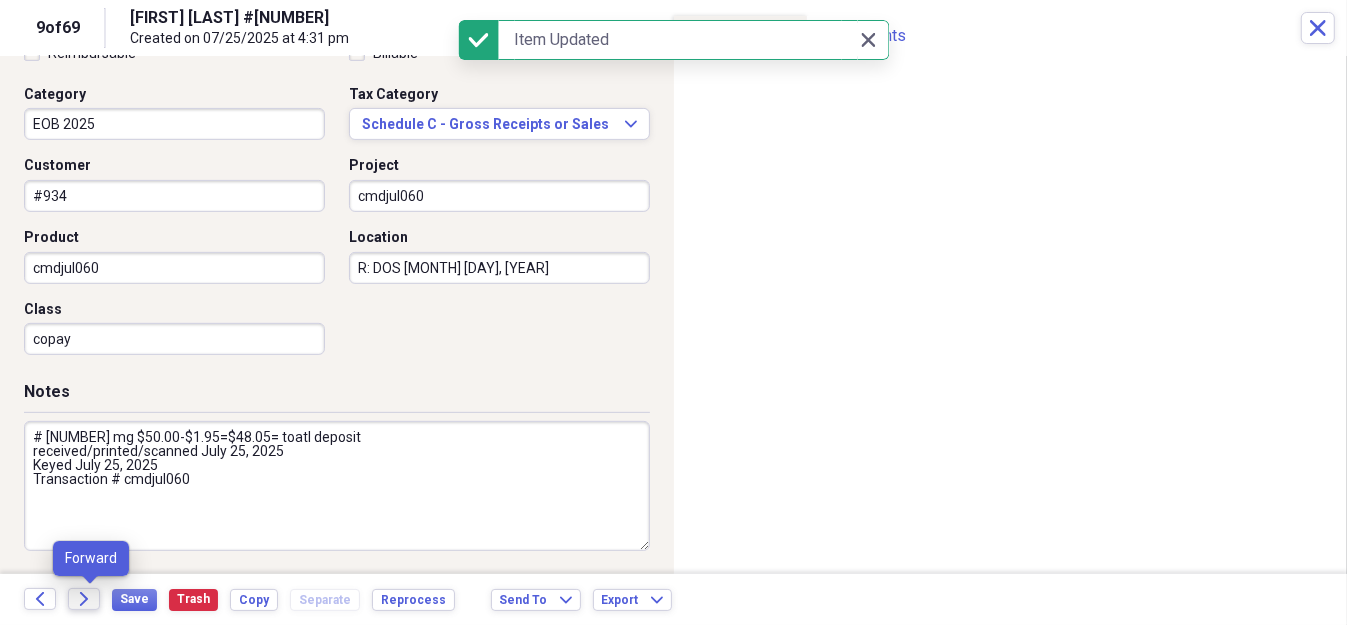 click on "Forward" 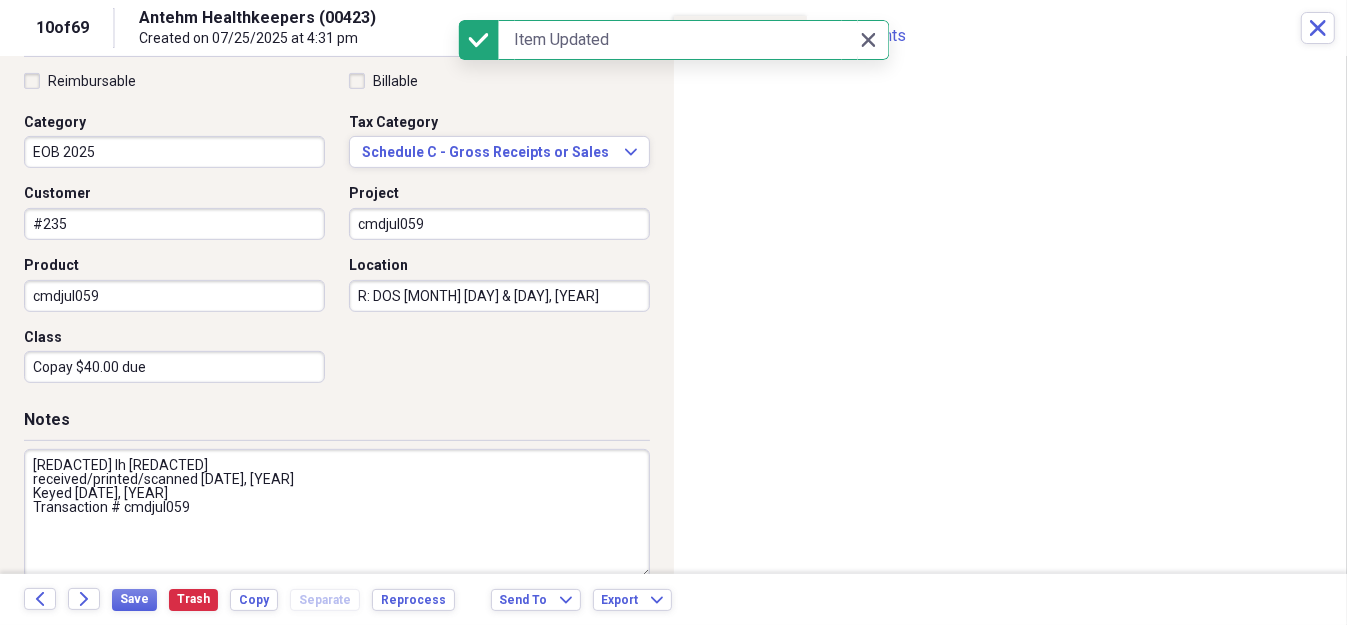 scroll, scrollTop: 500, scrollLeft: 0, axis: vertical 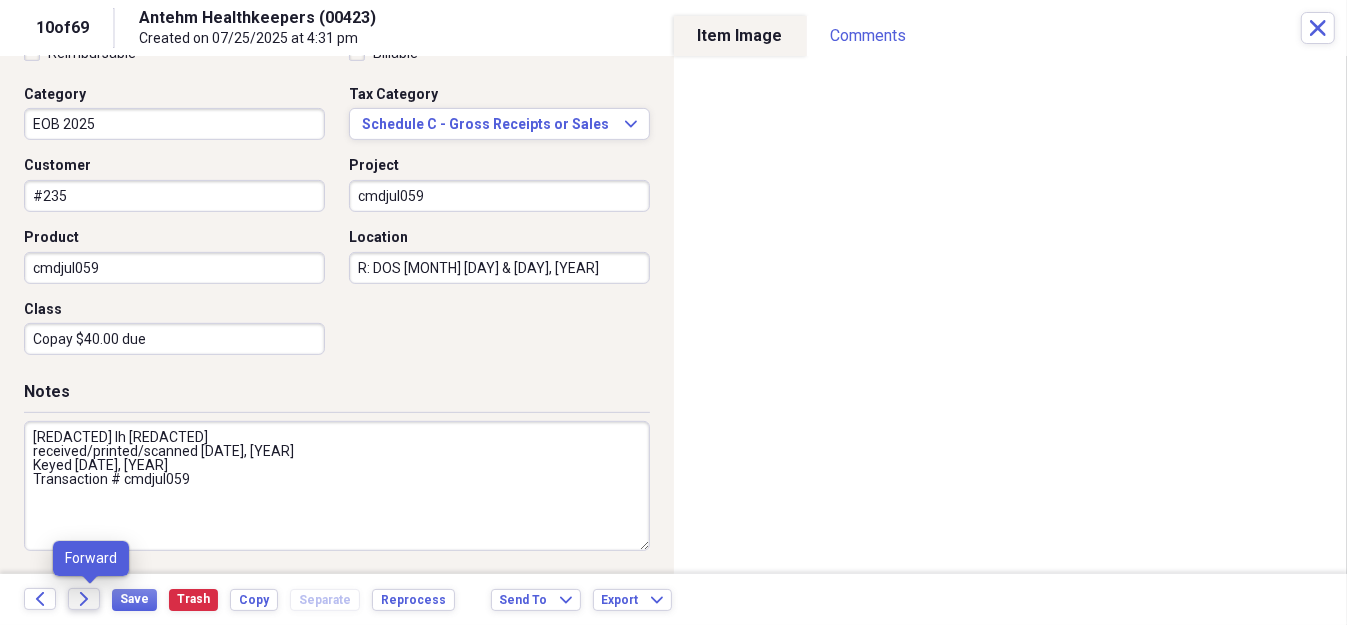 click on "Forward" at bounding box center [84, 599] 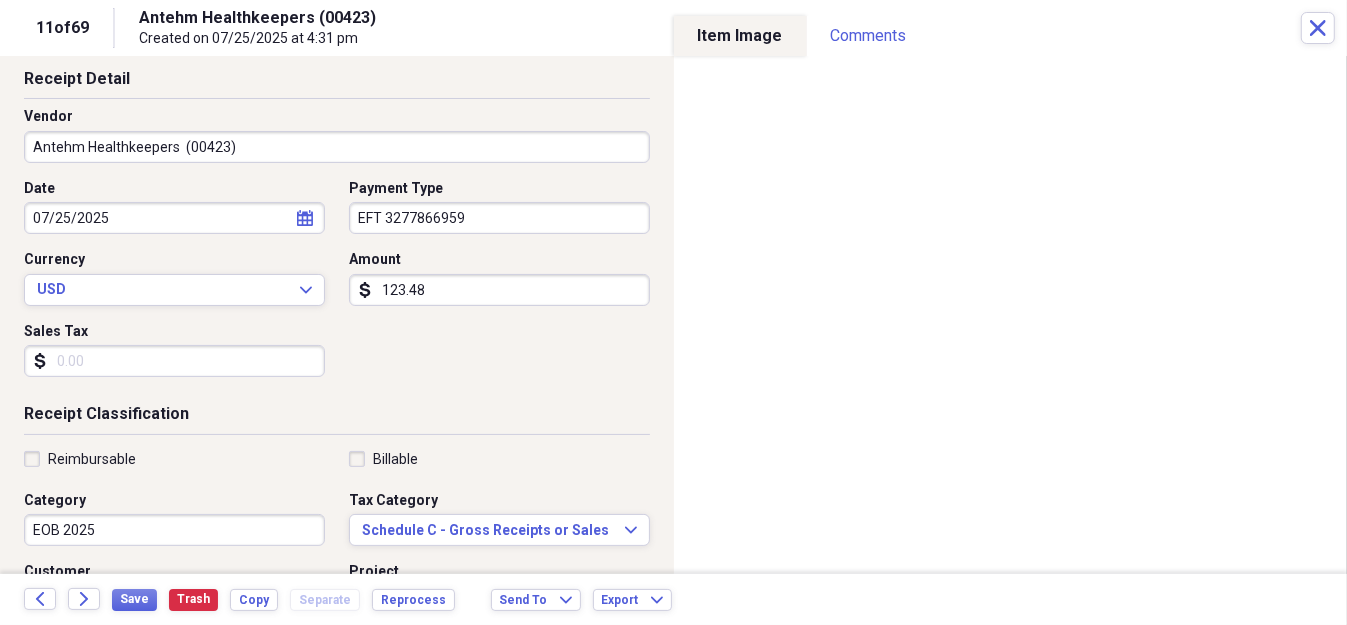 scroll, scrollTop: 500, scrollLeft: 0, axis: vertical 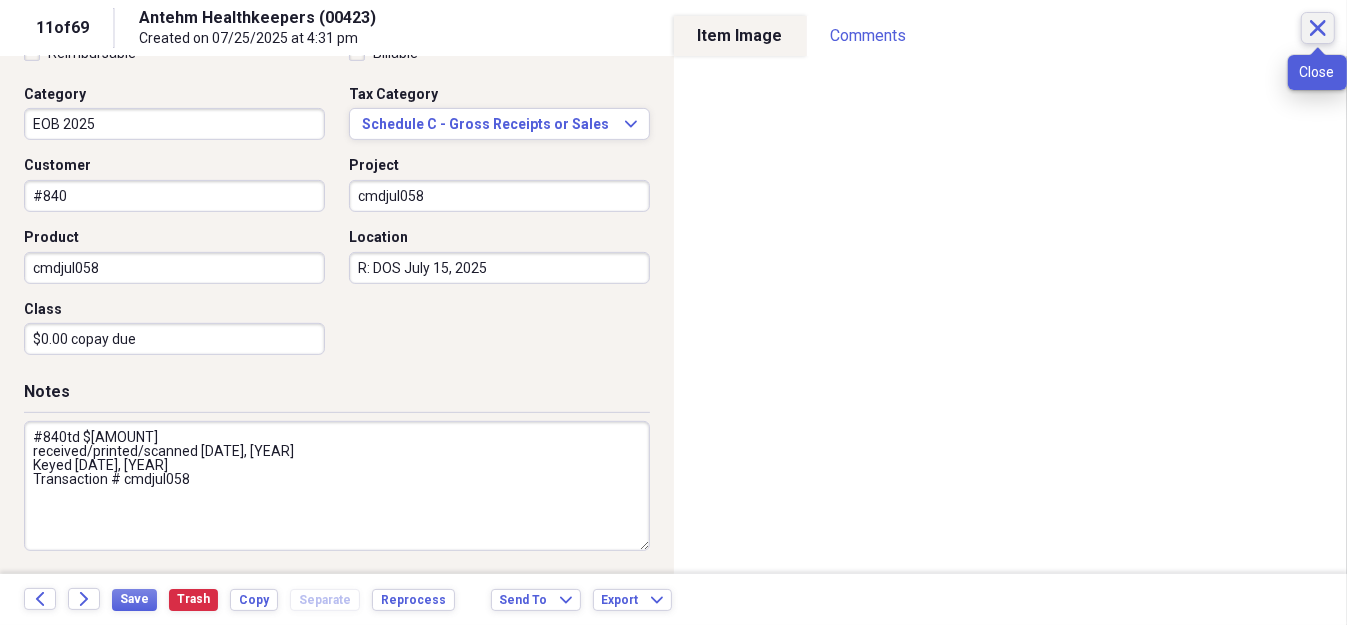 click 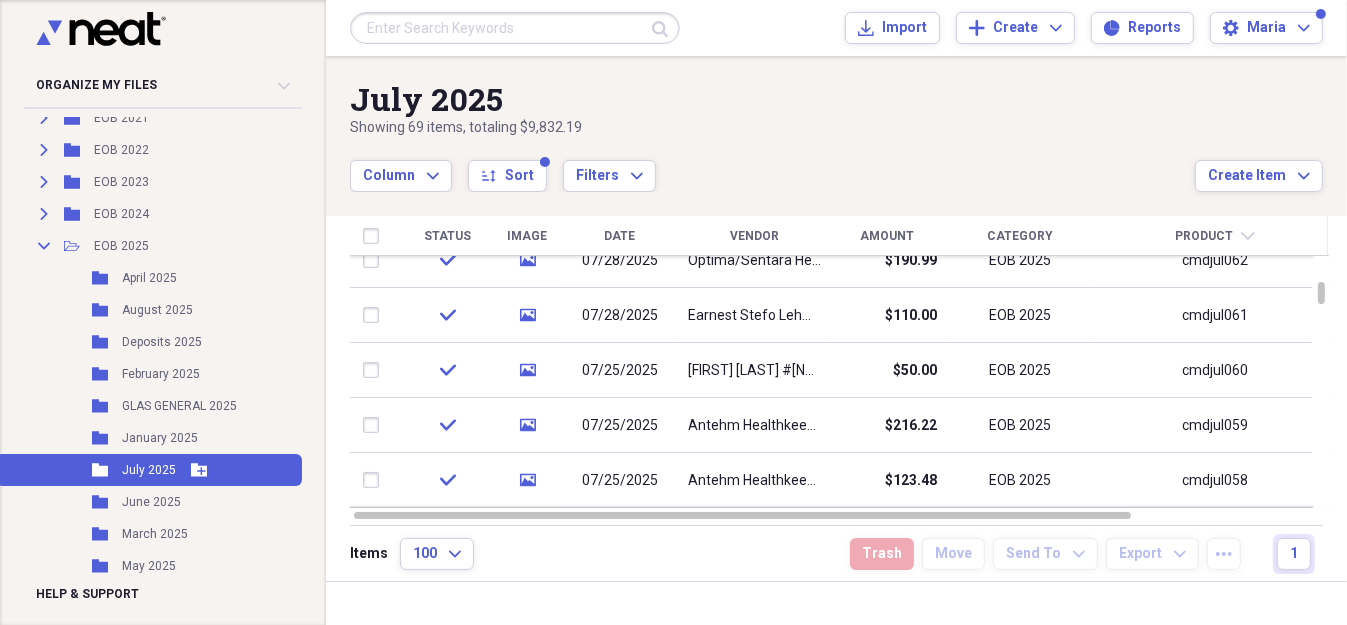 scroll, scrollTop: 586, scrollLeft: 0, axis: vertical 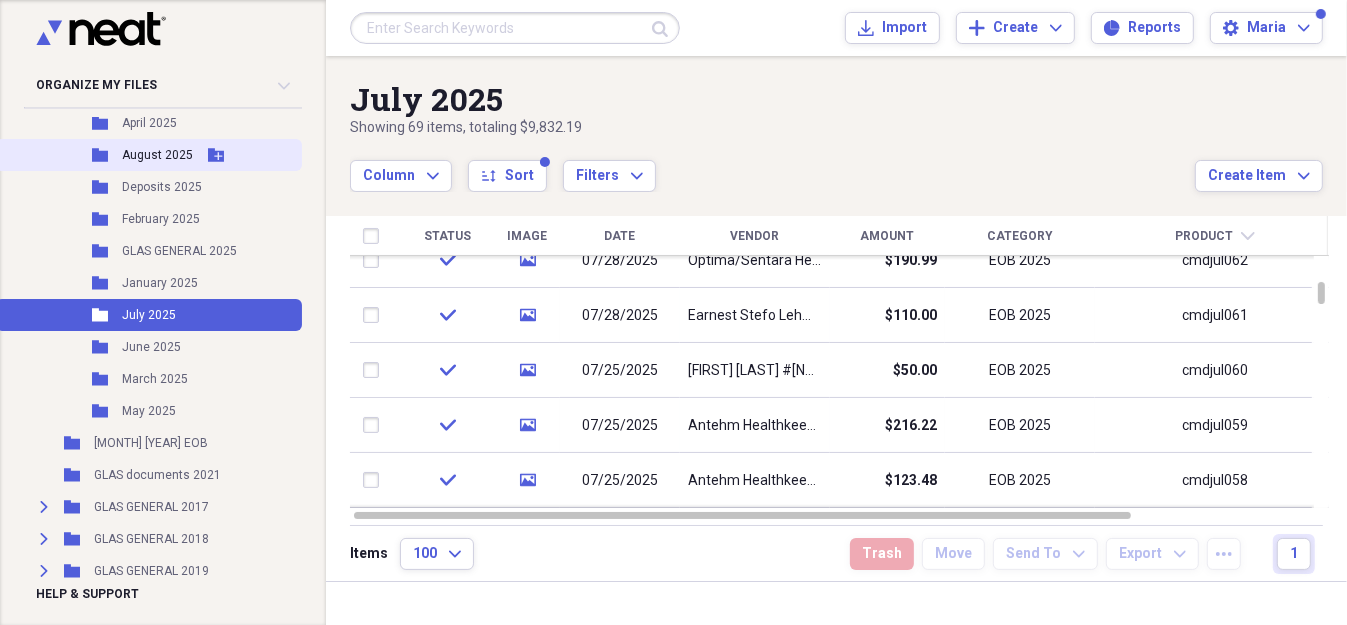 click on "Folder August 2025 Add Folder" at bounding box center [149, 155] 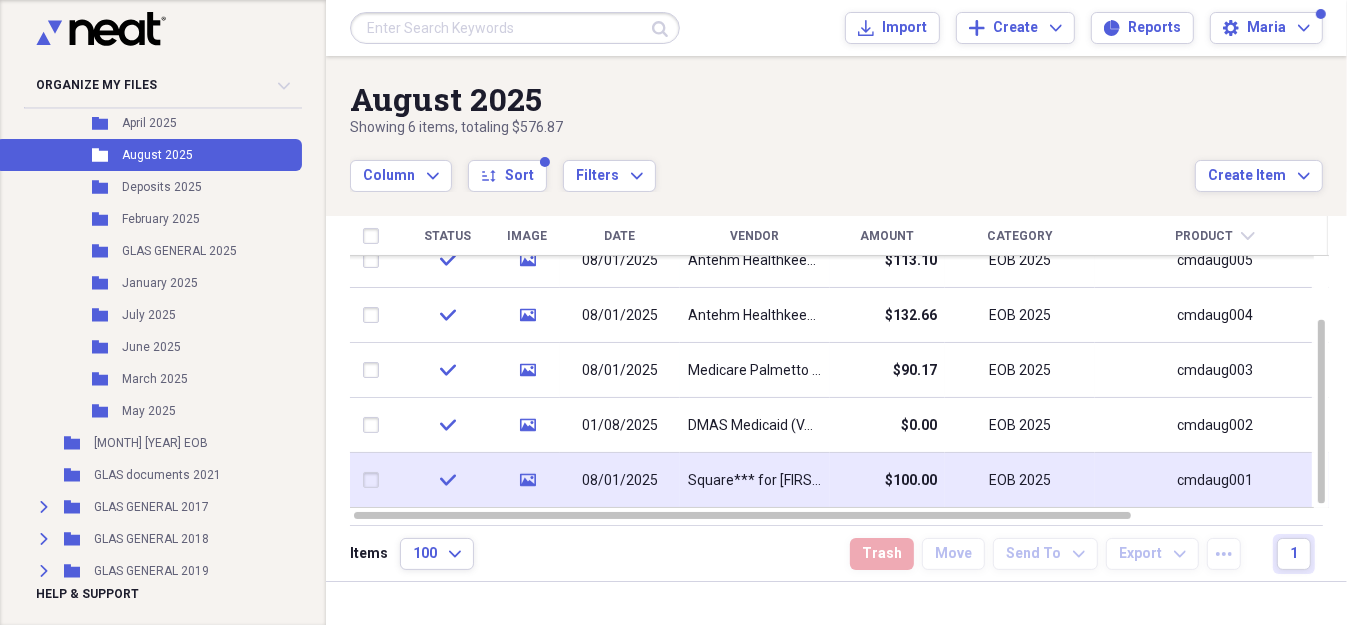 click on "Square*** for [FIRST] neees to be fixed" at bounding box center (755, 481) 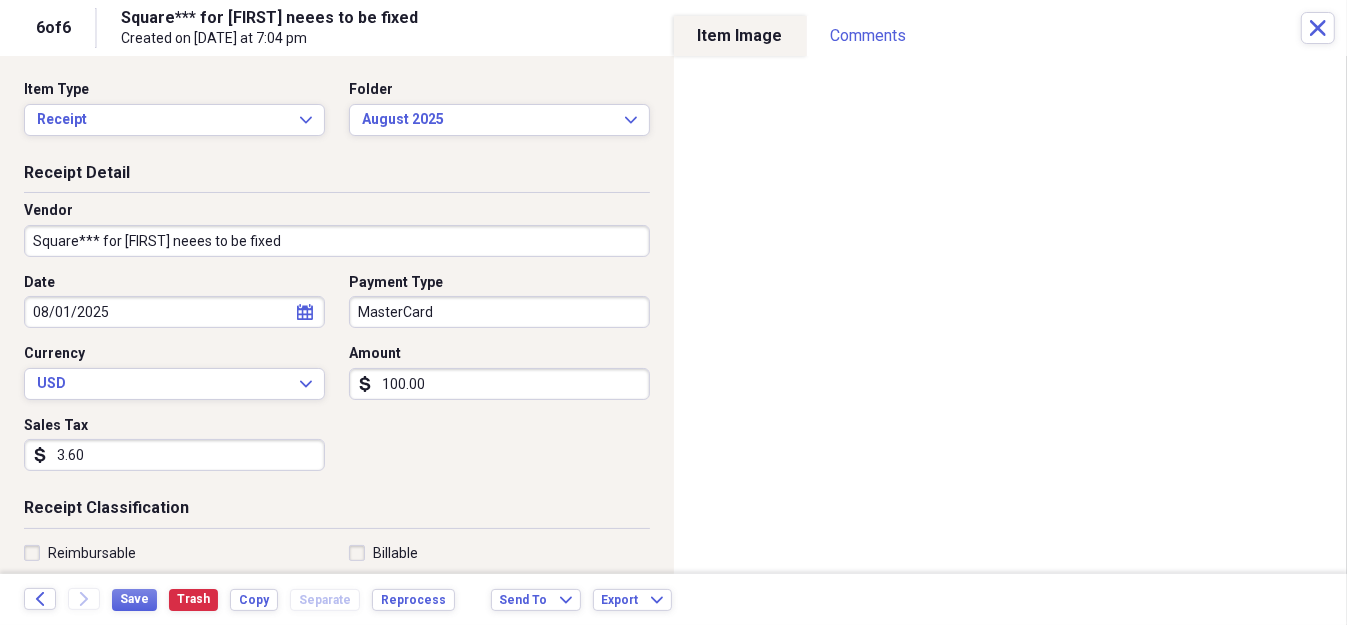 scroll, scrollTop: 0, scrollLeft: 0, axis: both 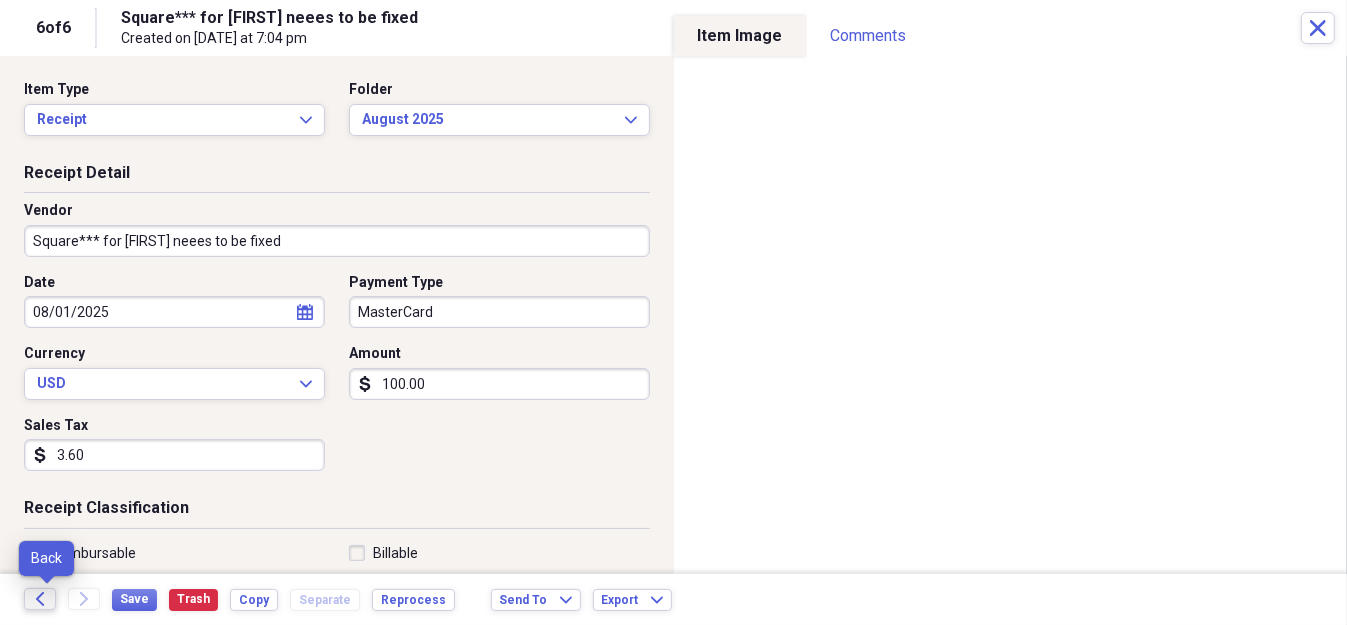 click on "Back" 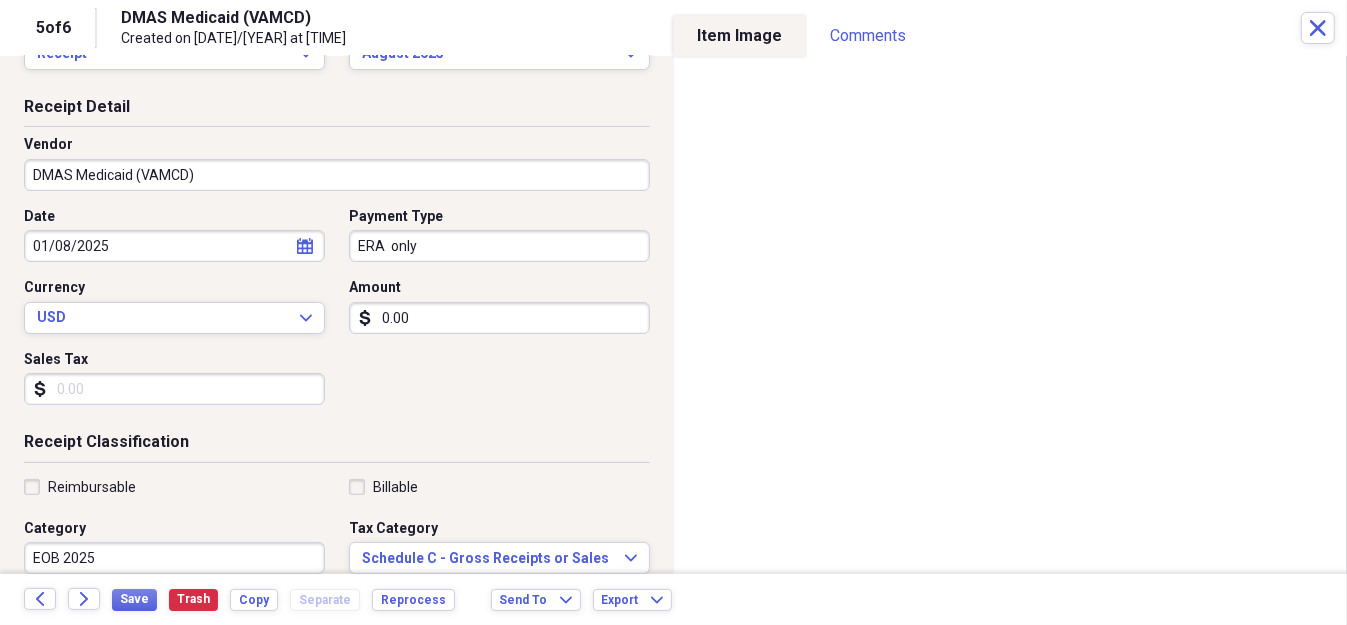 scroll, scrollTop: 500, scrollLeft: 0, axis: vertical 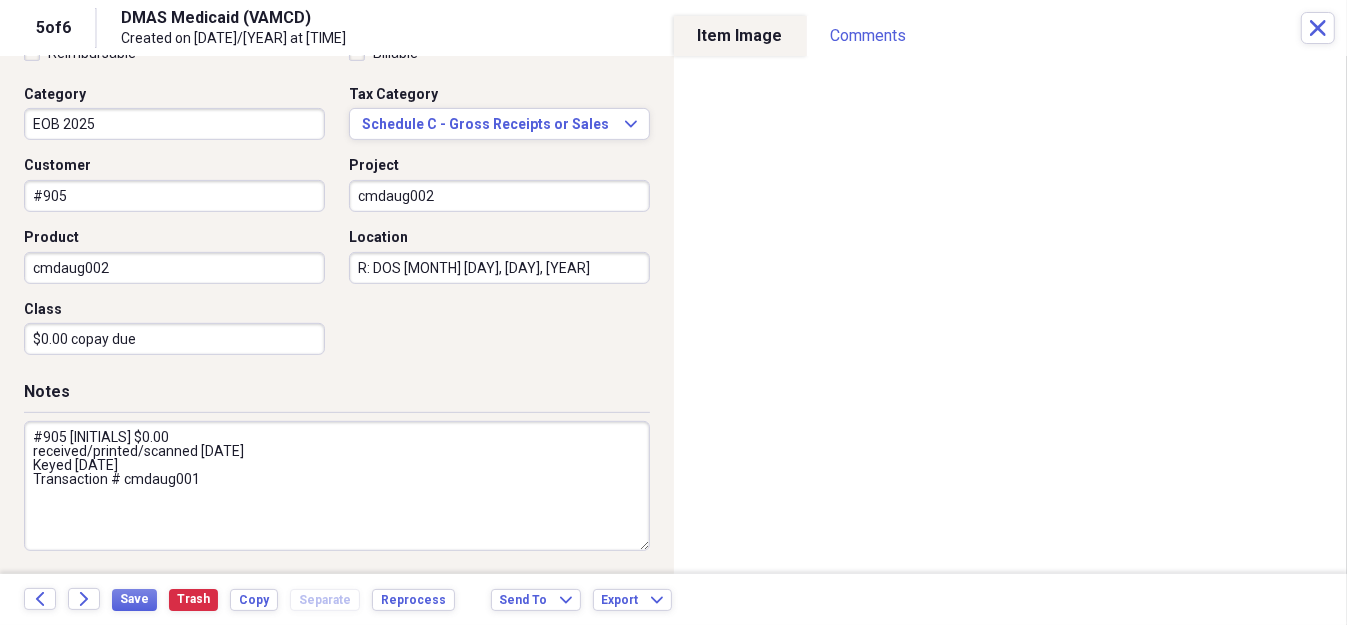 click on "Back Forward Save Trash Copy Separate Reprocess Send To Expand Export Expand" at bounding box center (673, 599) 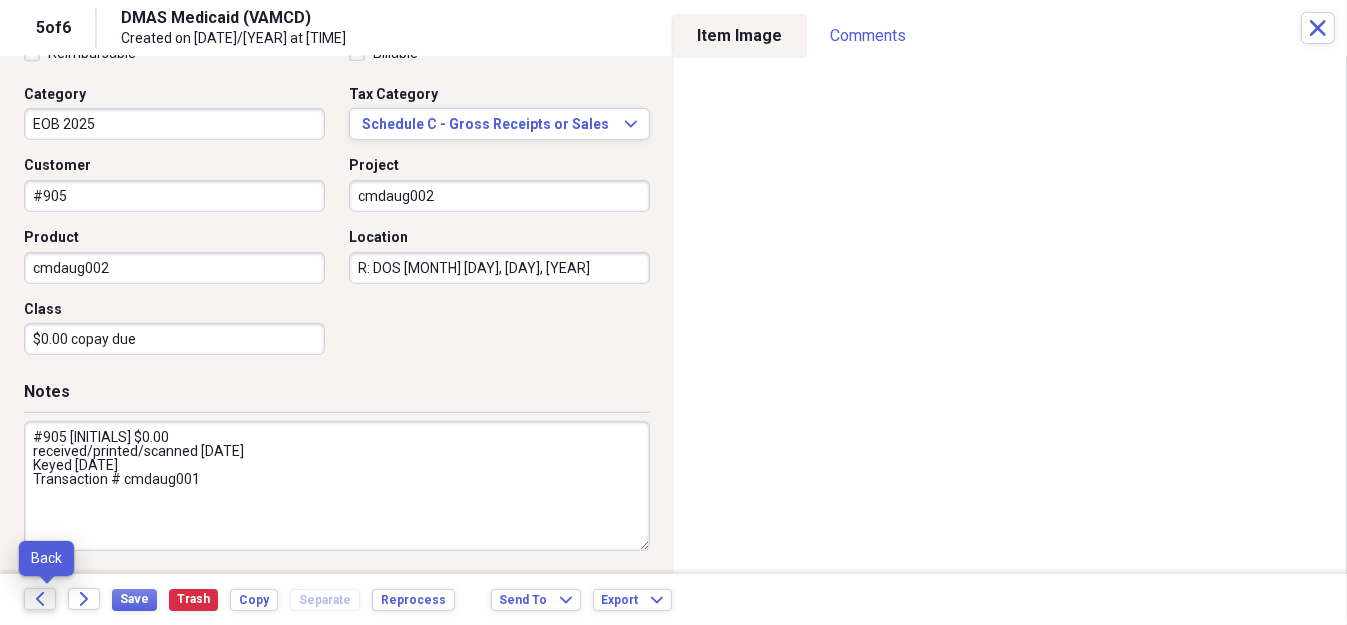 click 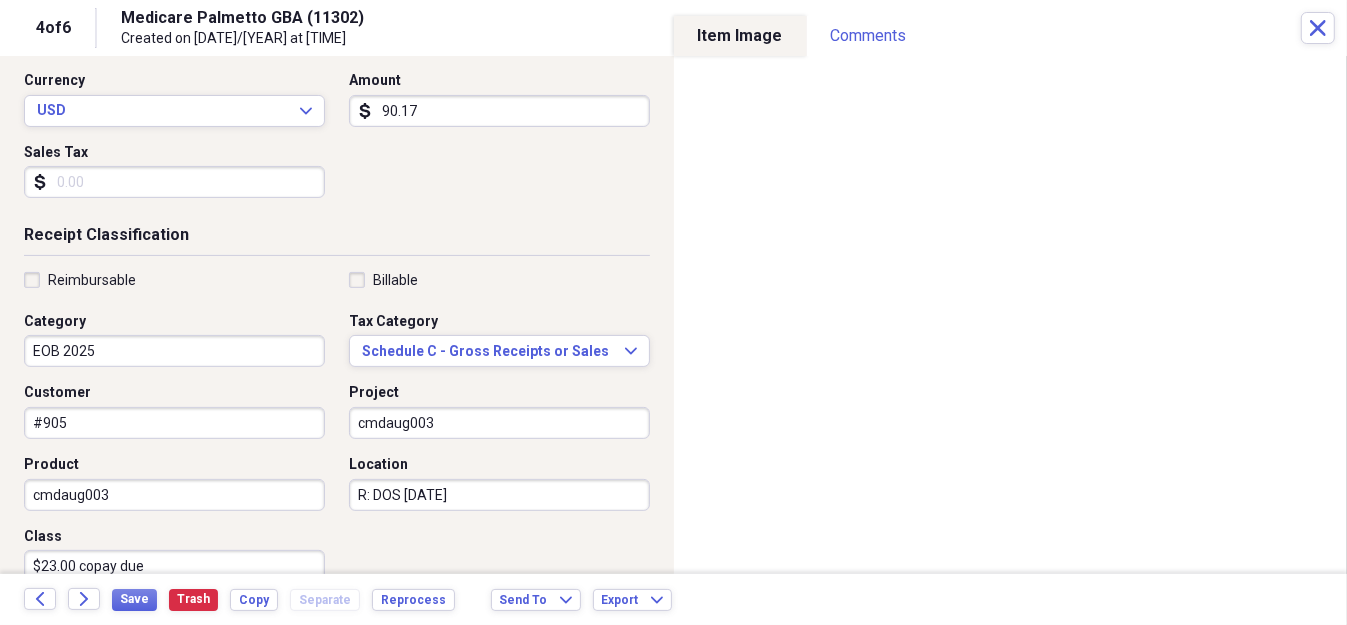 scroll, scrollTop: 0, scrollLeft: 0, axis: both 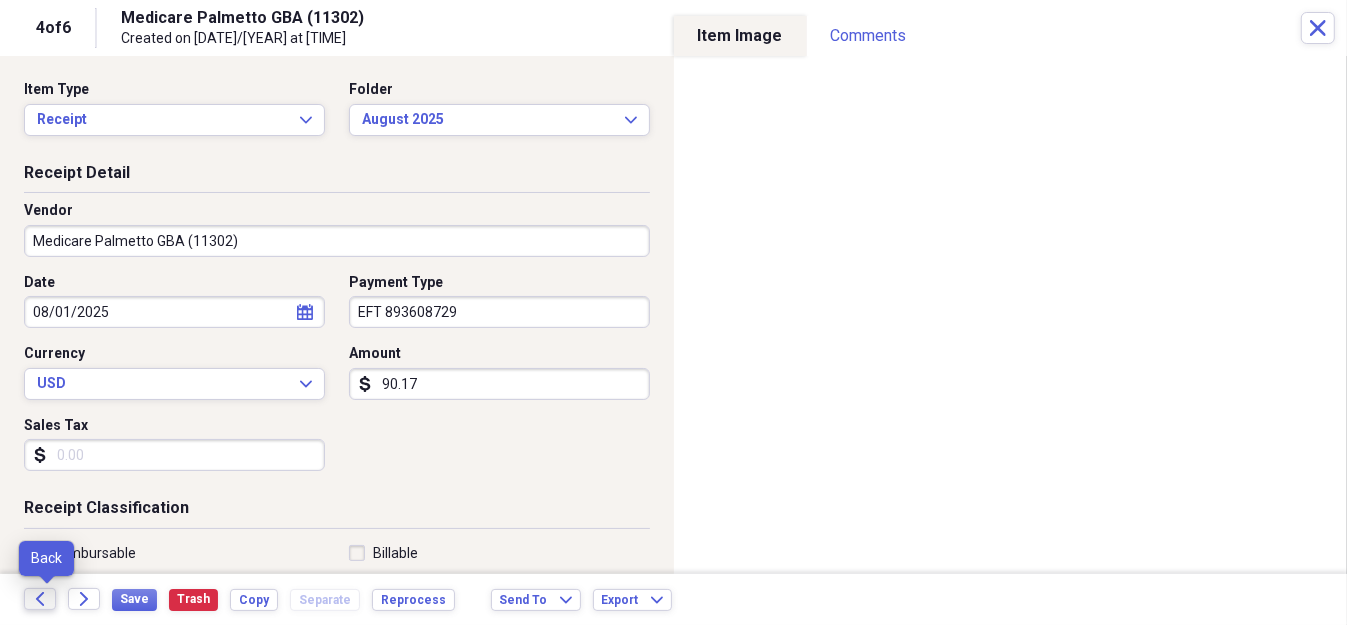 click 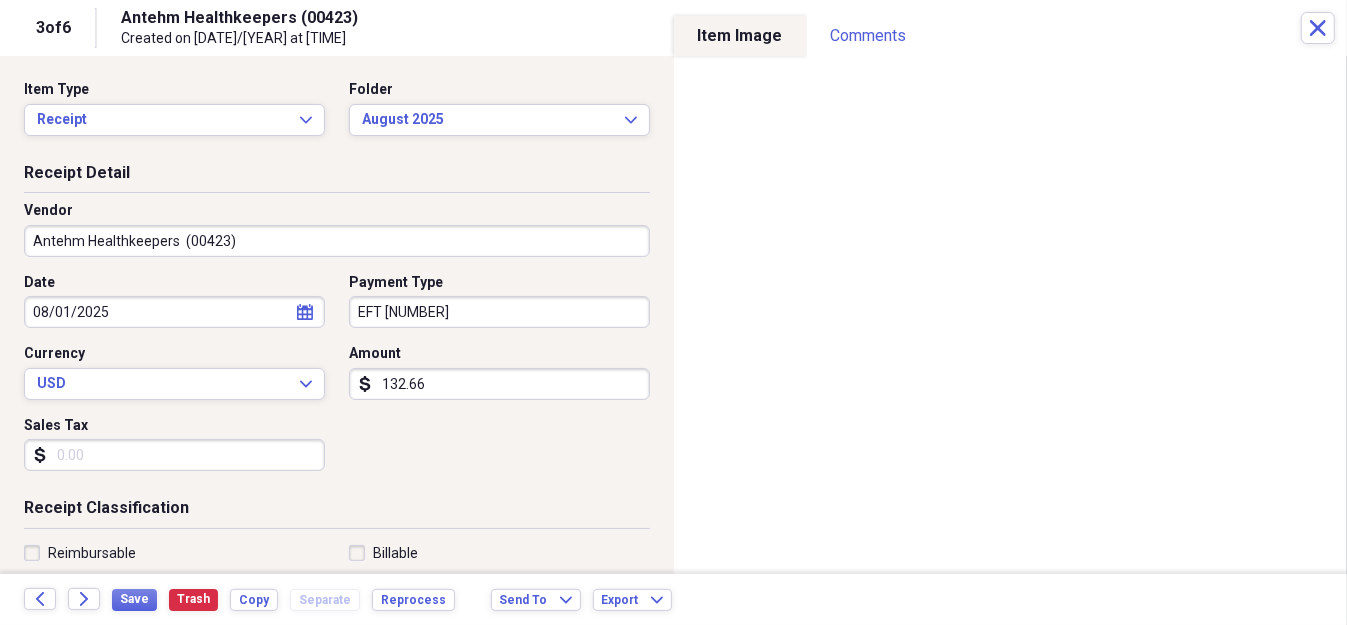 scroll, scrollTop: 500, scrollLeft: 0, axis: vertical 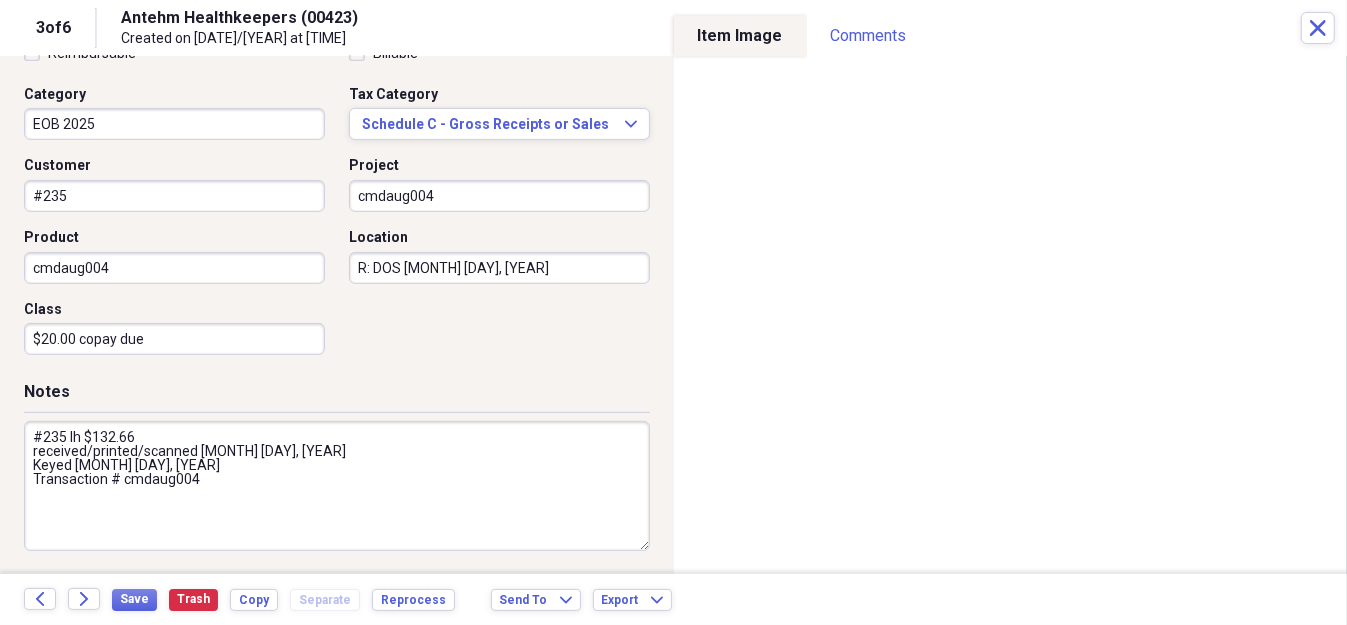 click on "Back Forward Save Trash Copy Separate Reprocess Send To Expand Export Expand" at bounding box center (673, 599) 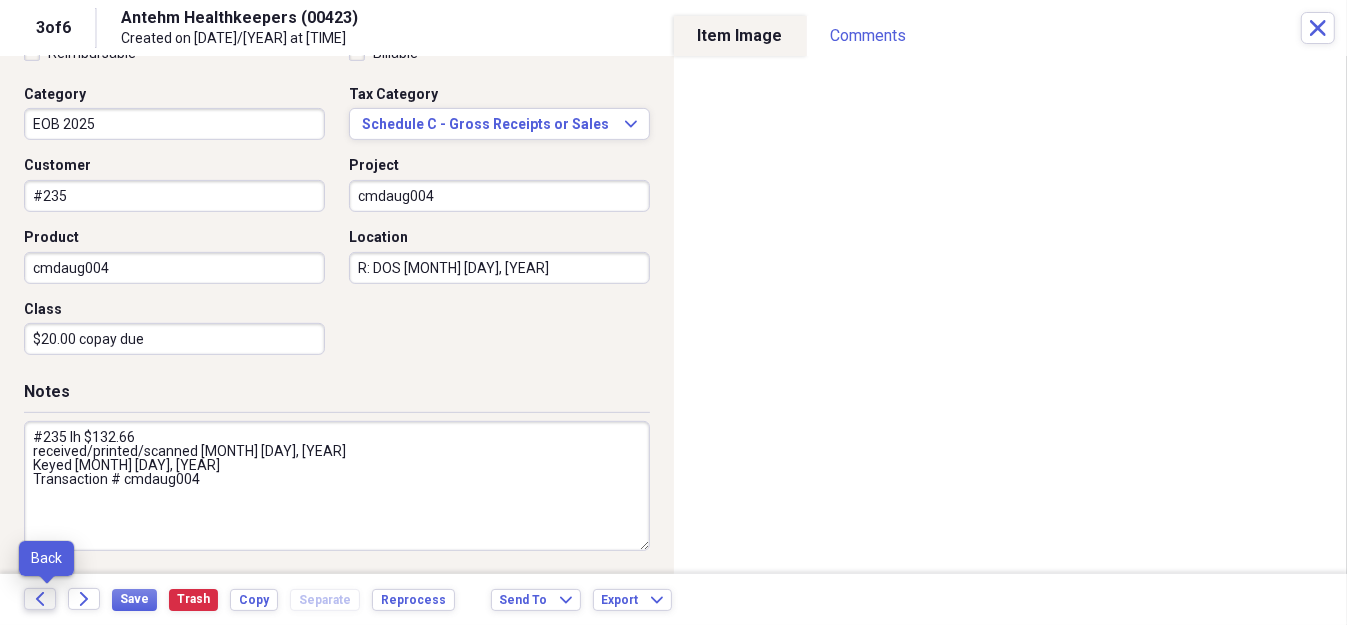 click on "Back" 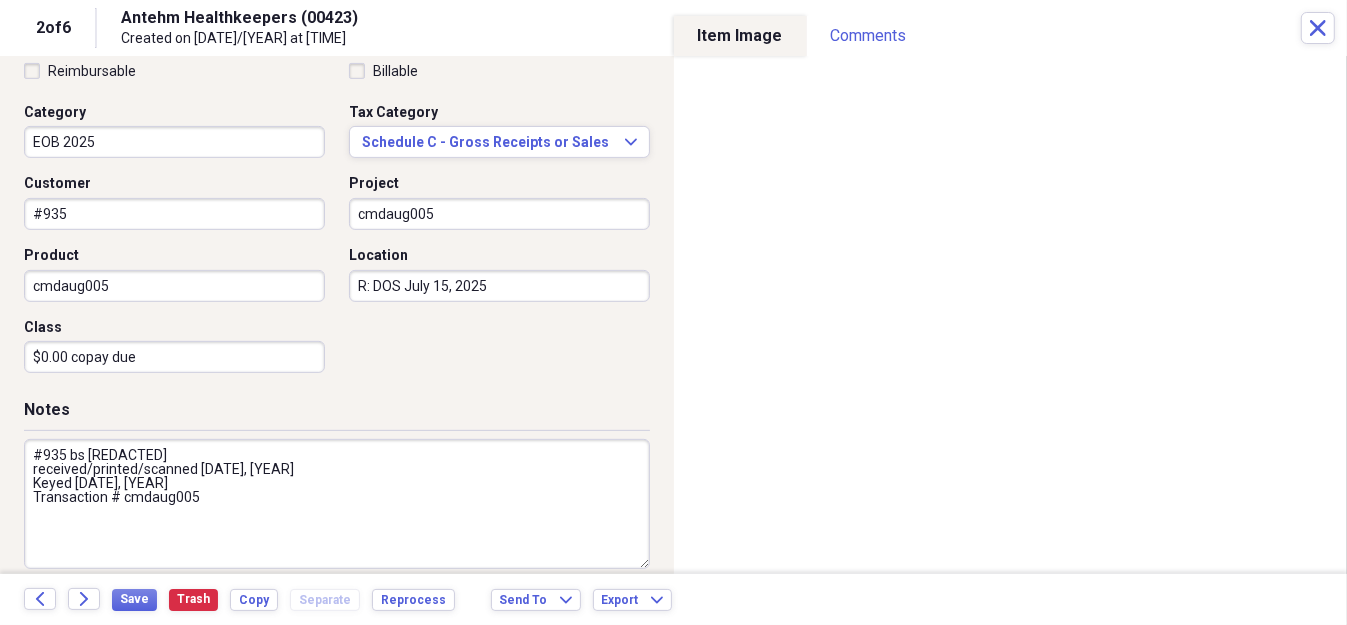 scroll, scrollTop: 500, scrollLeft: 0, axis: vertical 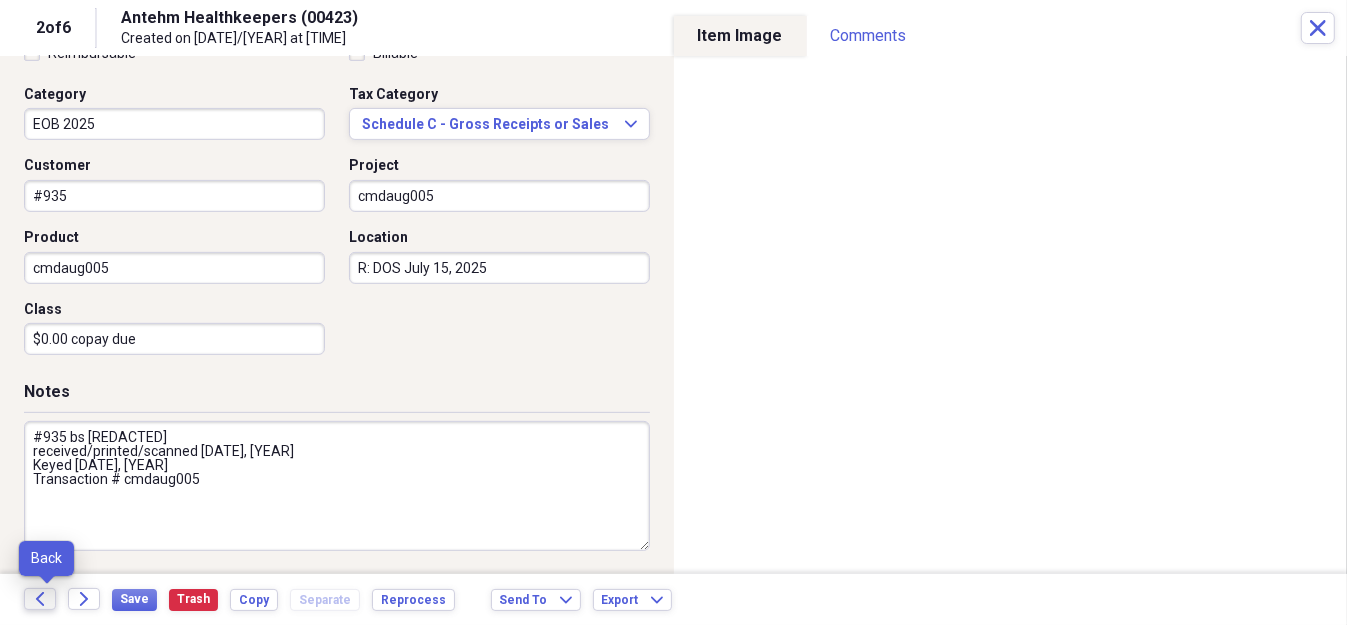 click on "Back" at bounding box center [40, 599] 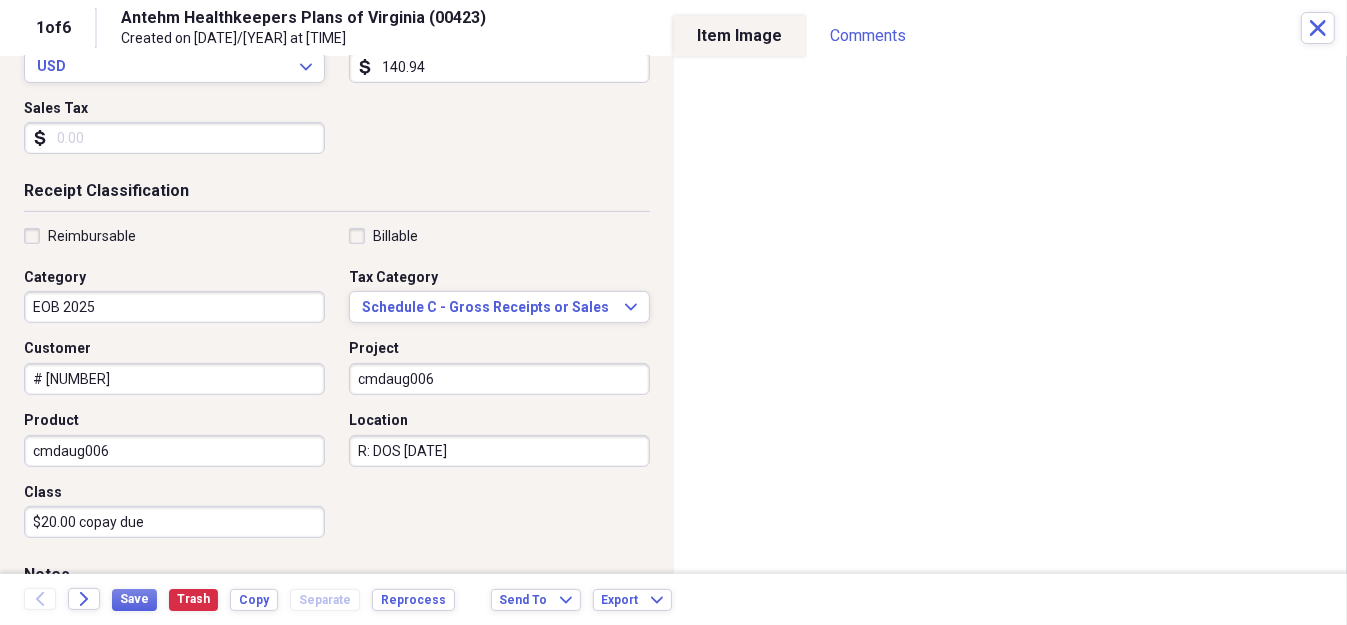 scroll, scrollTop: 500, scrollLeft: 0, axis: vertical 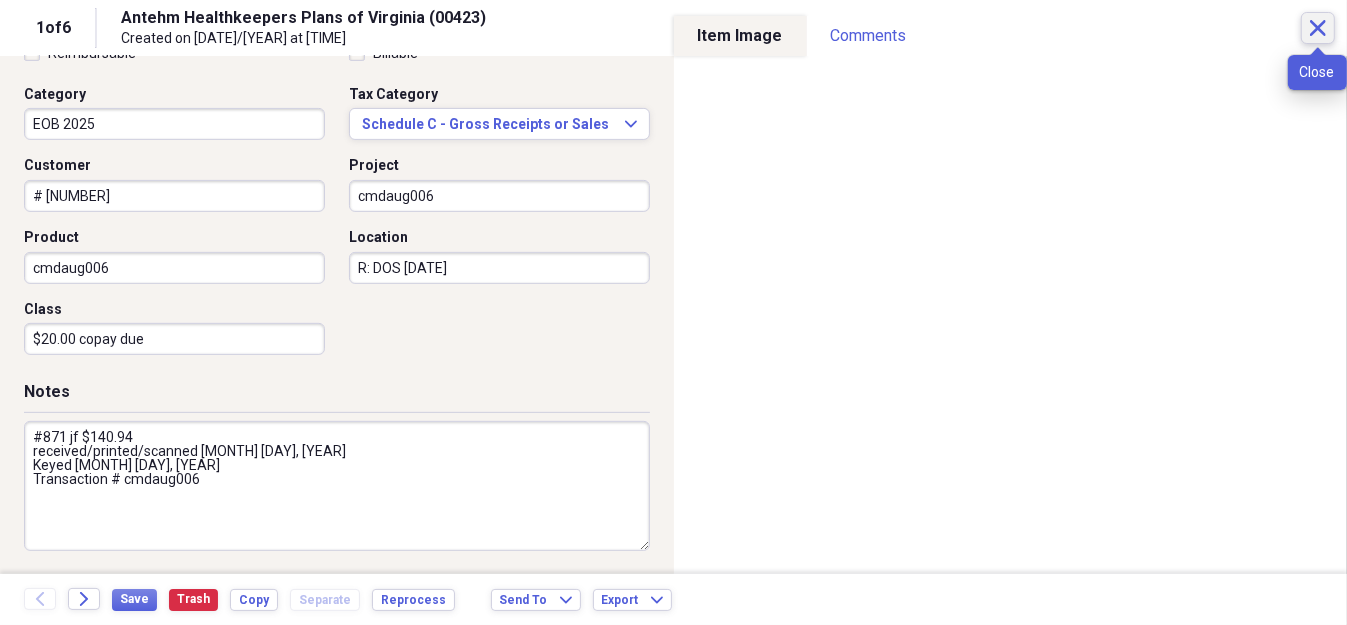 click 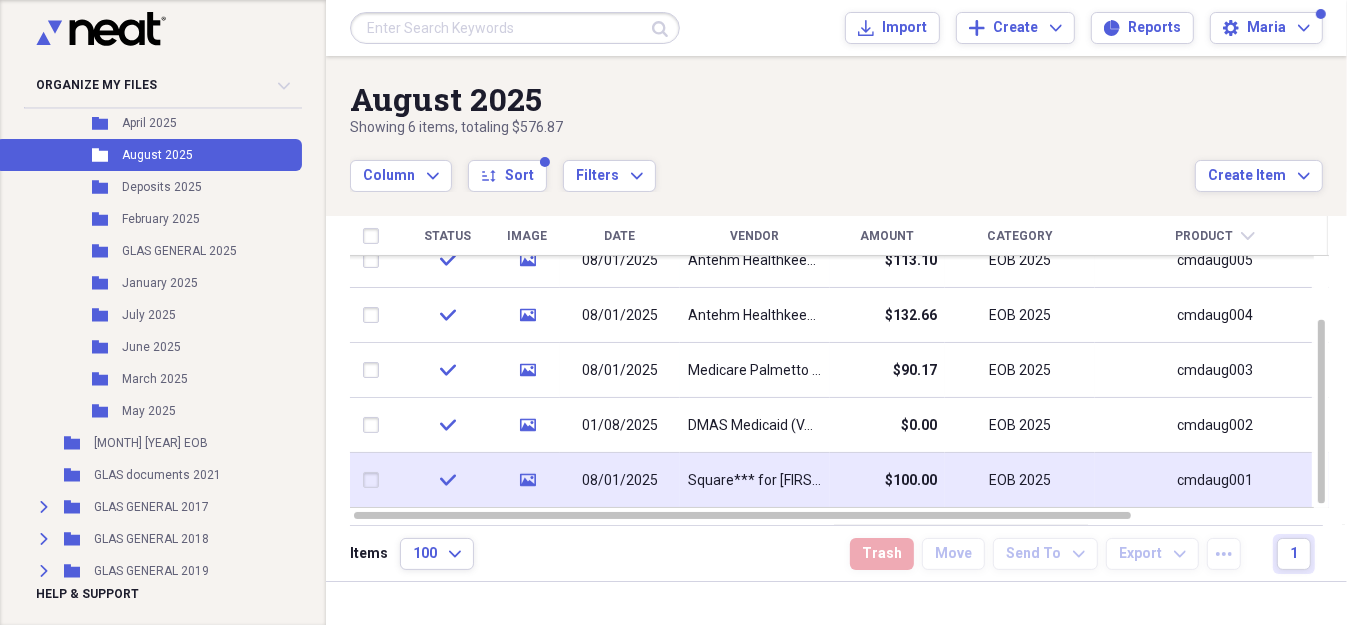 click on "Square*** for [FIRST] neees to be fixed" at bounding box center [755, 481] 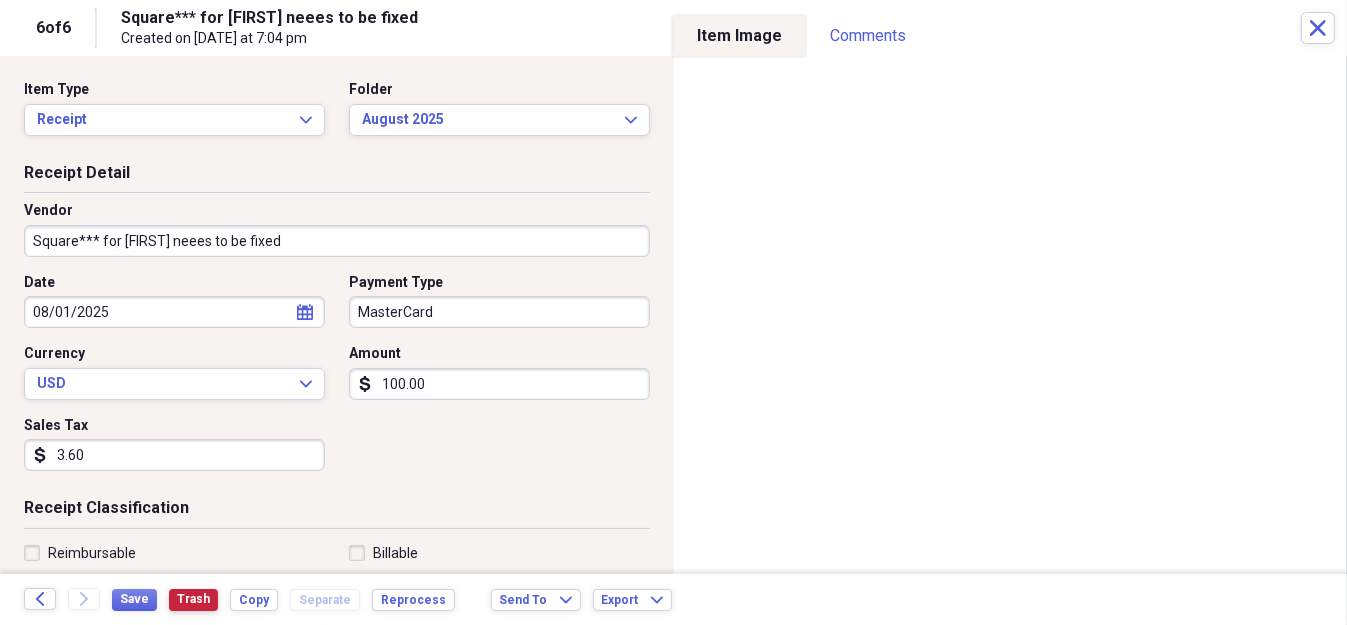 click on "Trash" at bounding box center (193, 599) 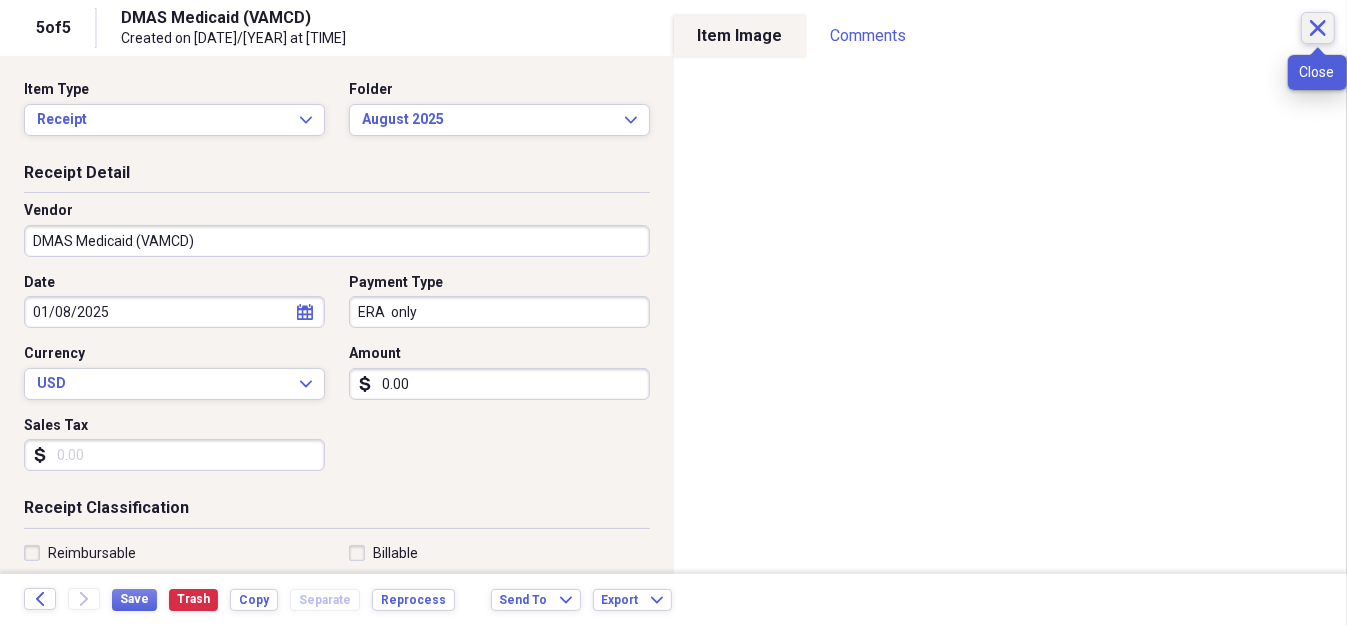 click on "Close" 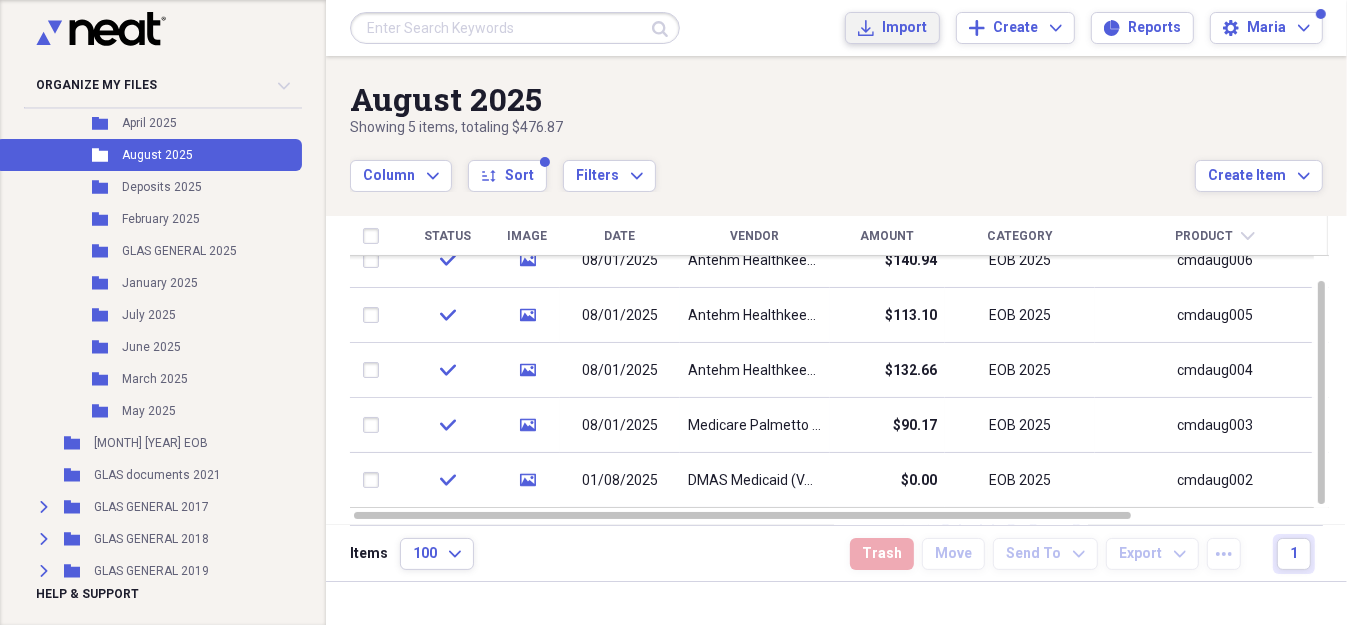 click on "Import" 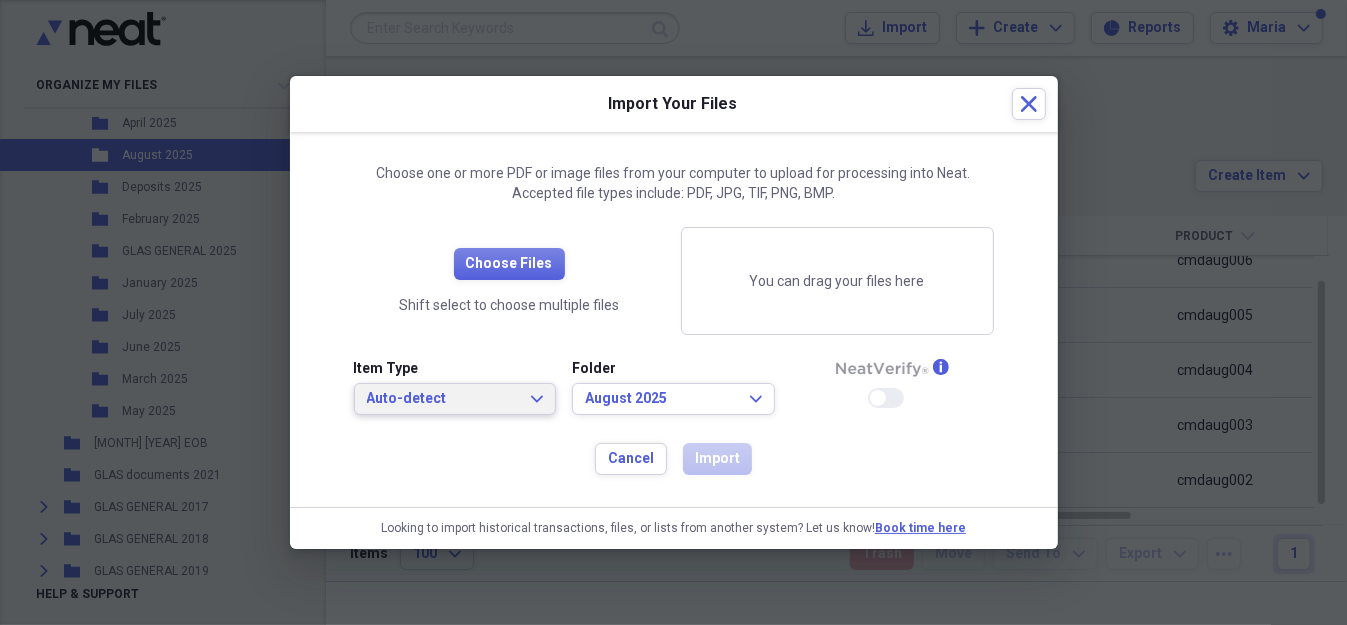 click on "Auto-detect Expand" at bounding box center [455, 399] 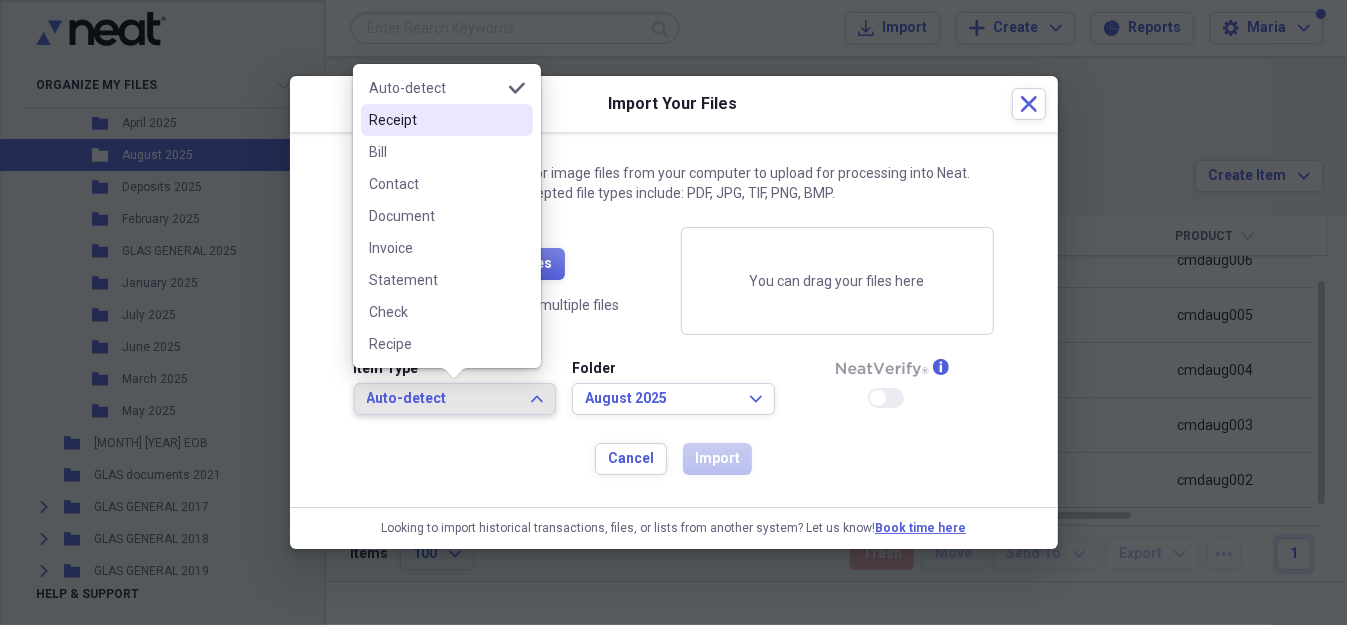 click on "Receipt" at bounding box center [447, 120] 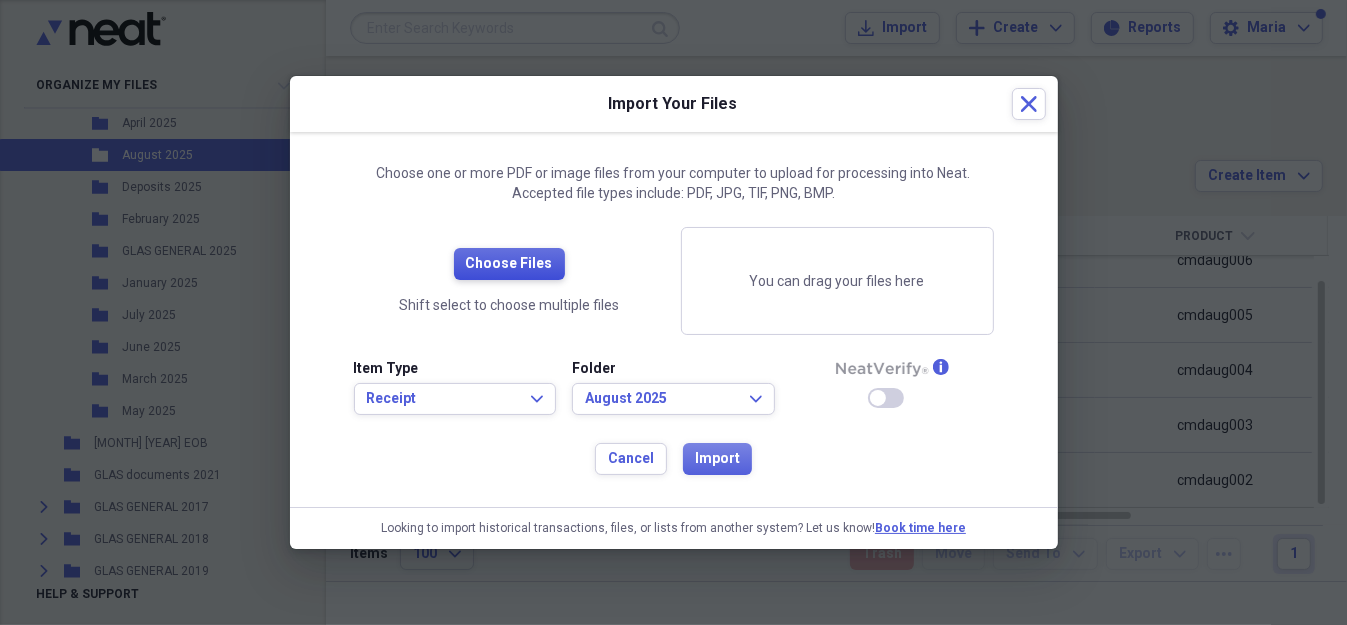 click on "Choose Files" at bounding box center (509, 264) 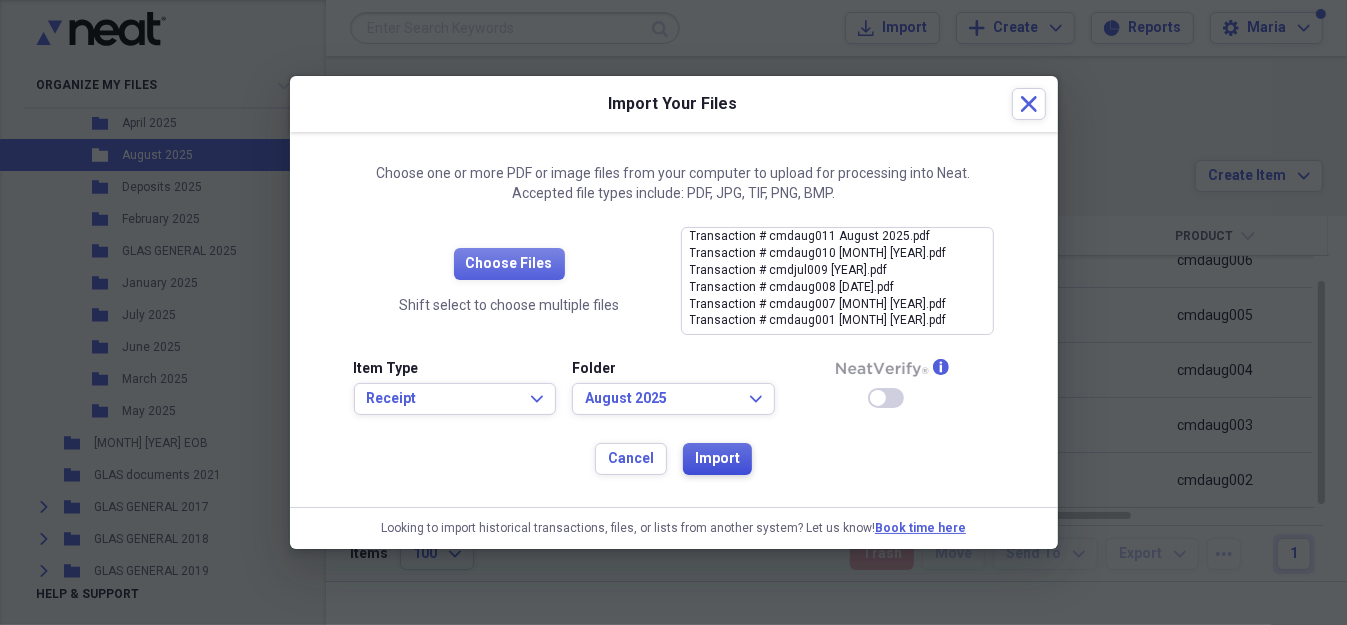 click on "Import" at bounding box center [717, 459] 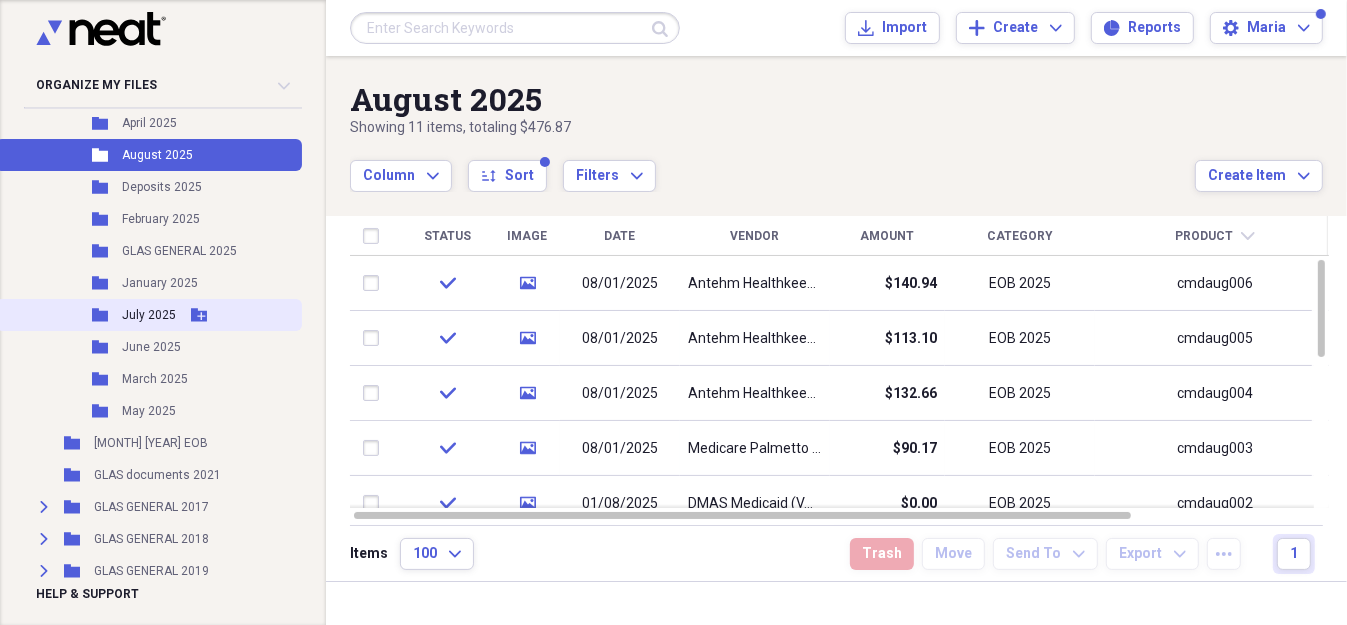 click on "July 2025" at bounding box center [149, 315] 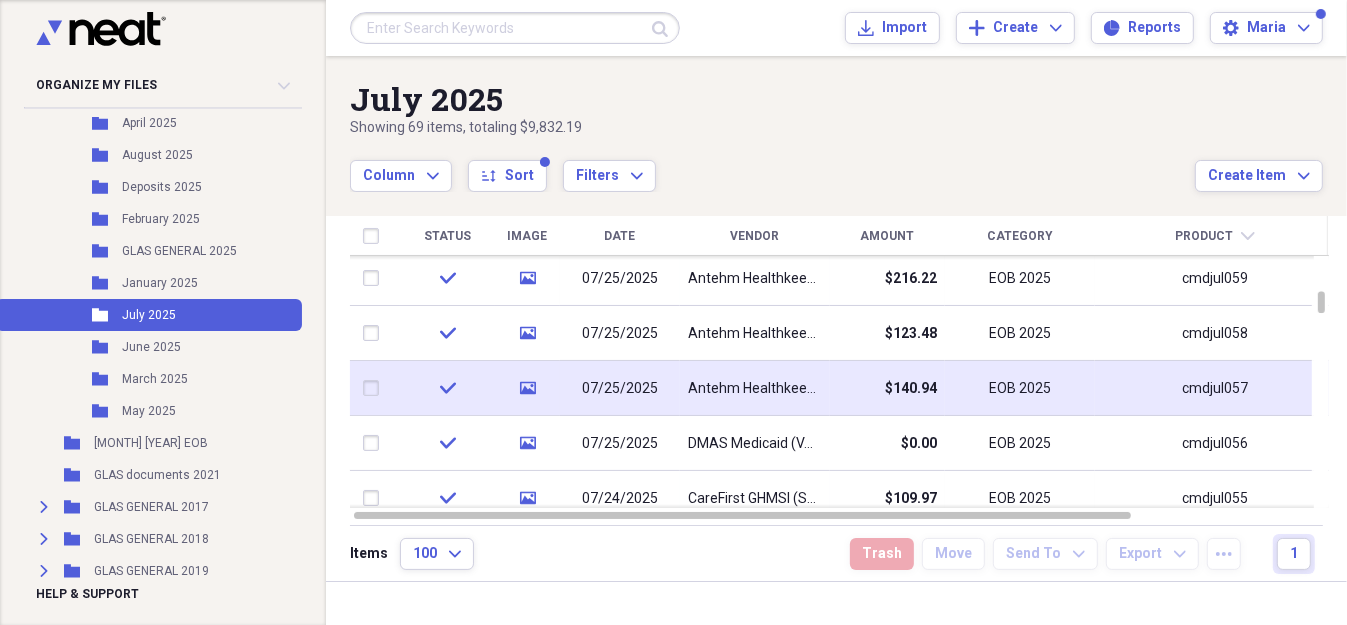 click on "Antehm Healthkeepers Plans of Virginia (00423)" at bounding box center (755, 389) 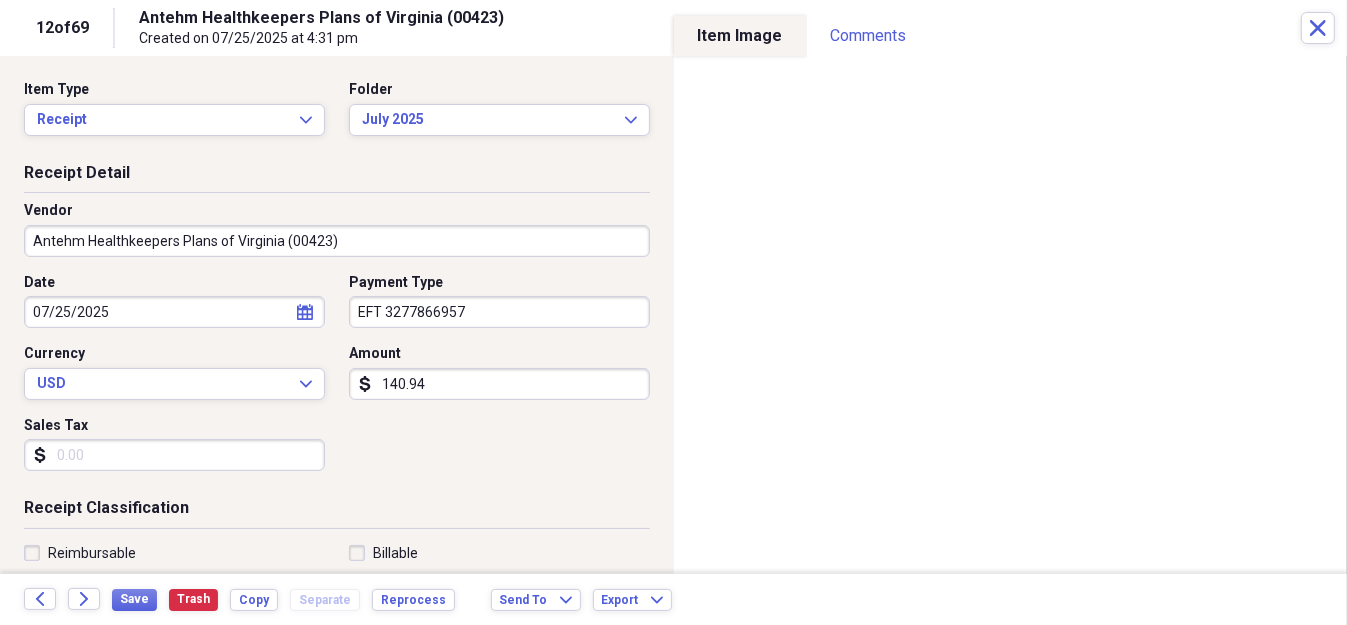 click on "Antehm Healthkeepers Plans of Virginia (00423)" at bounding box center [337, 241] 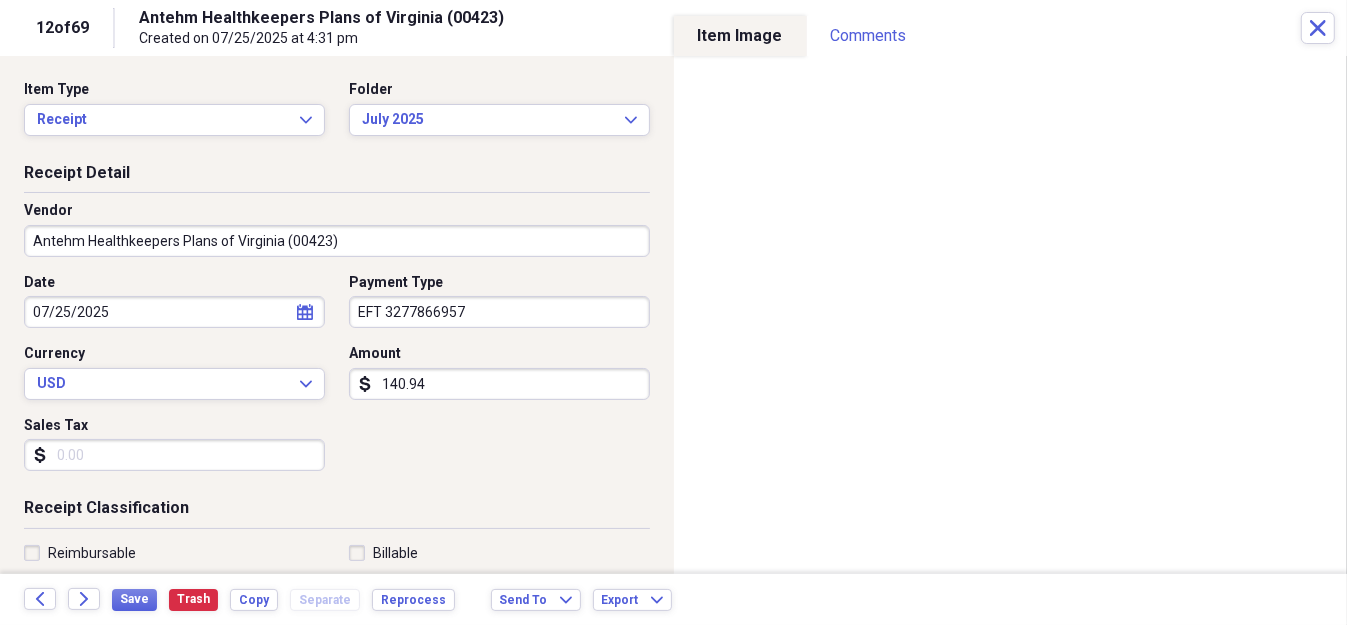 click on "Date [DATE]/[YEAR] calendar Calendar Payment Type EFT 3277866957 Currency USD Expand Amount dollar-sign [AMOUNT] Sales Tax dollar-sign" at bounding box center (337, 380) 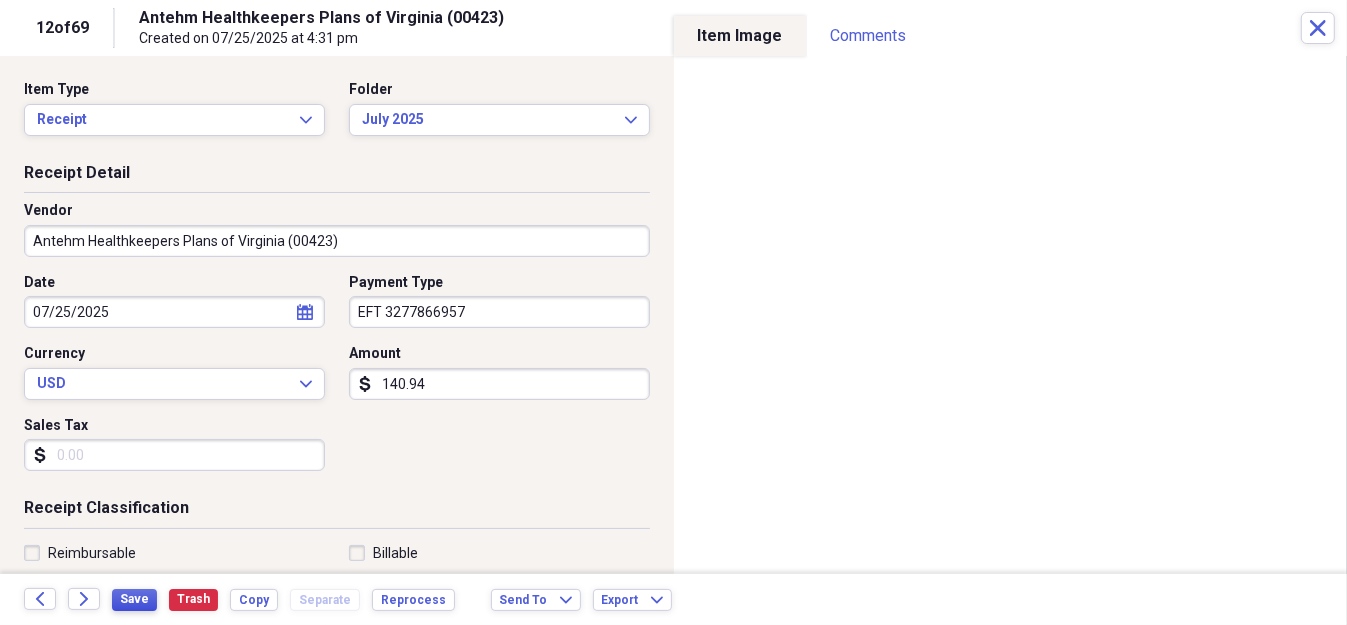 click on "Save" at bounding box center [134, 599] 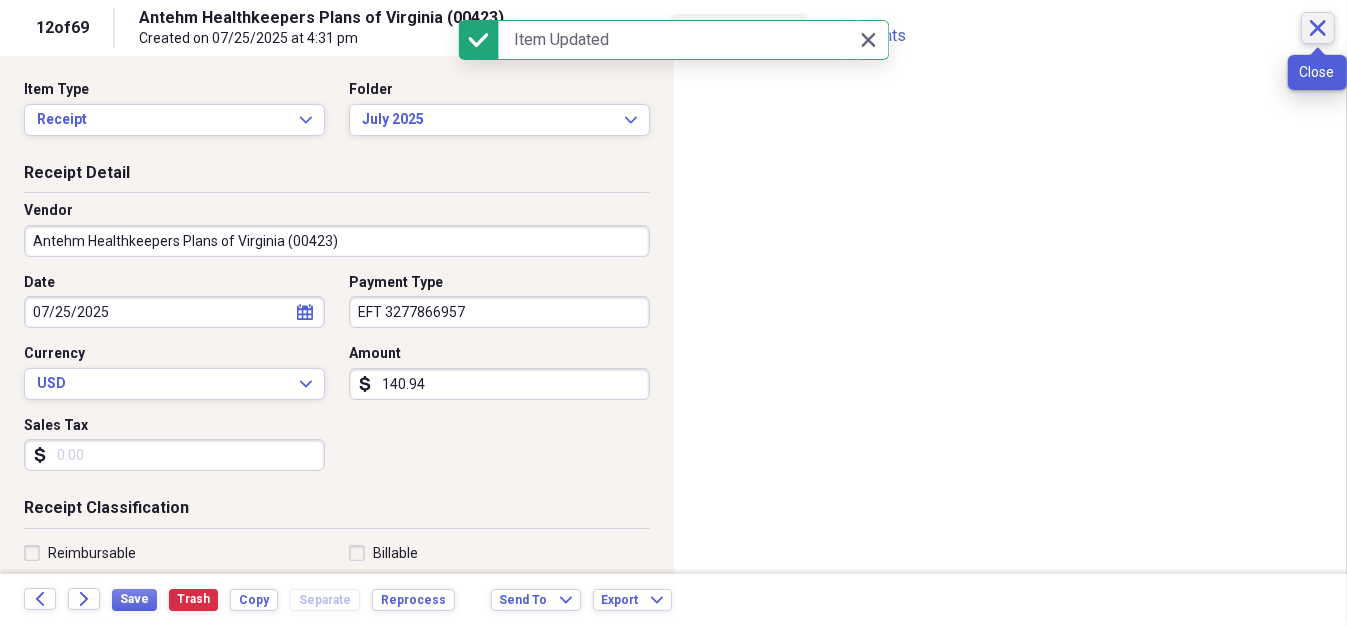 click 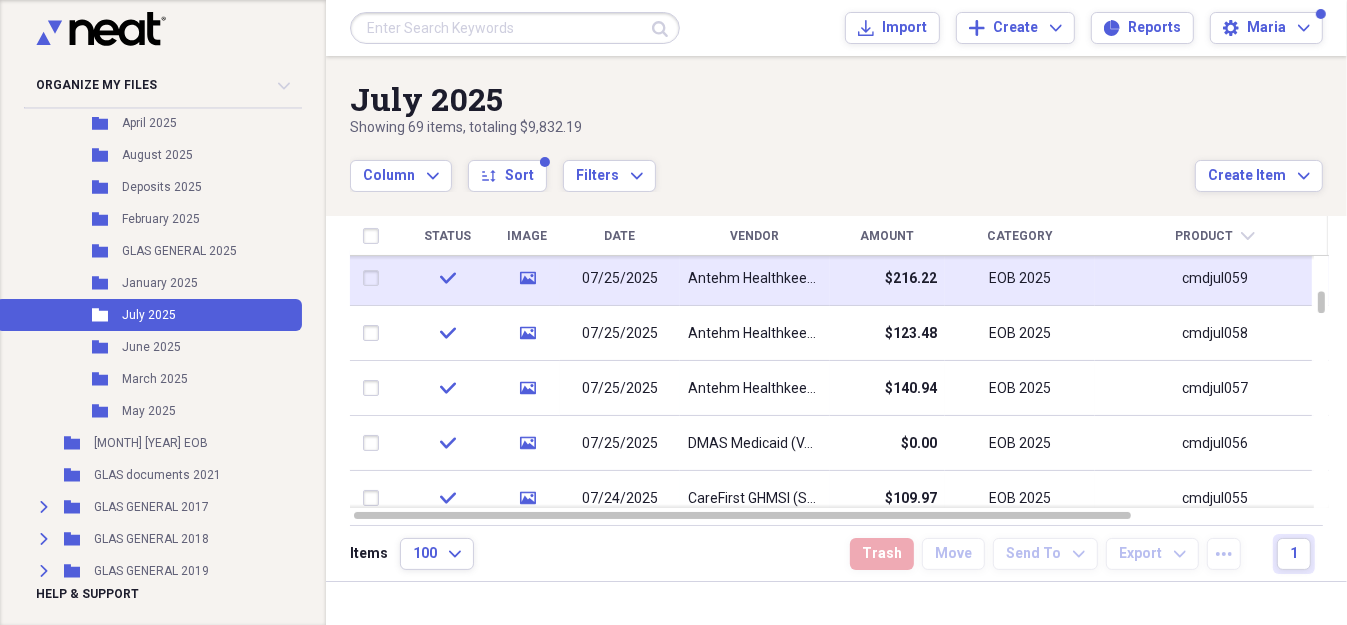 click on "Antehm Healthkeepers  (00423)" at bounding box center (755, 279) 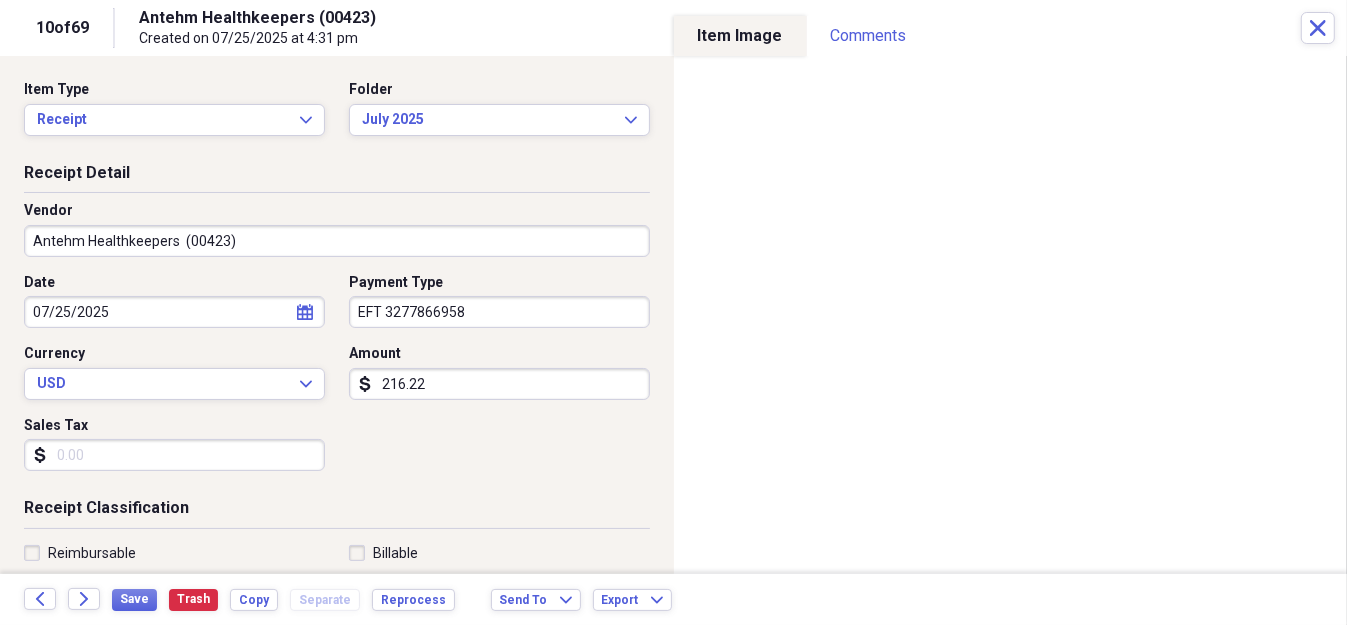 click on "Antehm Healthkeepers  (00423)" at bounding box center (337, 241) 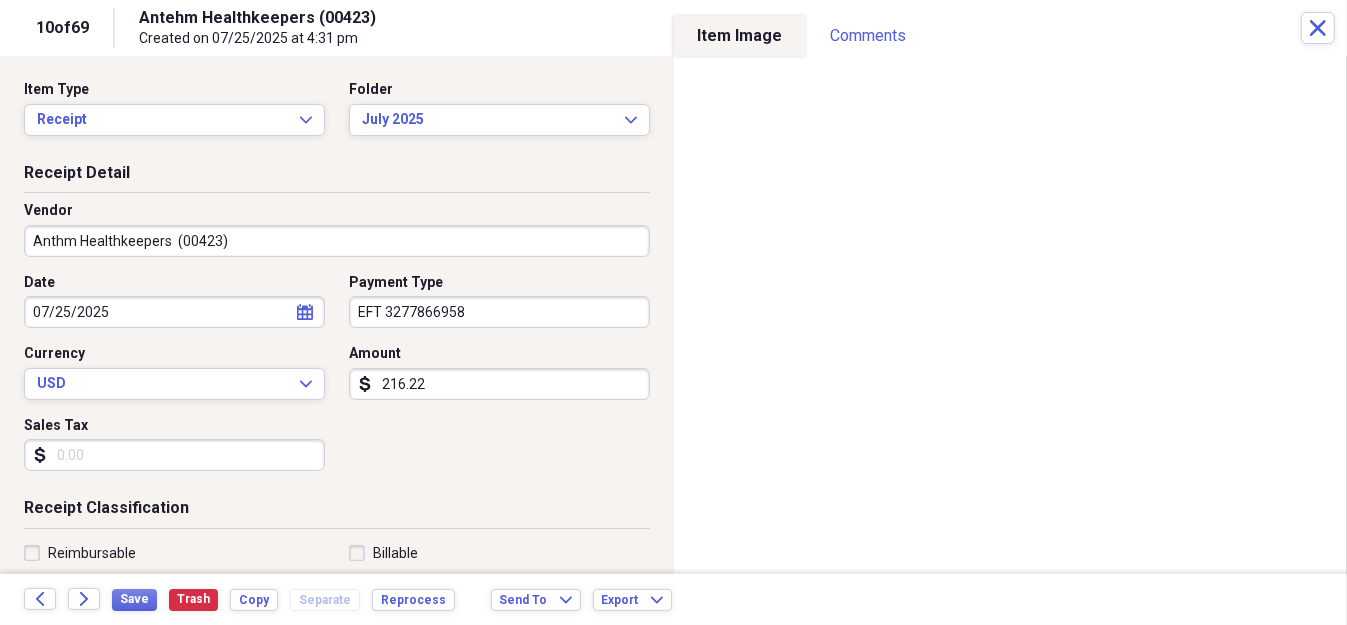 type on "Anthem Healthkeepers  (00423)" 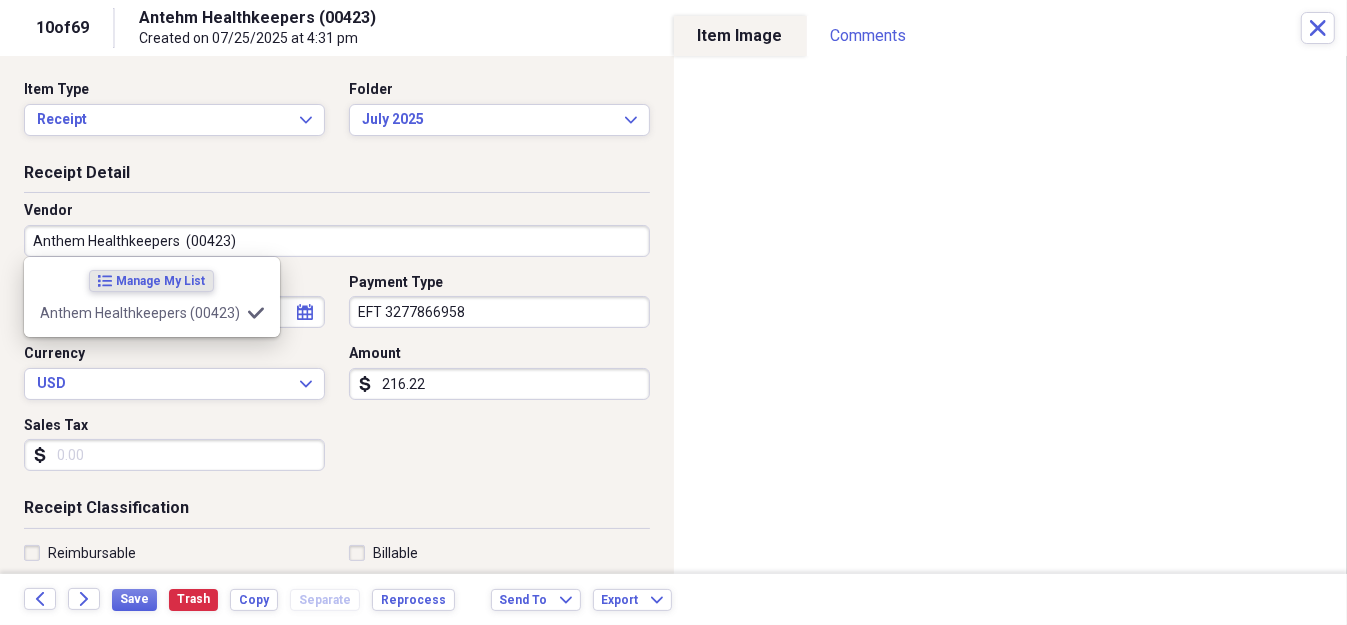 type on "EOB 2023" 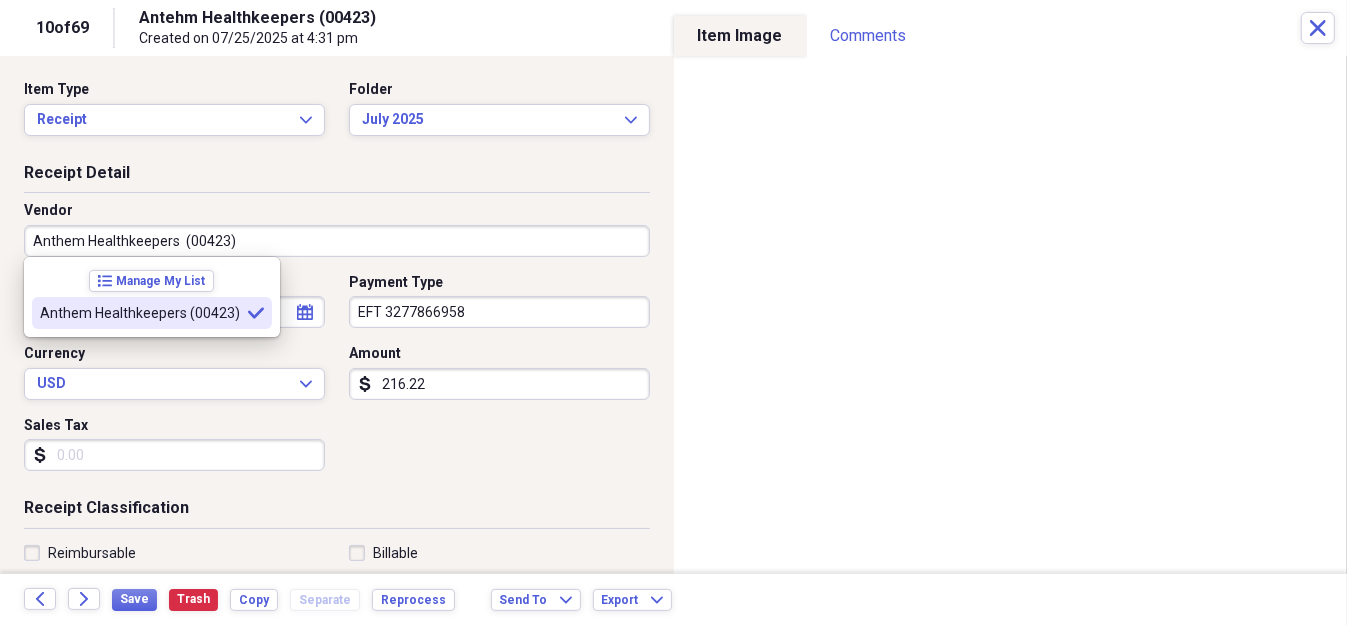 type on "Anthem Healthkeepers  (00423)" 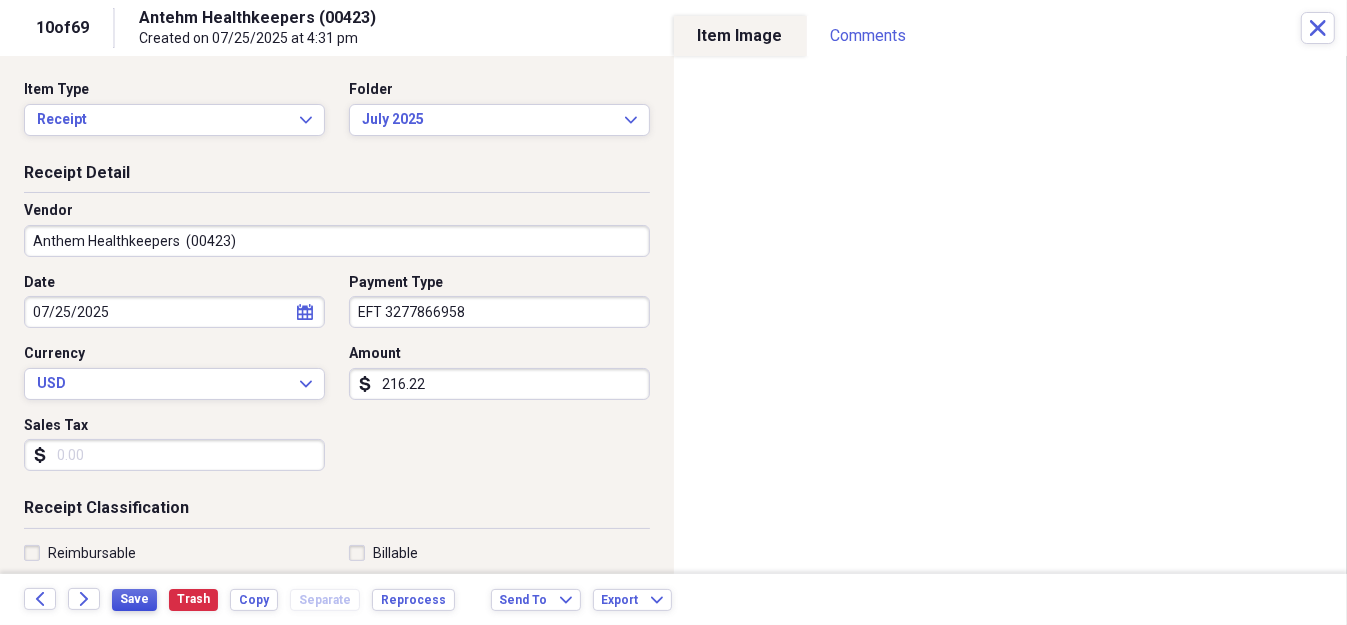 click on "Save" at bounding box center (134, 599) 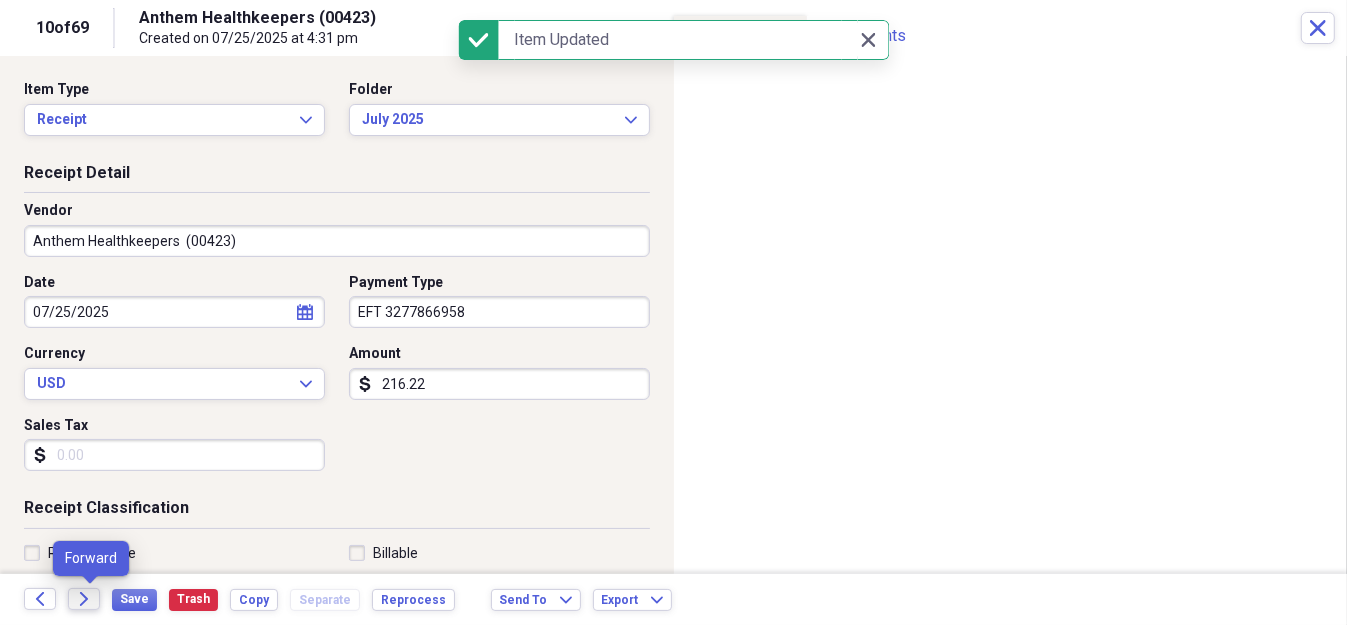 click on "Forward" at bounding box center (84, 599) 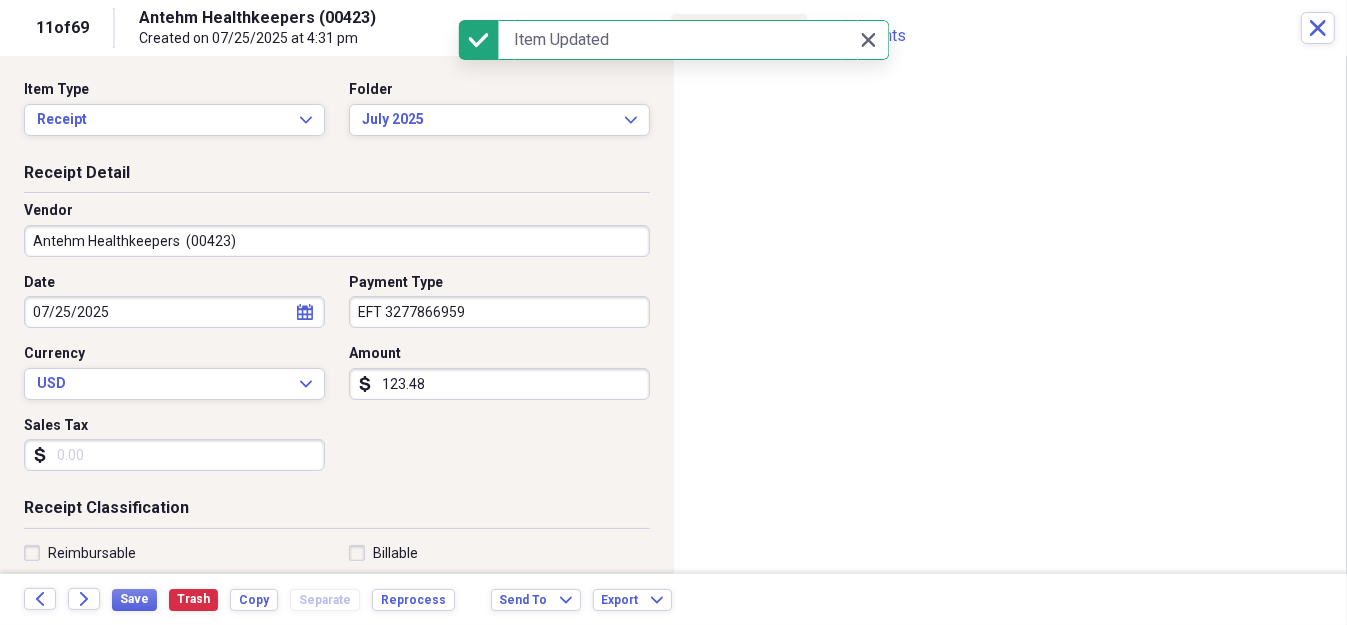 click on "Antehm Healthkeepers  (00423)" at bounding box center [337, 241] 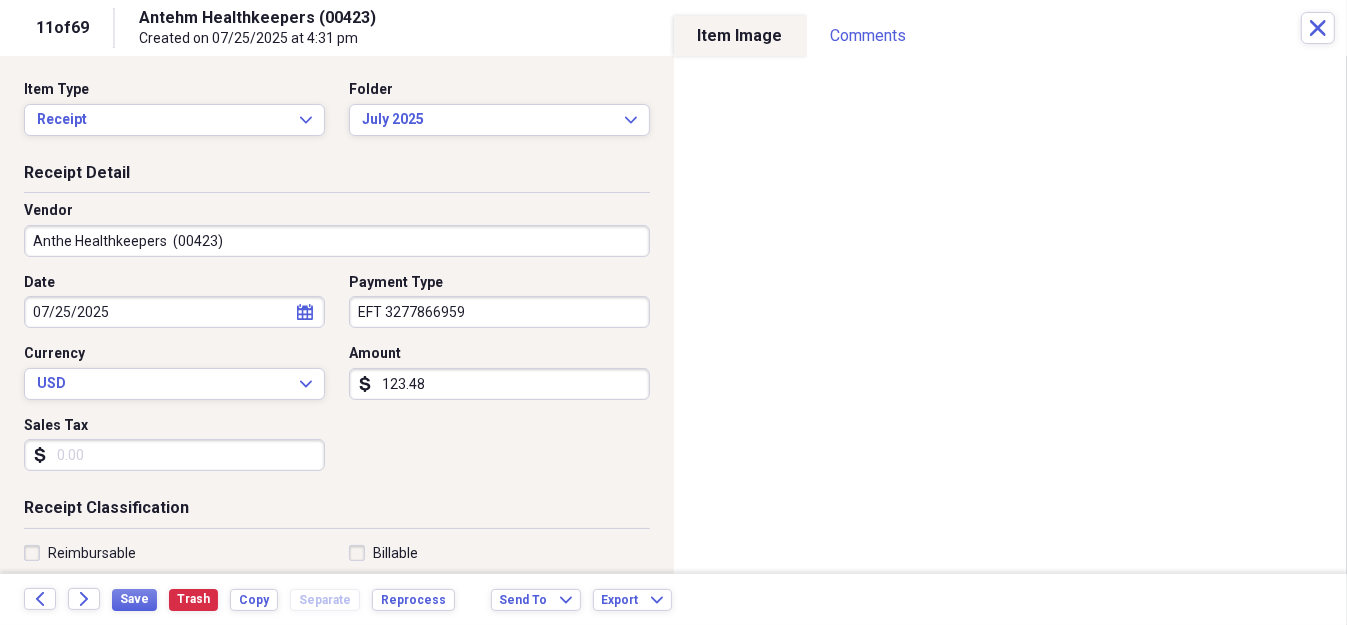 type on "Anthem Healthkeepers  (00423)" 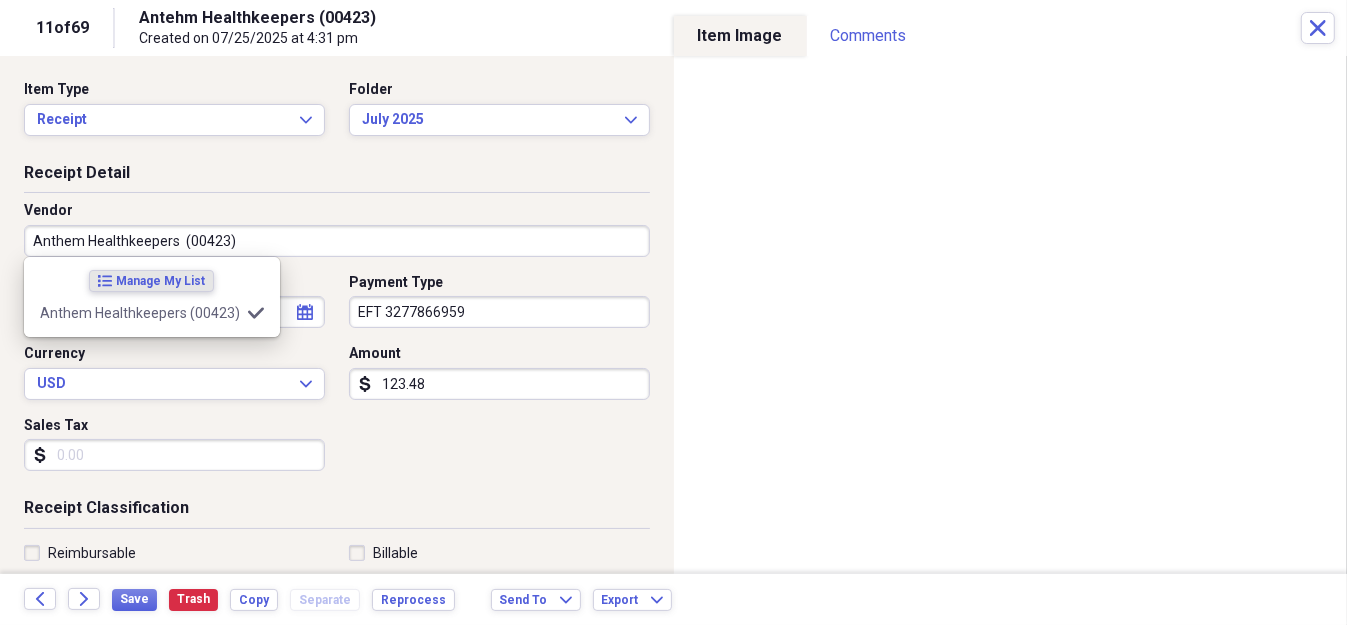 type on "EOB 2023" 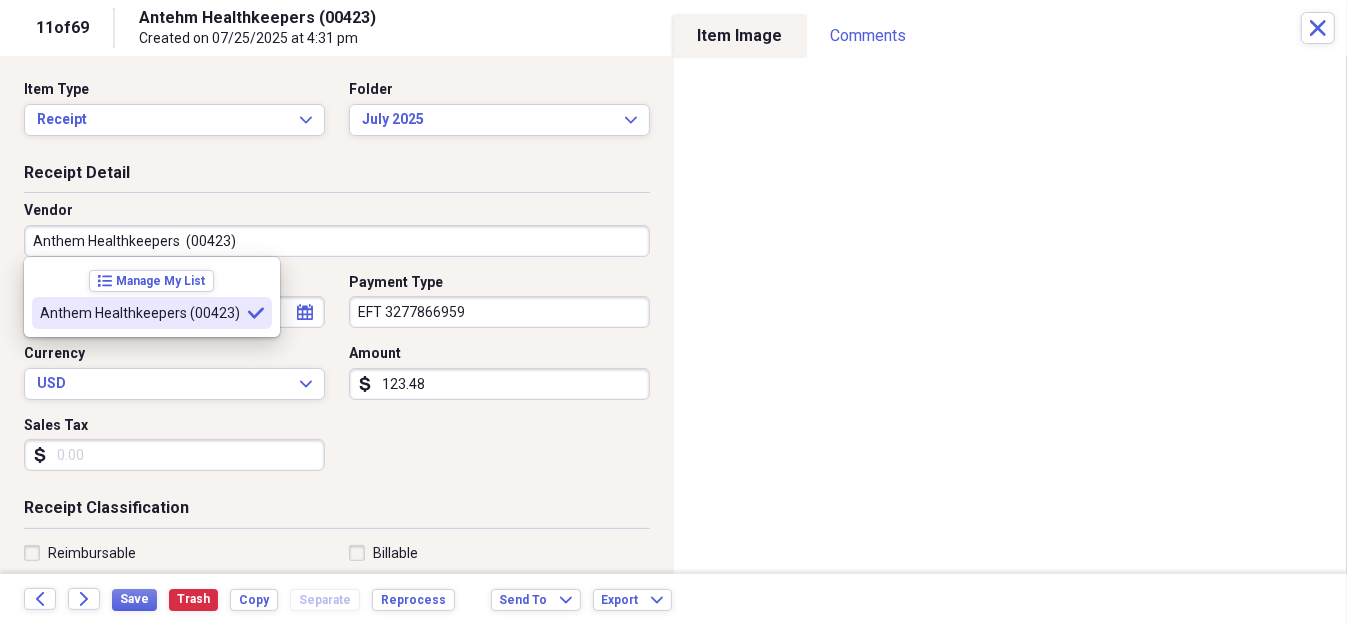 type on "Anthem Healthkeepers  (00423)" 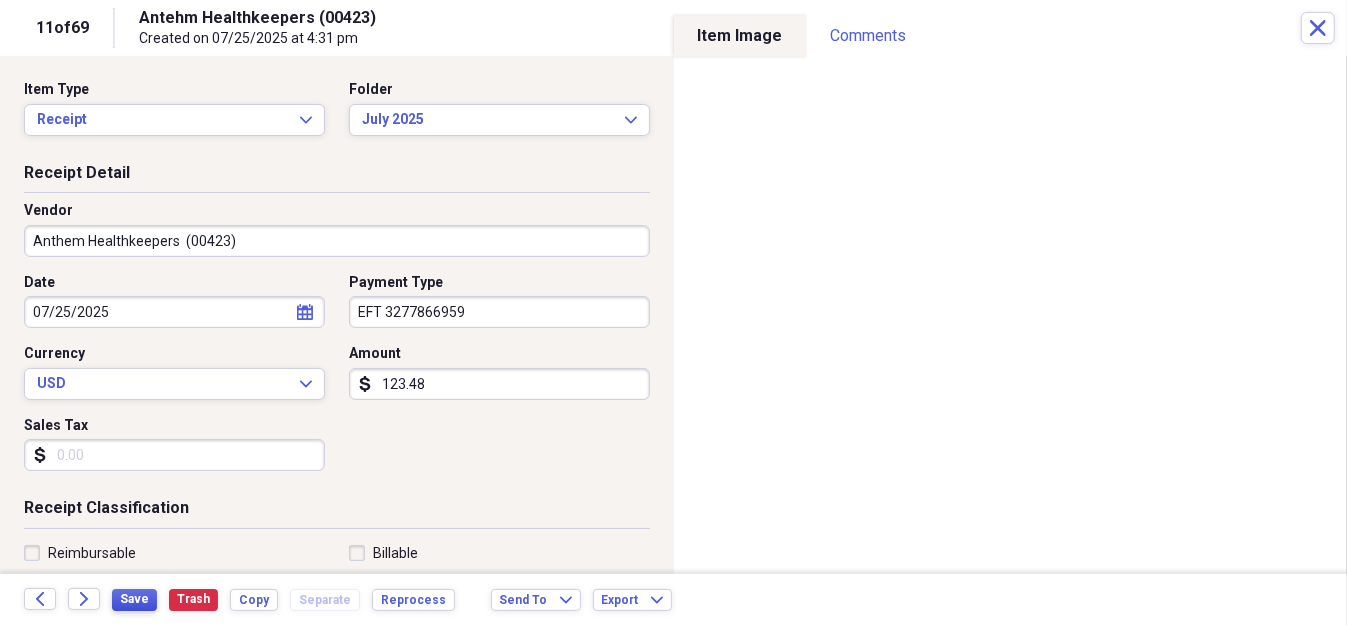 click on "Save" at bounding box center (134, 599) 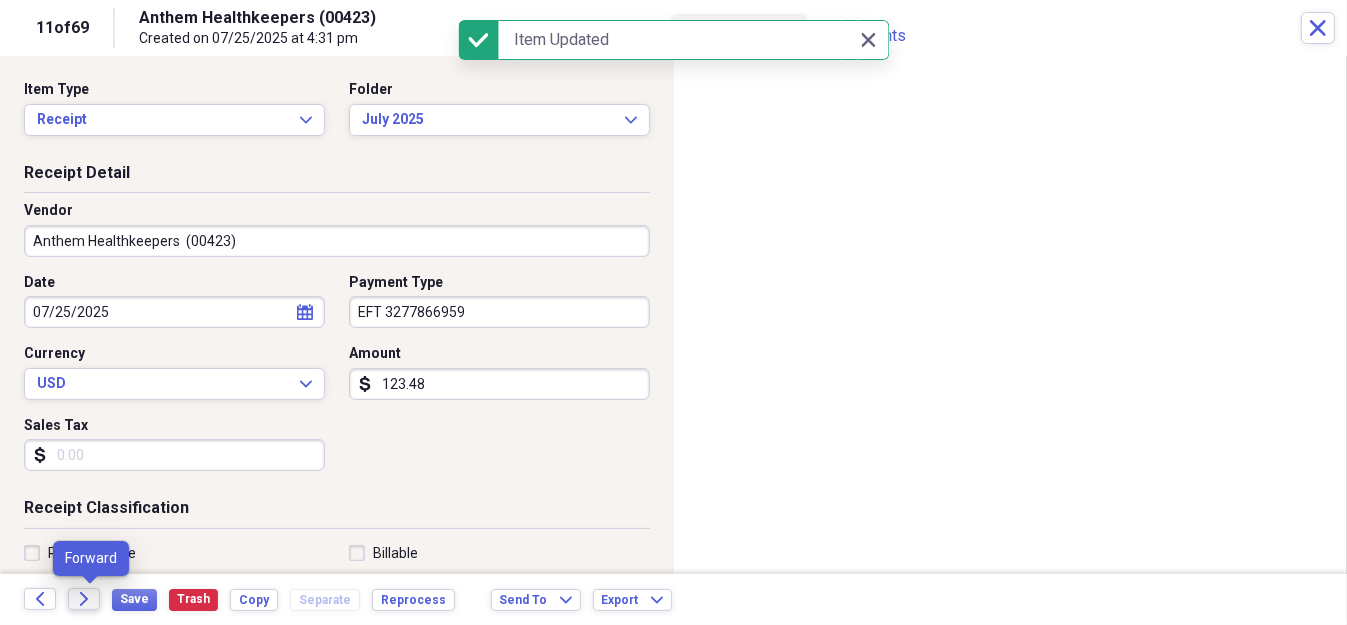 click on "Forward" 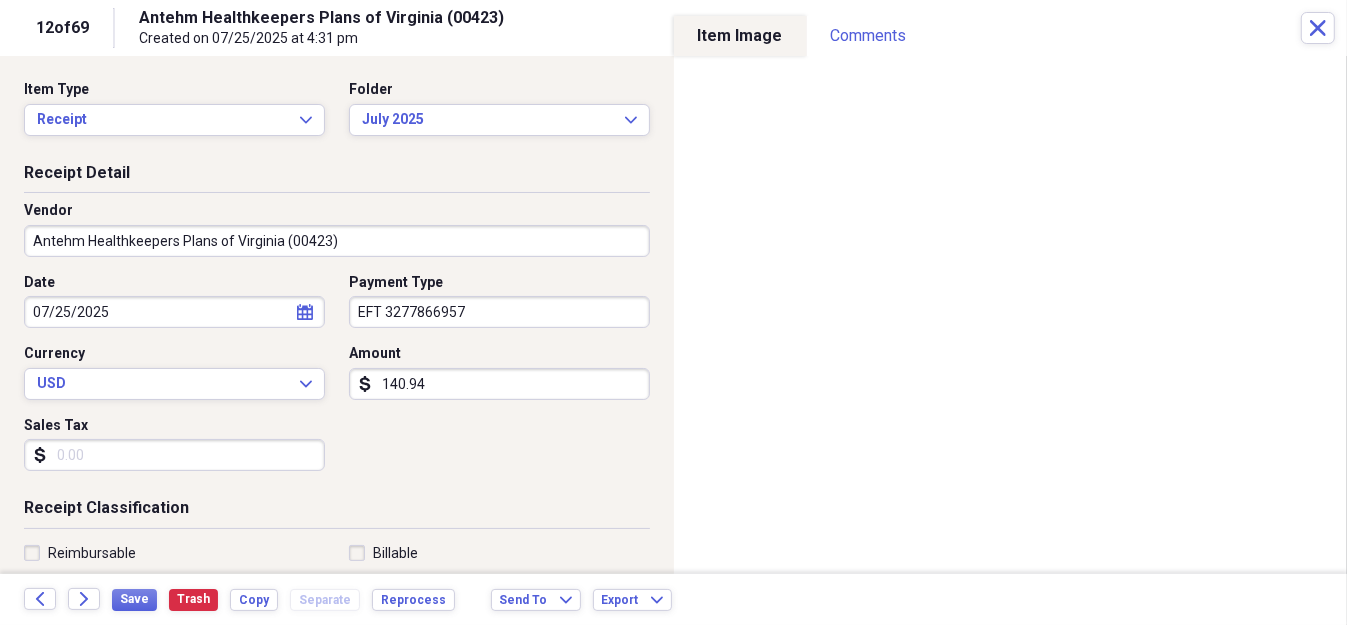 click on "Antehm Healthkeepers Plans of Virginia (00423)" at bounding box center [337, 241] 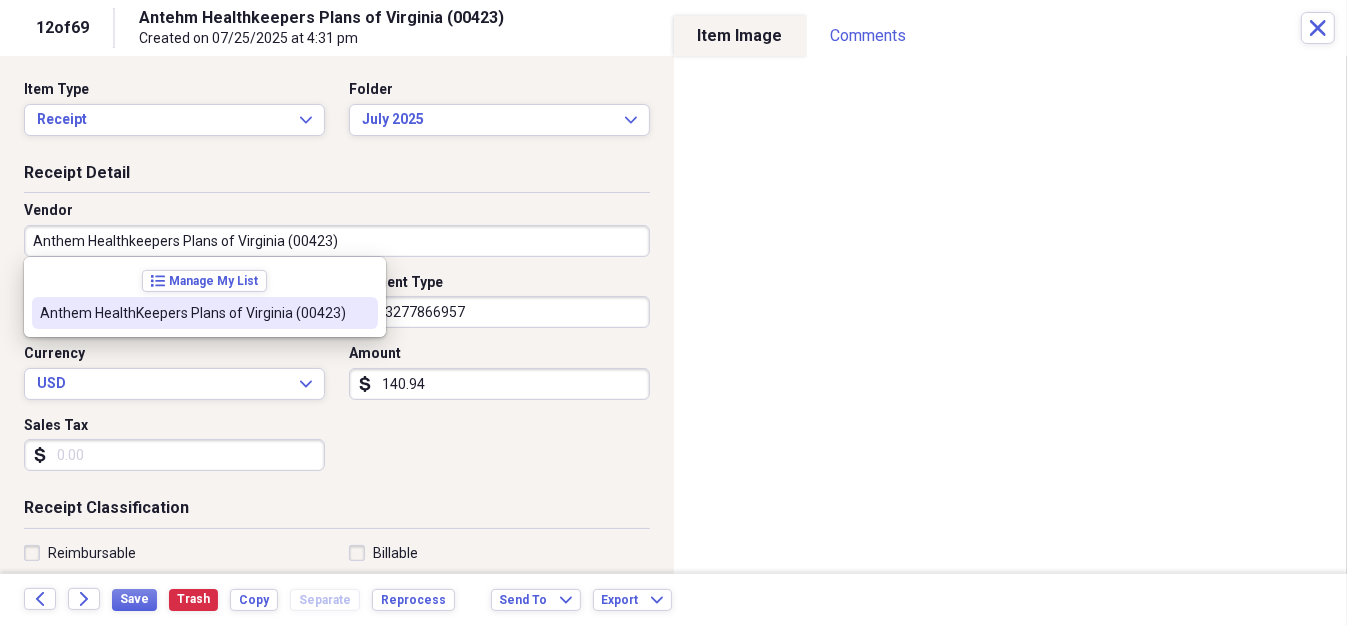 click on "Anthem HealthKeepers Plans of Virginia (00423)" at bounding box center (193, 313) 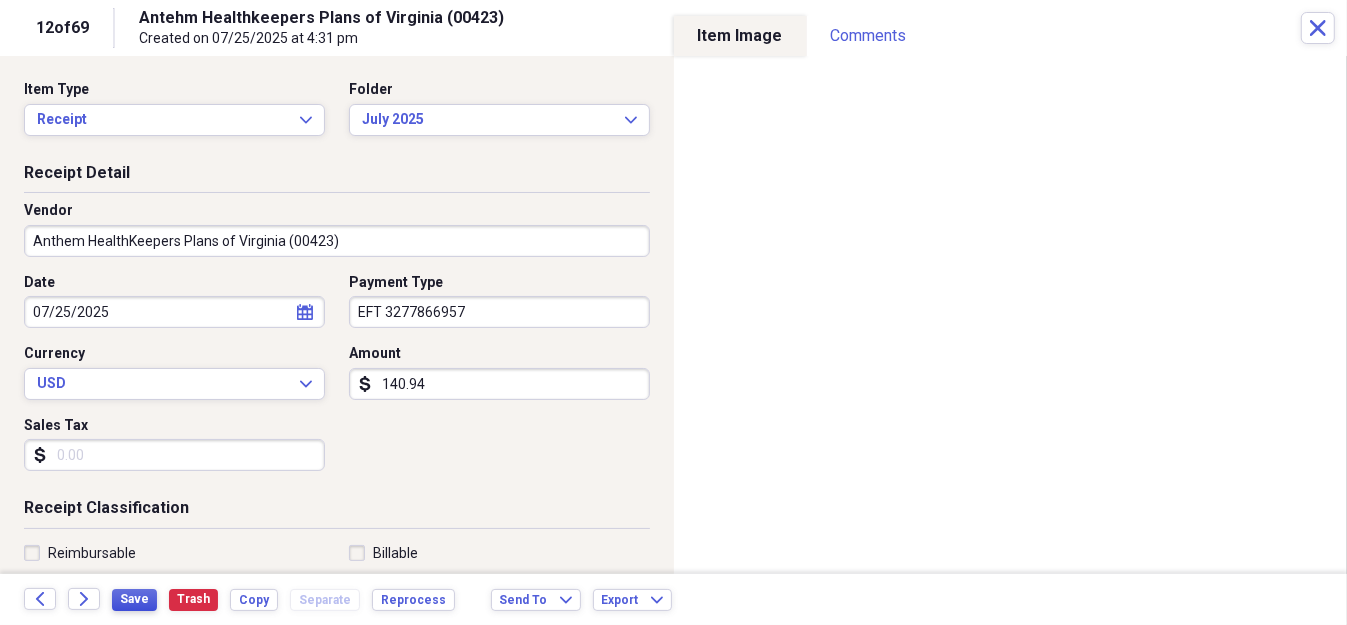 click on "Save" at bounding box center (134, 599) 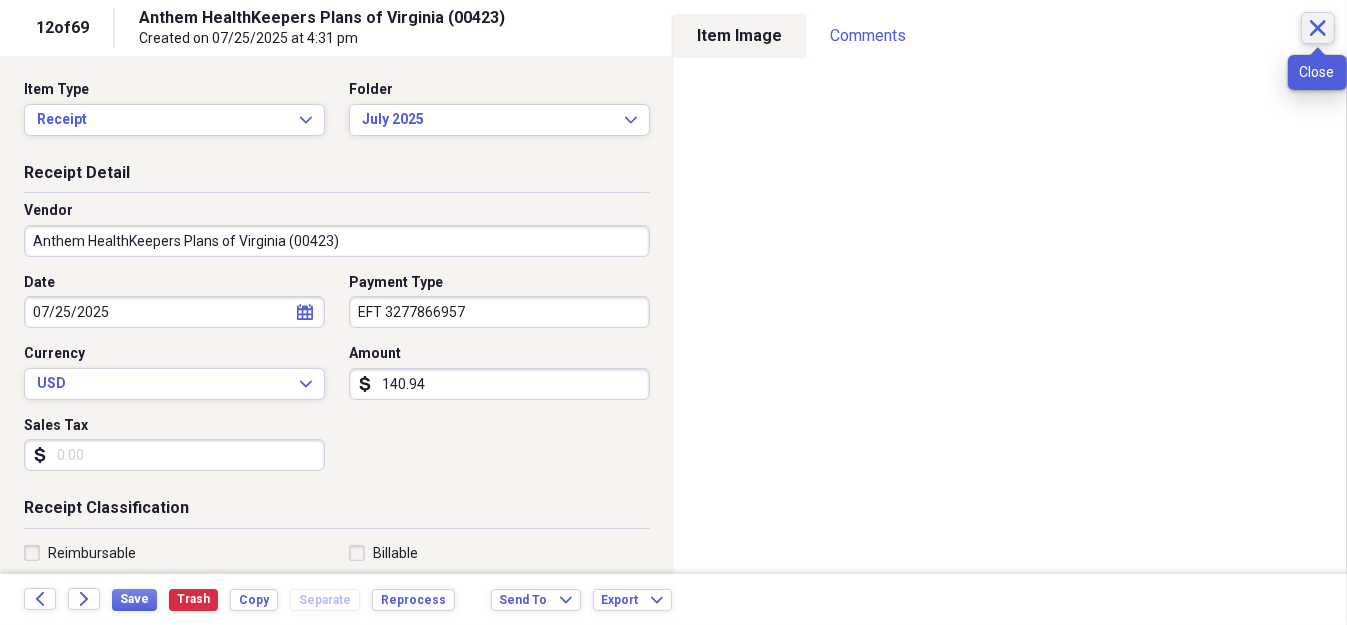 click 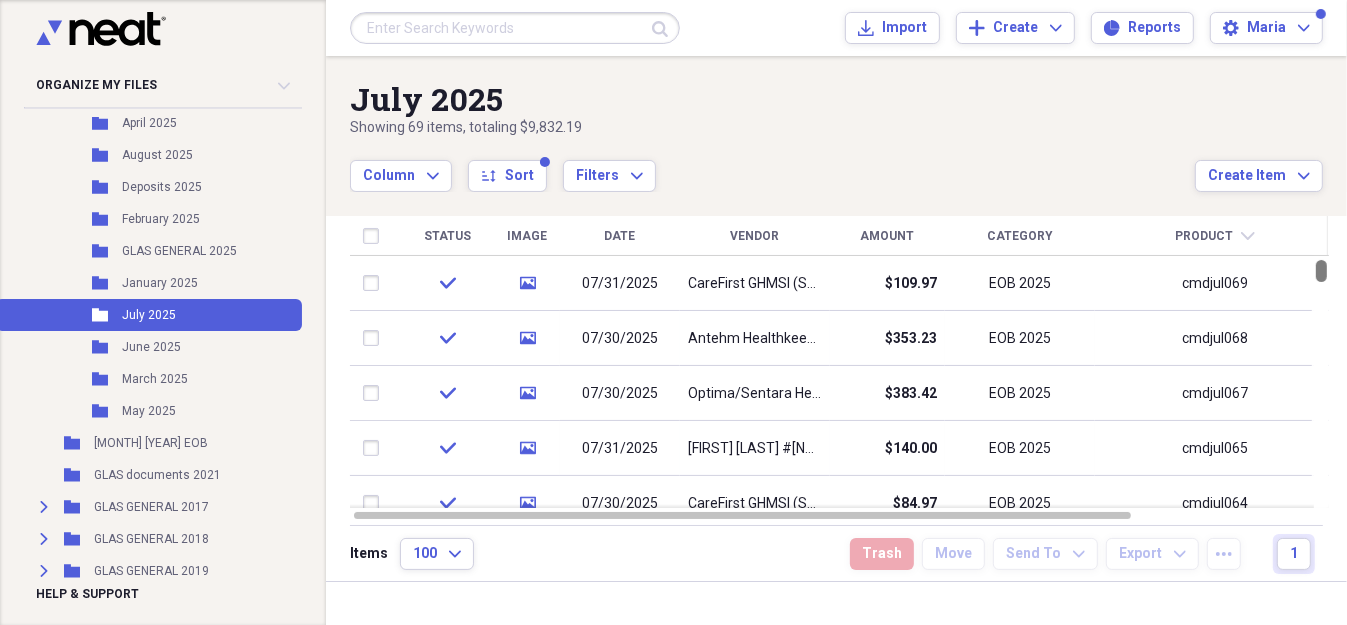 drag, startPoint x: 1333, startPoint y: 299, endPoint x: 1333, endPoint y: 265, distance: 34 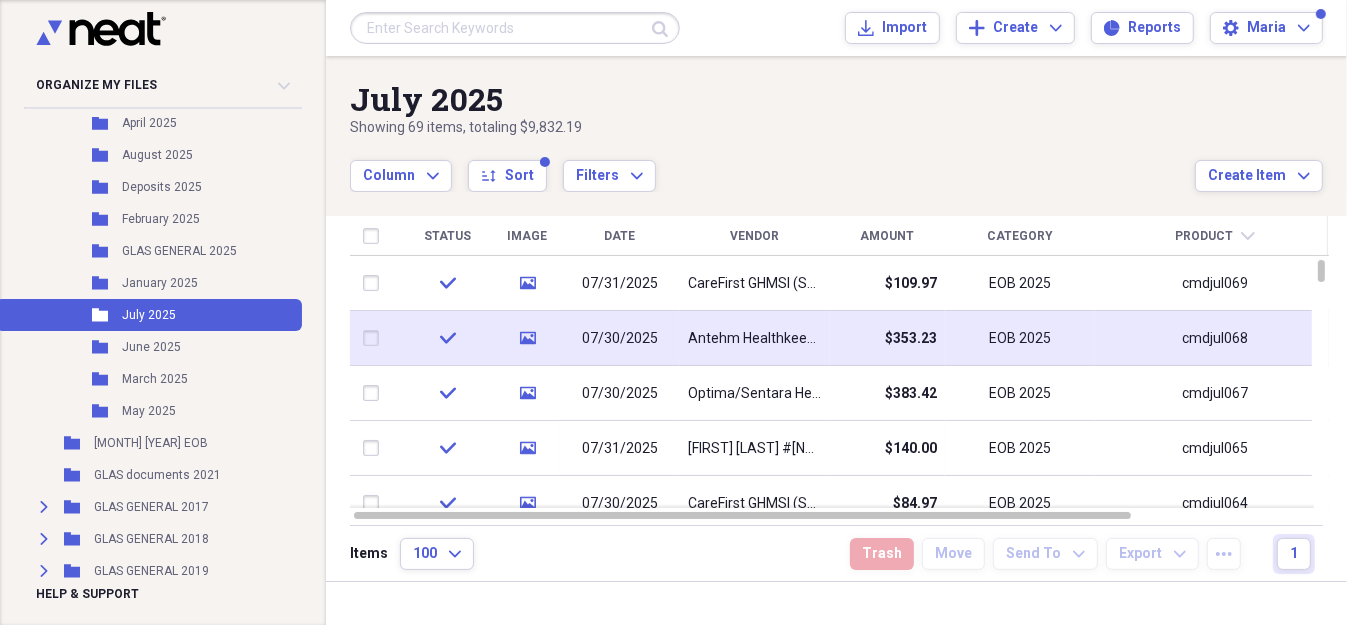 click on "Antehm Healthkeepers Plus  (00423)" at bounding box center (755, 339) 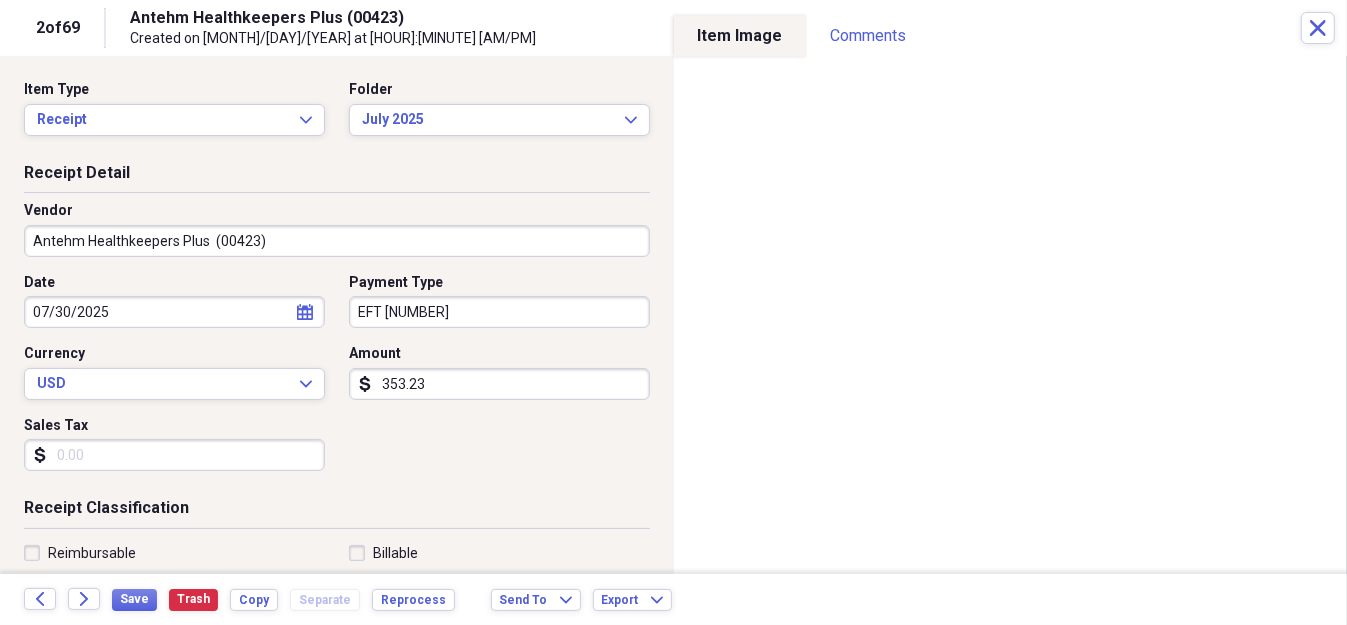 click on "Antehm Healthkeepers Plus  (00423)" at bounding box center [337, 241] 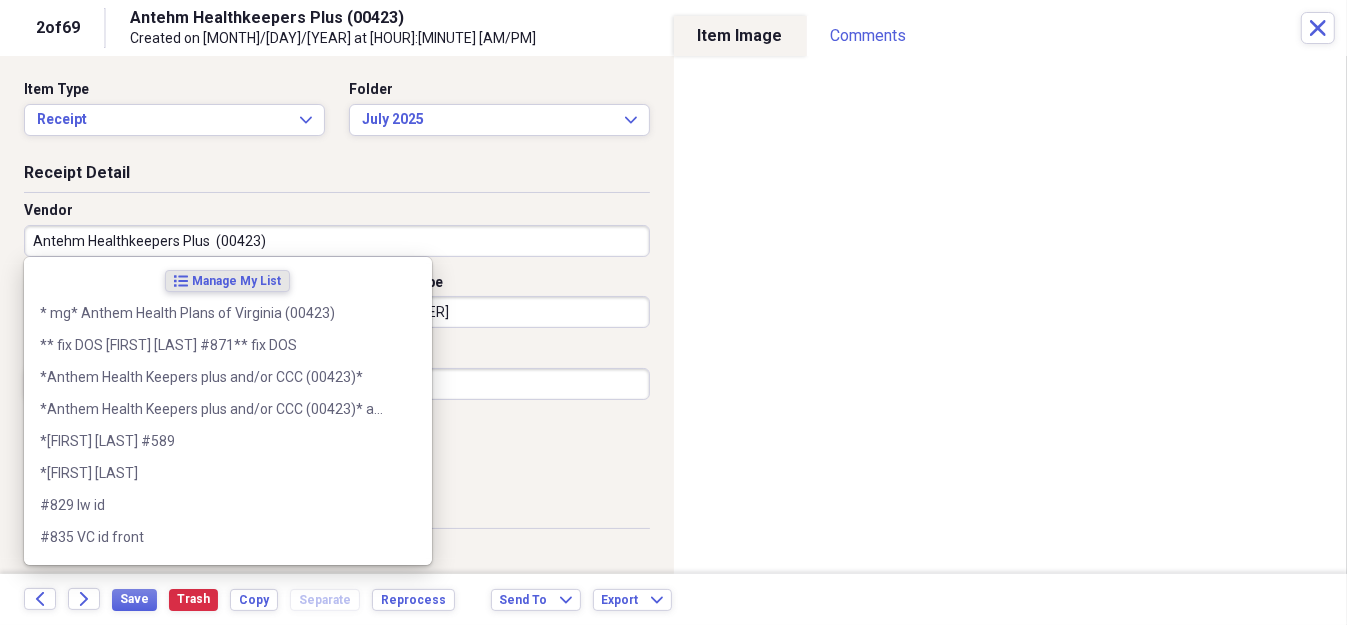 click on "Antehm Healthkeepers Plus  (00423)" at bounding box center (337, 241) 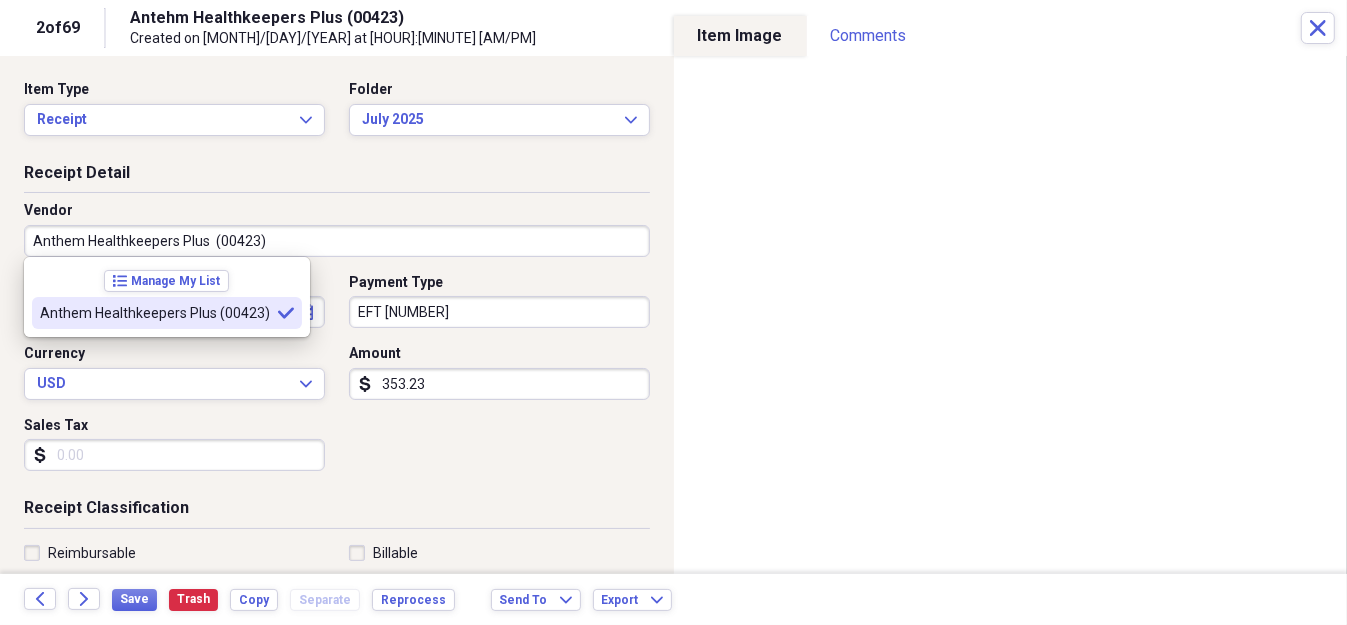 type on "Anthem Healthkeepers Plus  (00423)" 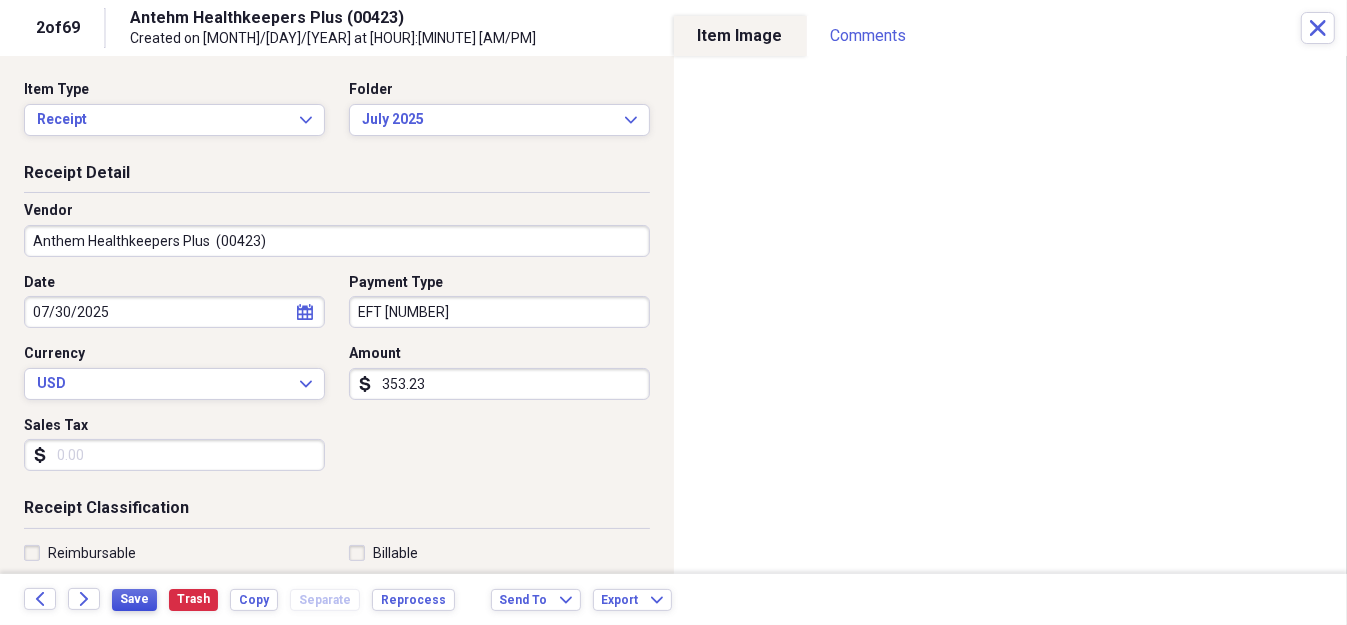 click on "Save" at bounding box center (134, 599) 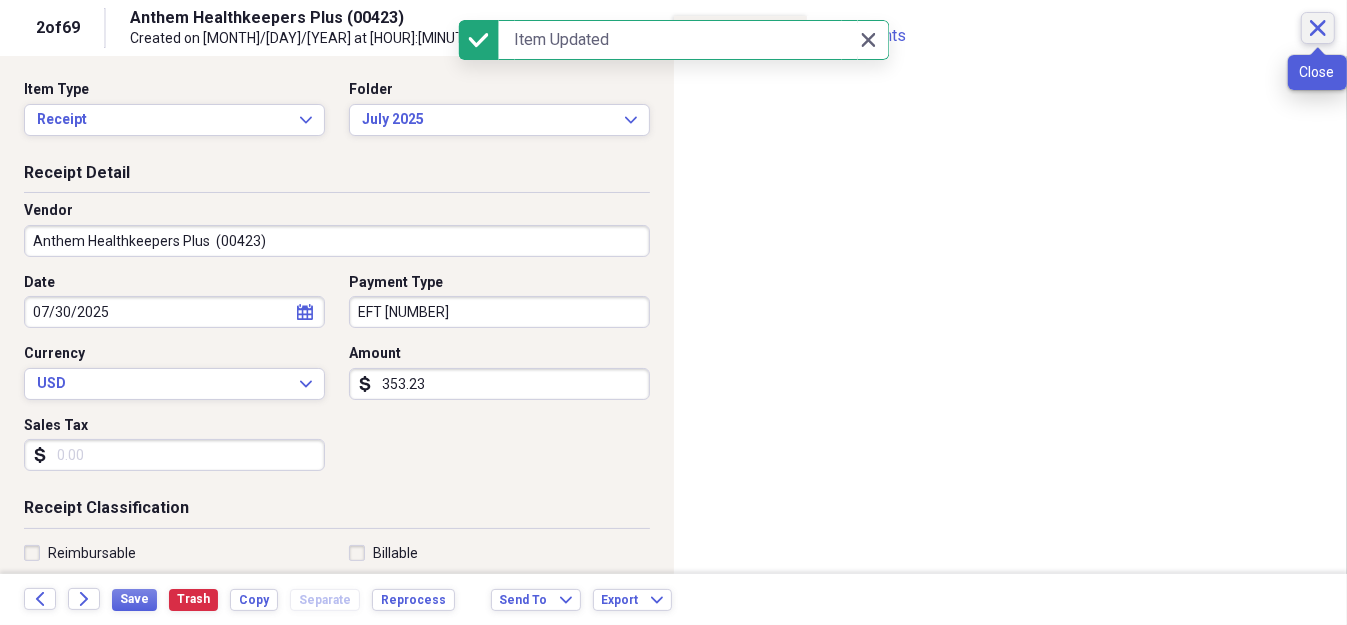 click 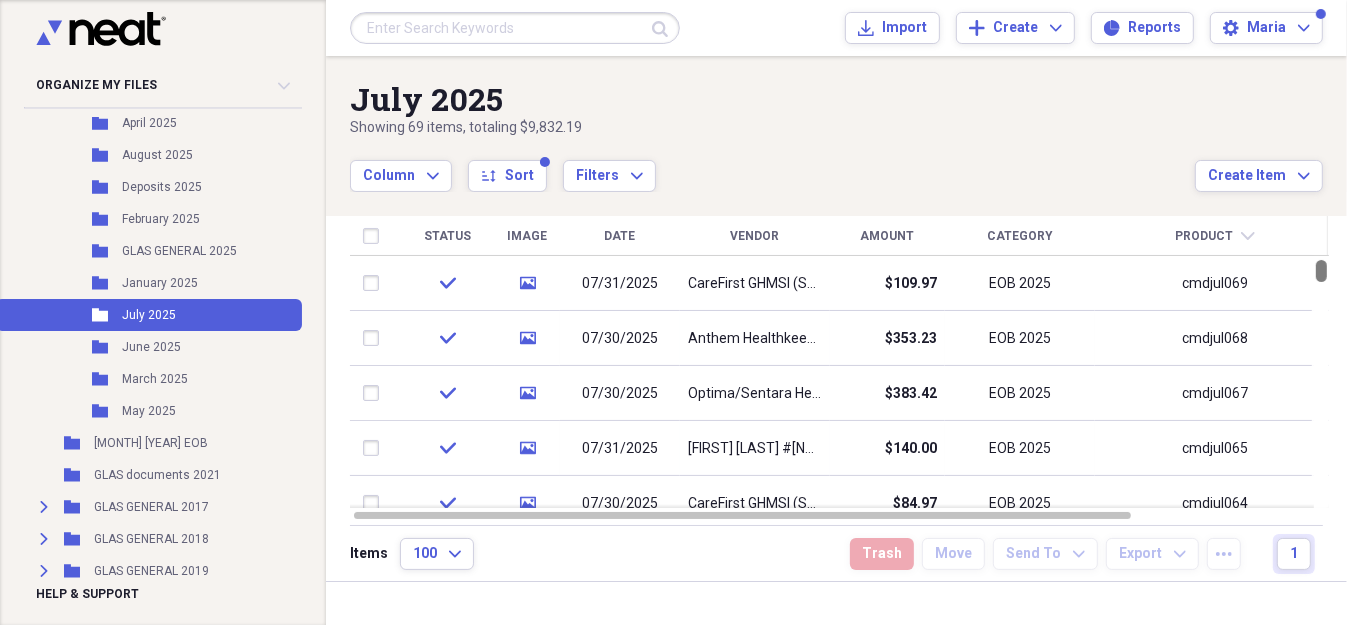 drag, startPoint x: 1341, startPoint y: 265, endPoint x: 1340, endPoint y: 246, distance: 19.026299 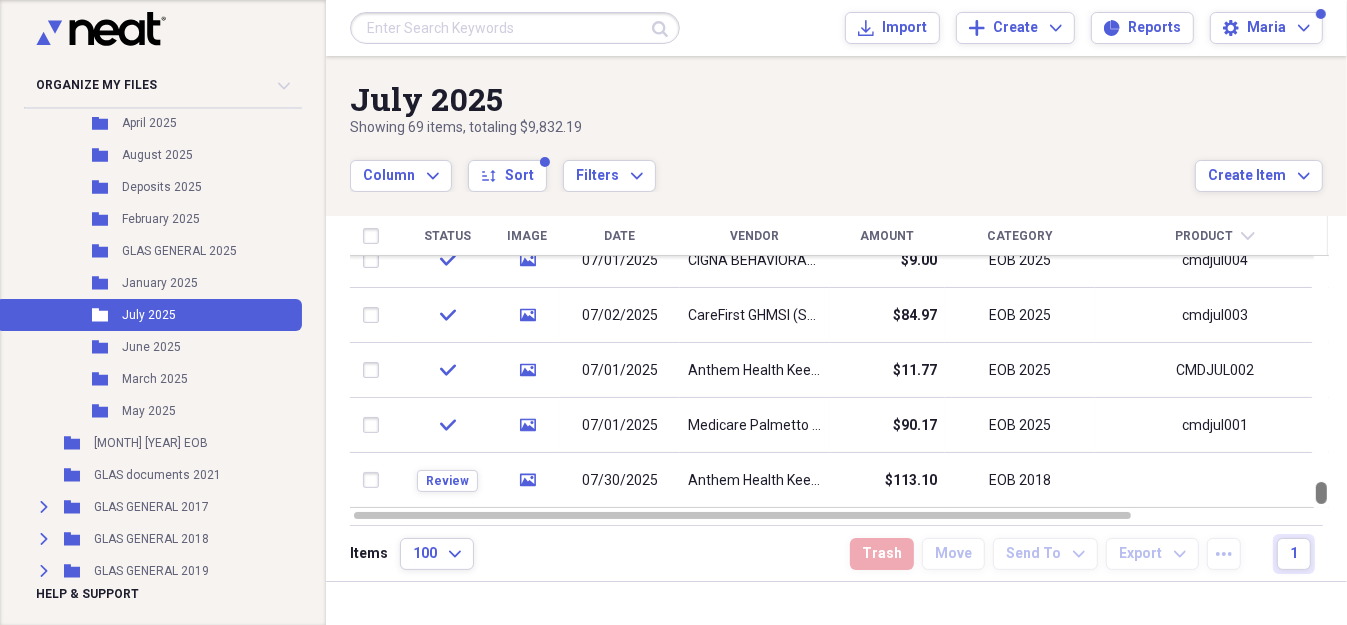 drag, startPoint x: 1335, startPoint y: 282, endPoint x: 1349, endPoint y: 505, distance: 223.43903 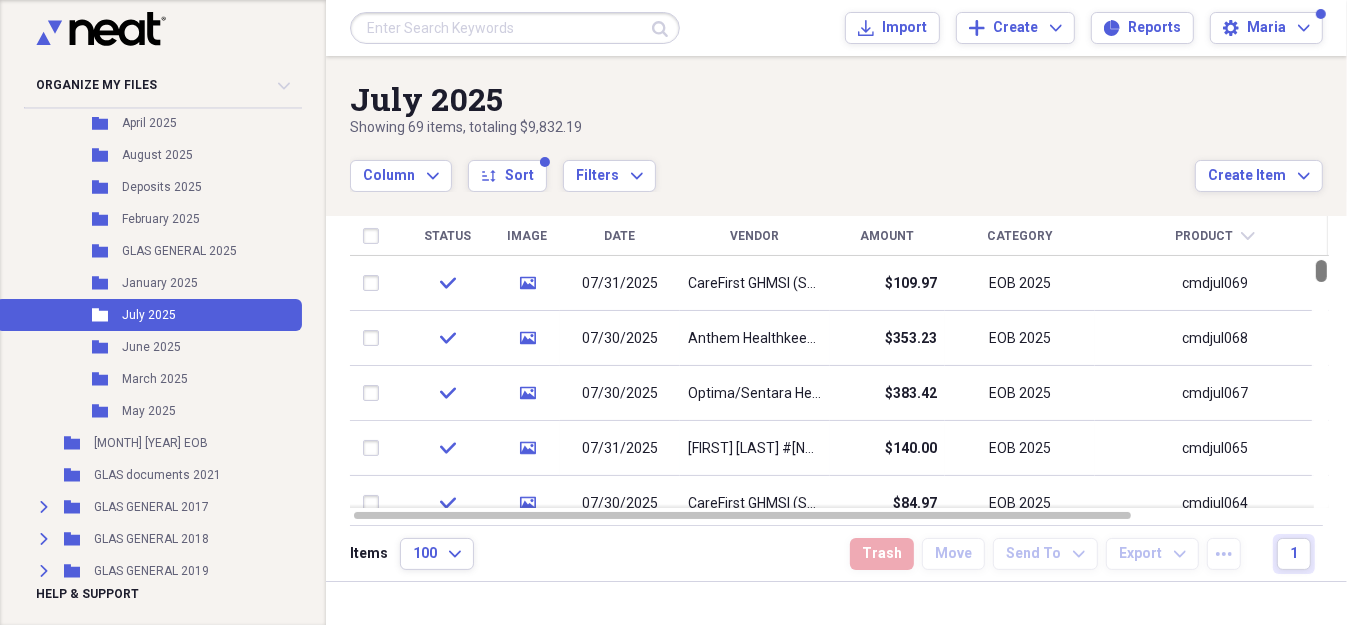 drag, startPoint x: 1342, startPoint y: 489, endPoint x: 1327, endPoint y: 246, distance: 243.46252 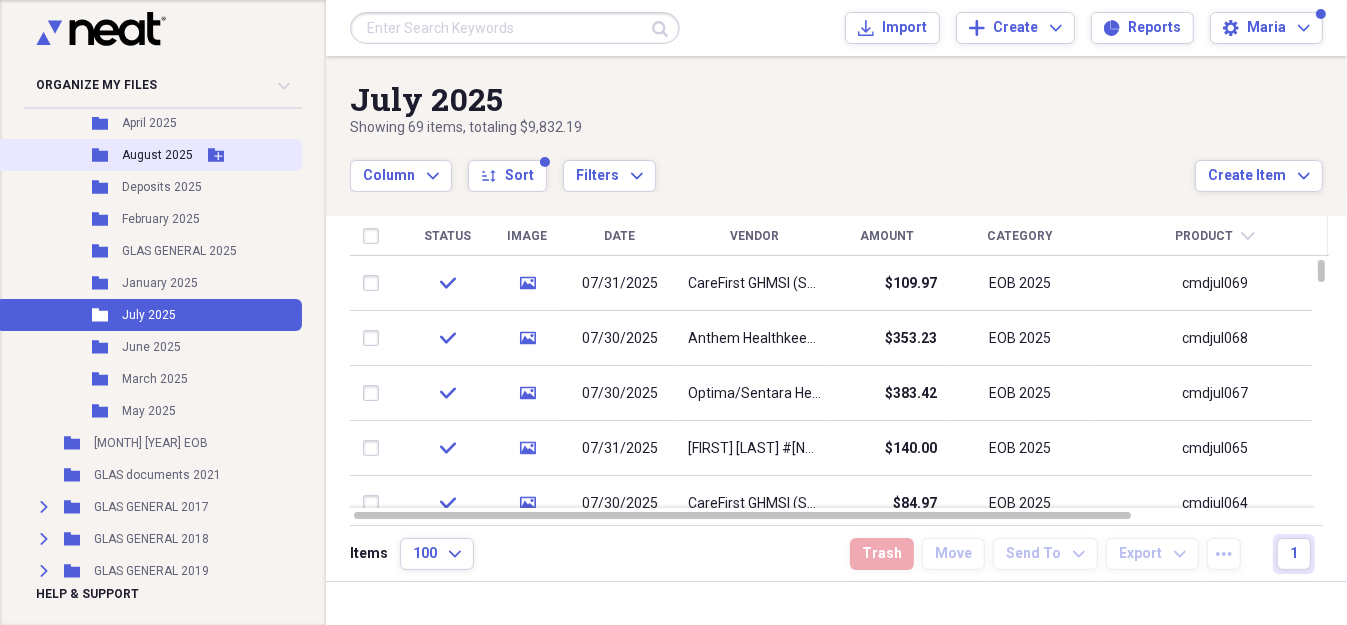 click on "August 2025" at bounding box center [157, 155] 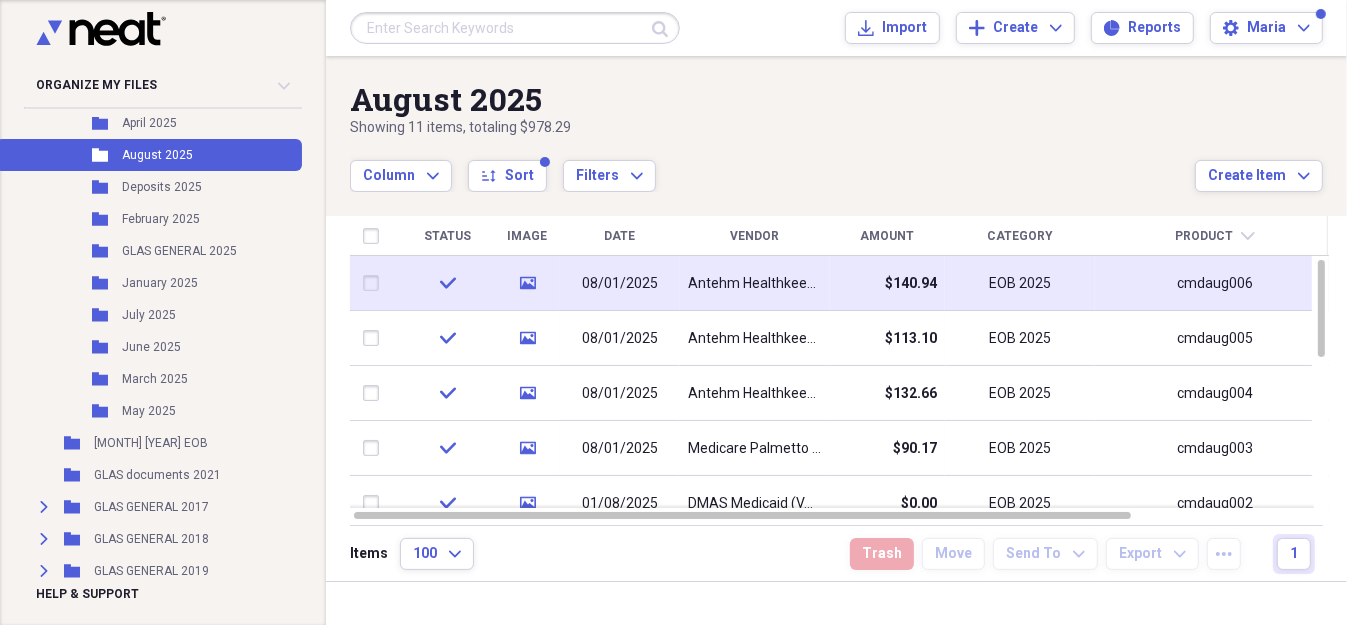 click on "Antehm Healthkeepers Plans of Virginia (00423)" at bounding box center (755, 284) 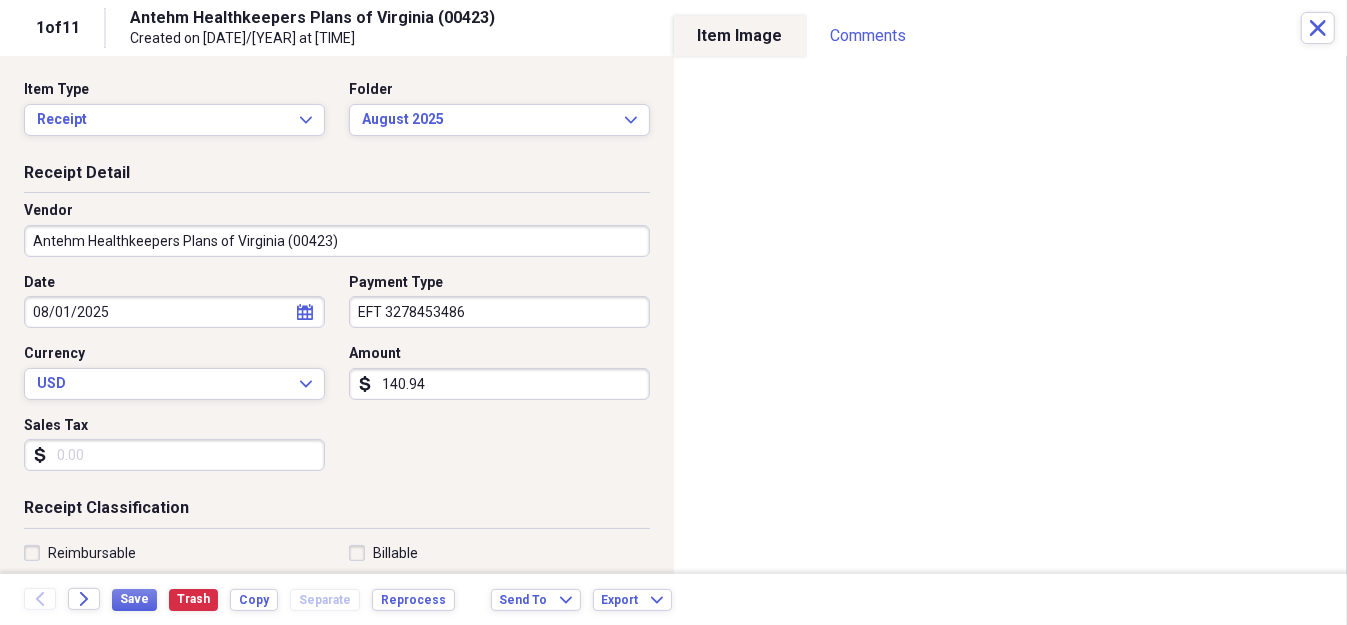 click on "Antehm Healthkeepers Plans of Virginia (00423)" at bounding box center [337, 241] 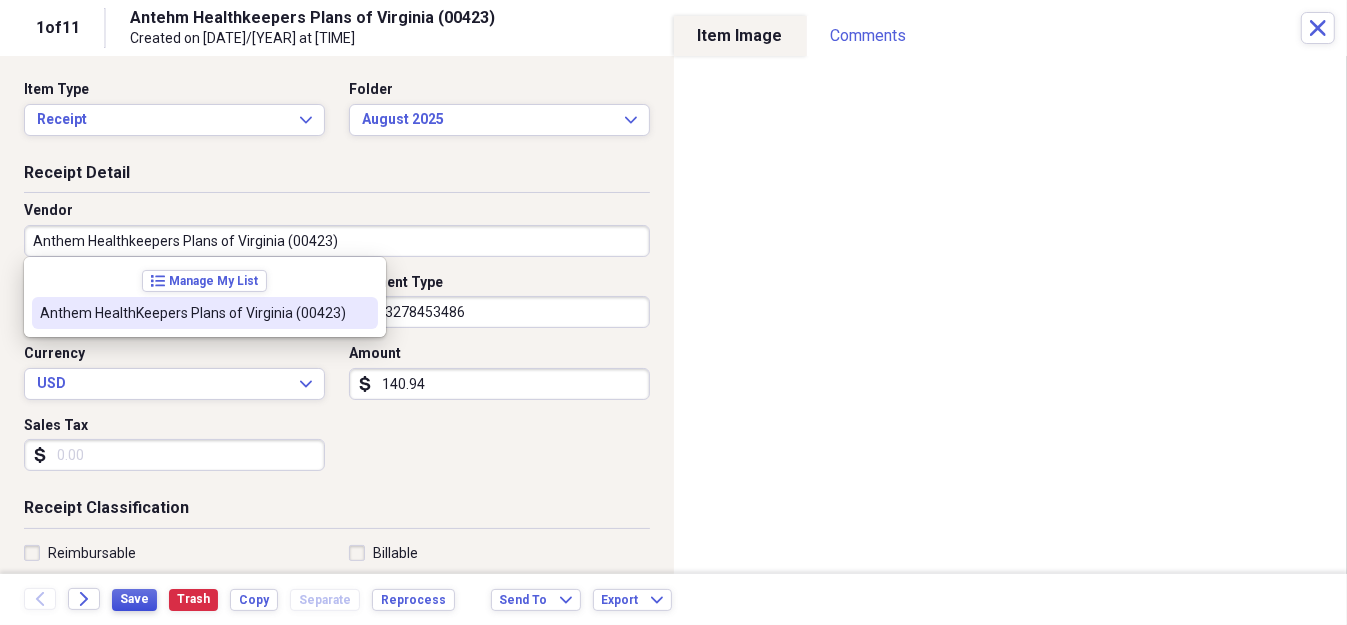 type on "Anthem Healthkeepers Plans of Virginia (00423)" 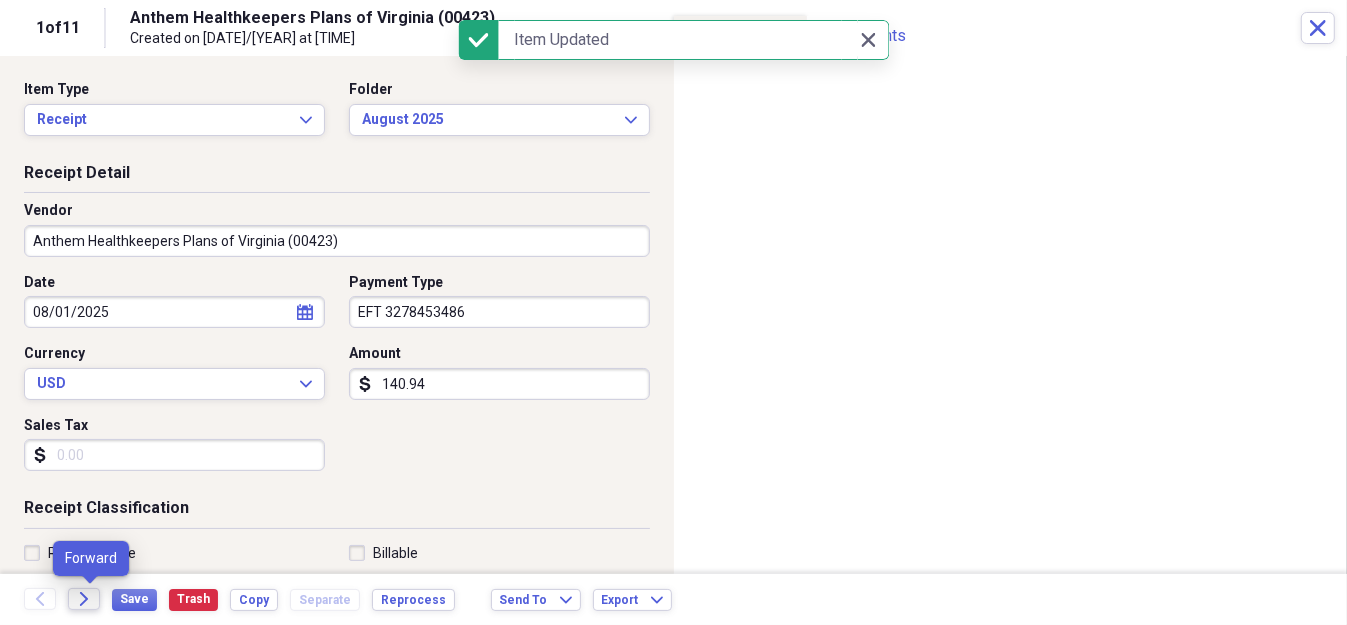 click 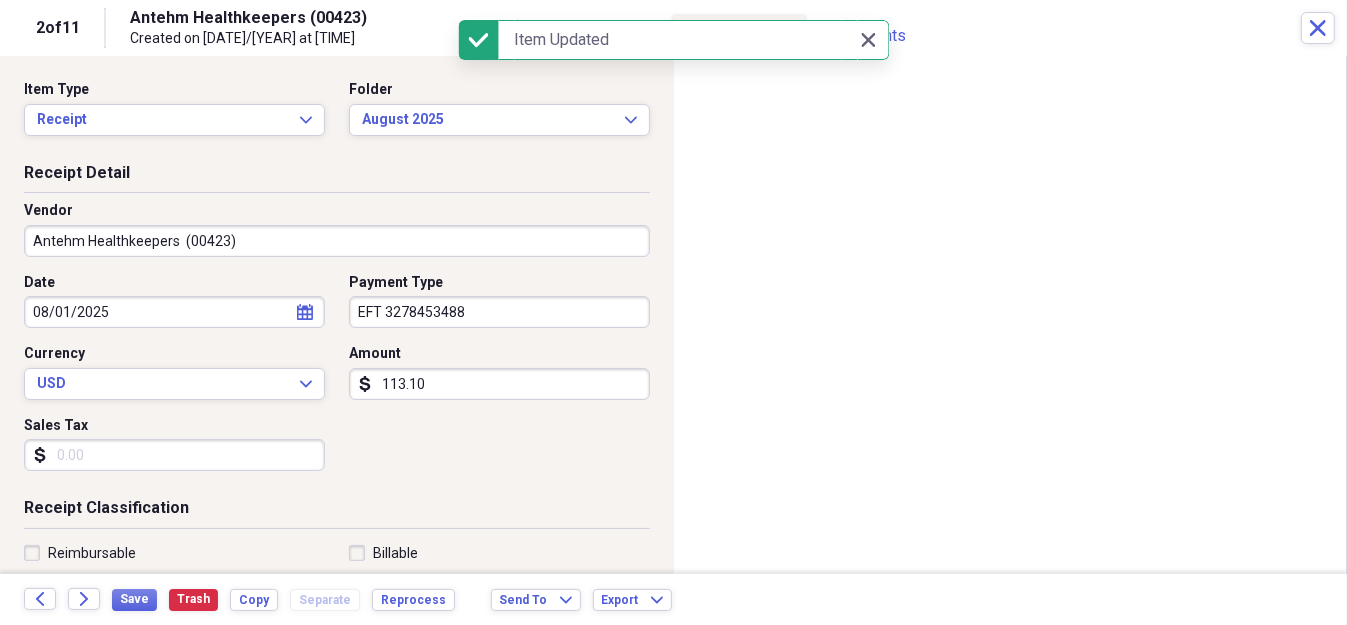 click on "Antehm Healthkeepers  (00423)" at bounding box center (337, 241) 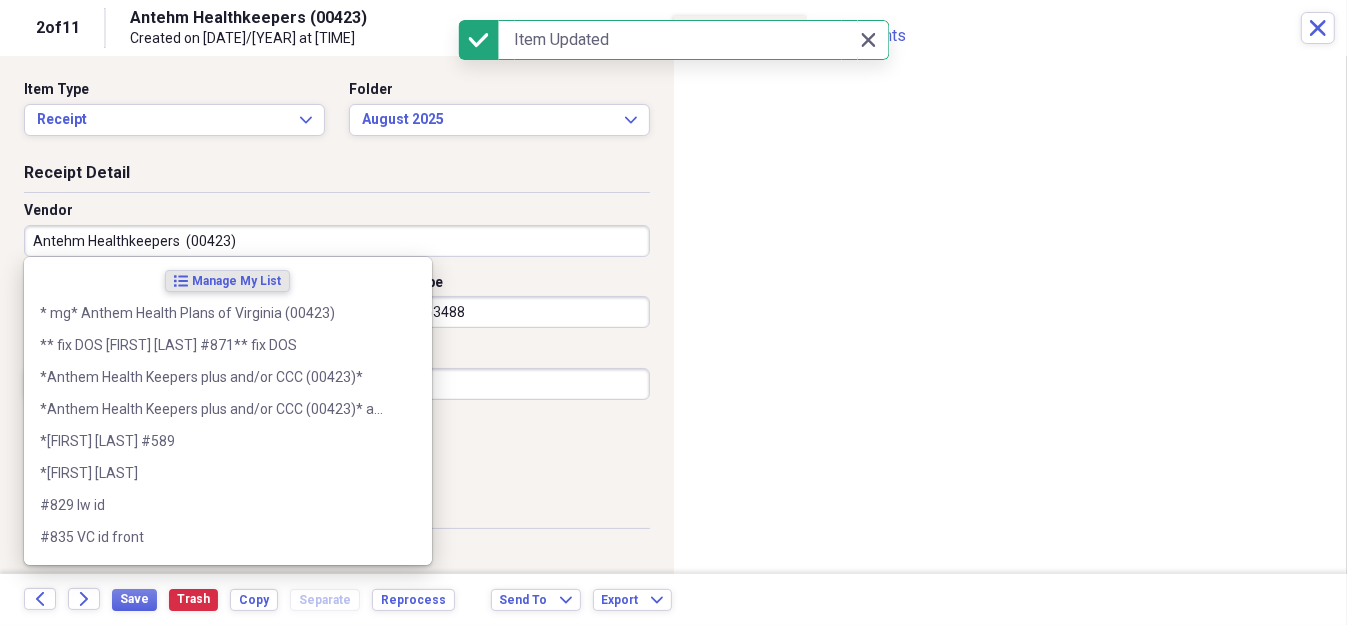 click on "Antehm Healthkeepers  (00423)" at bounding box center [337, 241] 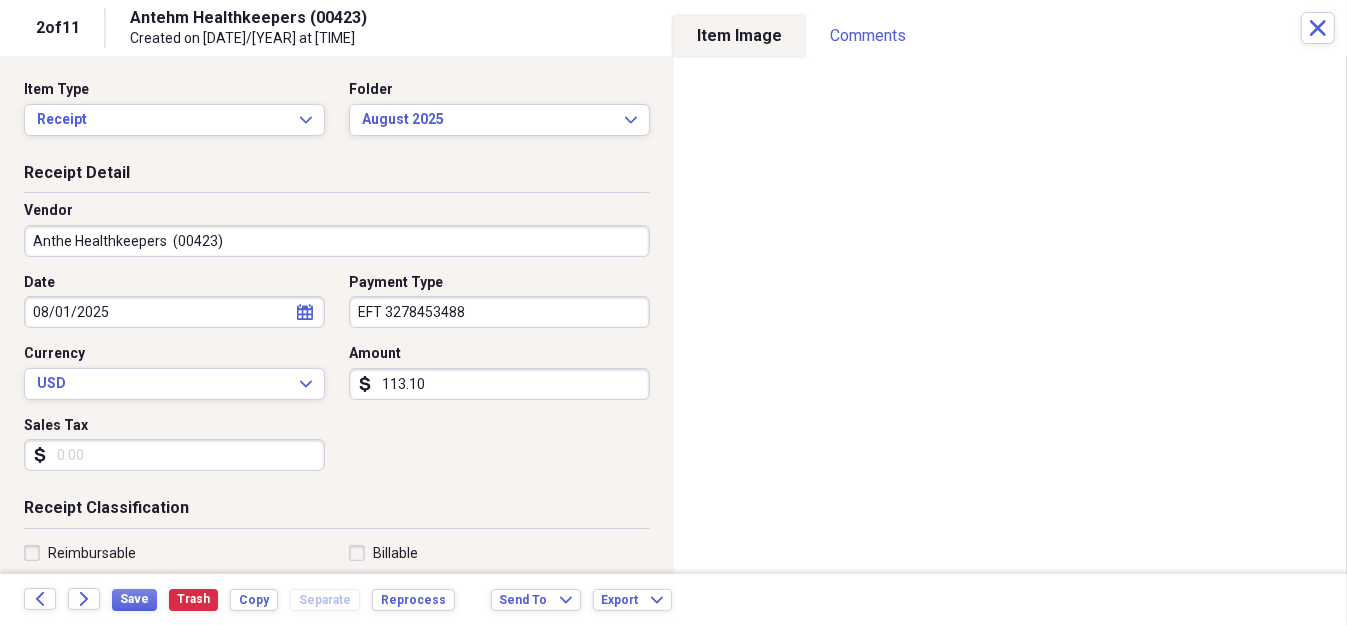 type on "Anthem Healthkeepers  (00423)" 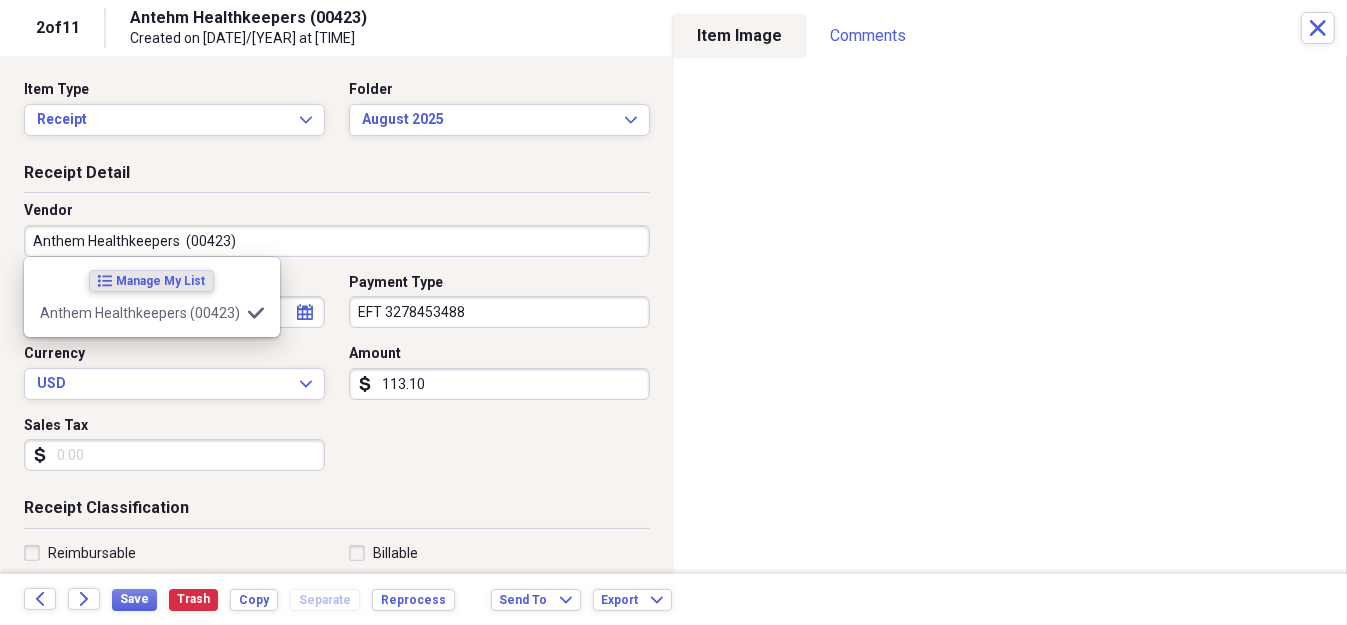 type on "EOB 2023" 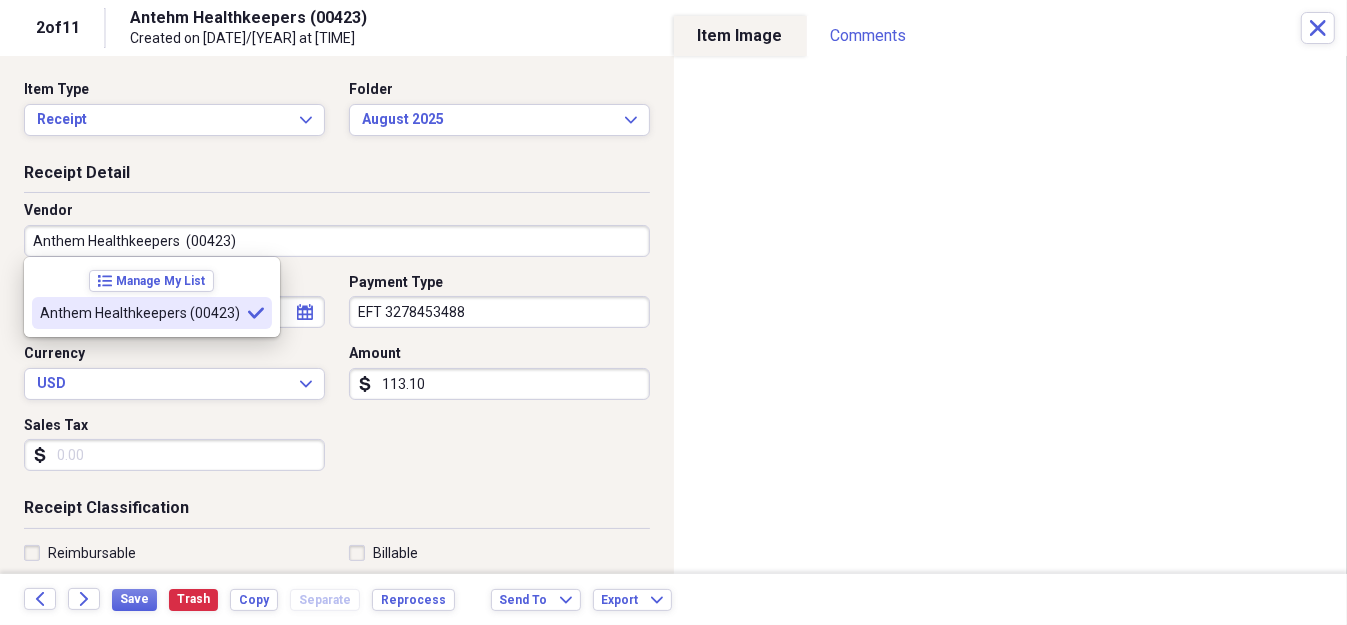type on "Anthem Healthkeepers  (00423)" 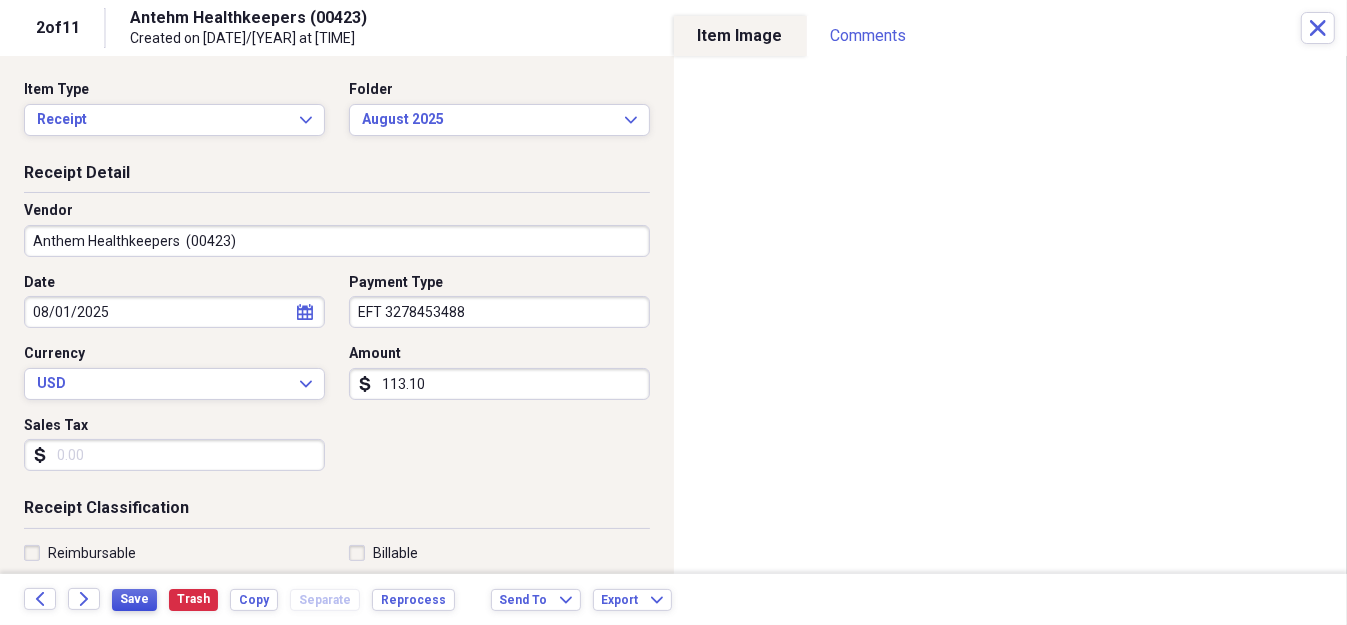 click on "Save" at bounding box center [134, 599] 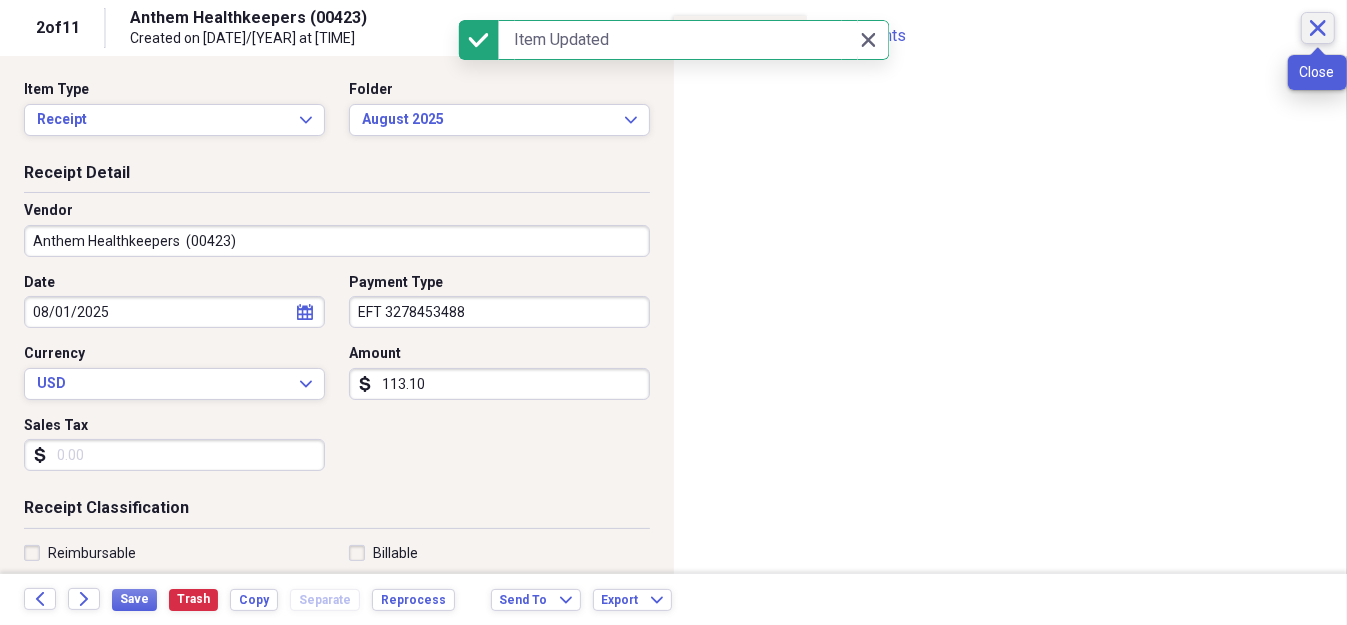 click on "Close" 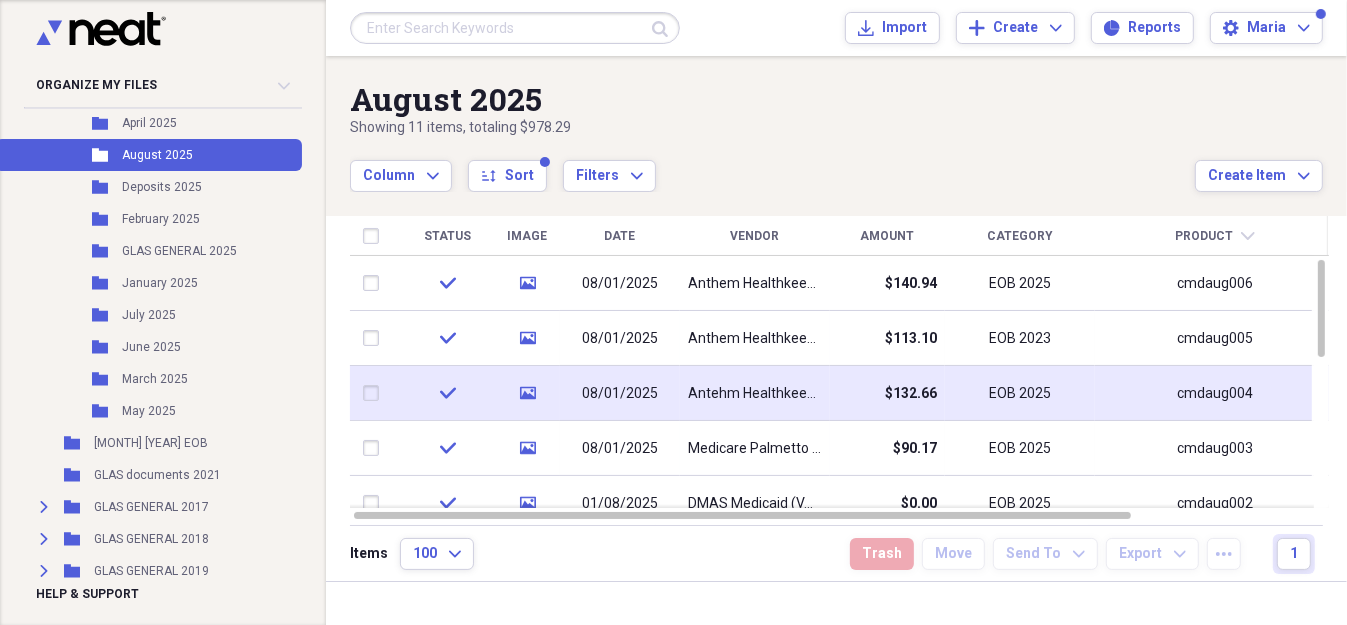click on "Antehm Healthkeepers  (00423)" at bounding box center [755, 394] 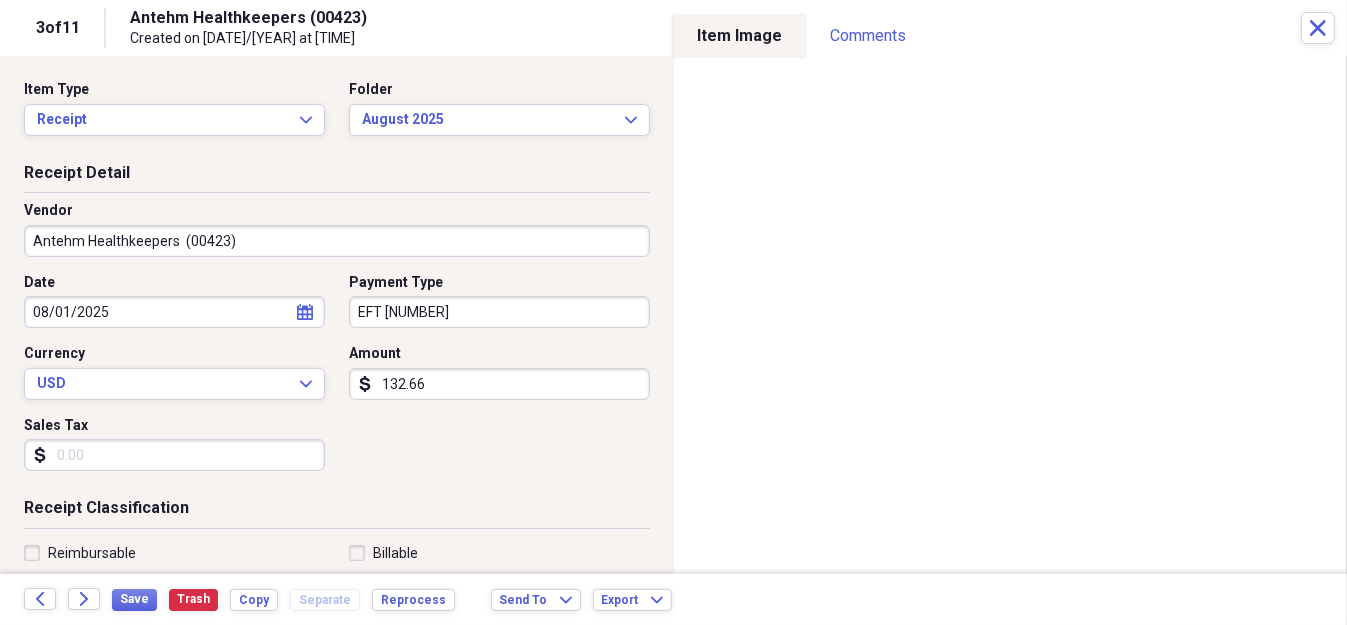 click on "Antehm Healthkeepers  (00423)" at bounding box center (337, 241) 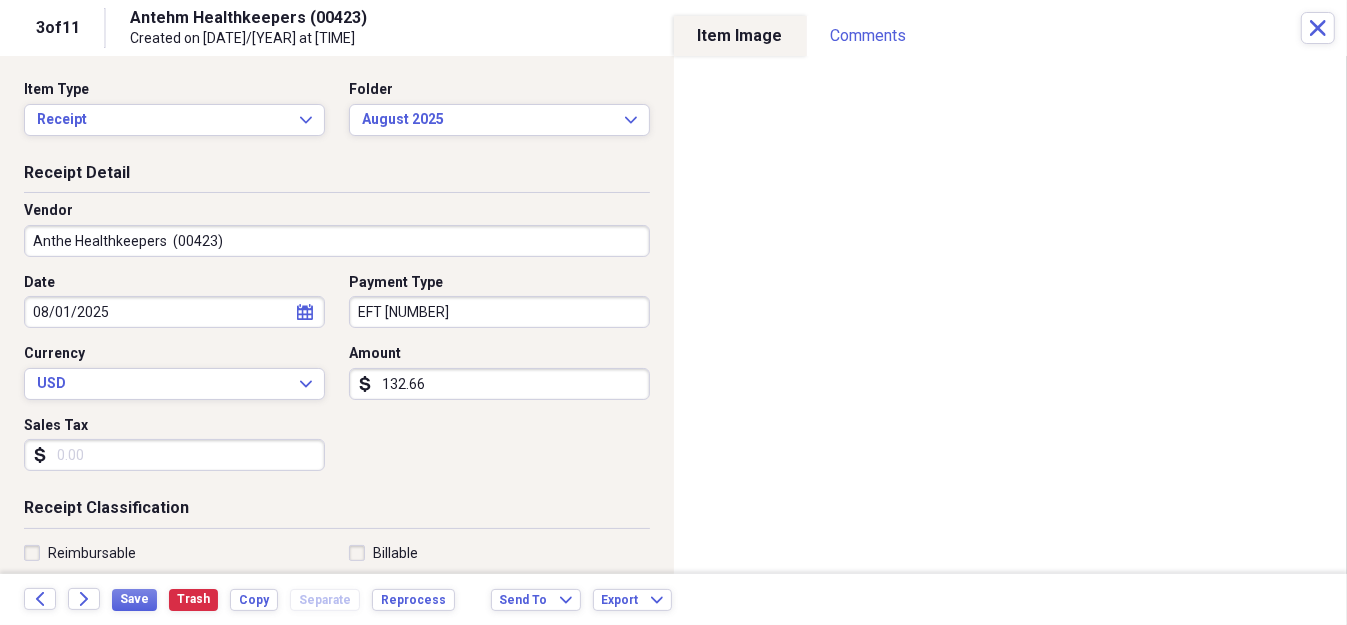 type on "Anthem Healthkeepers  (00423)" 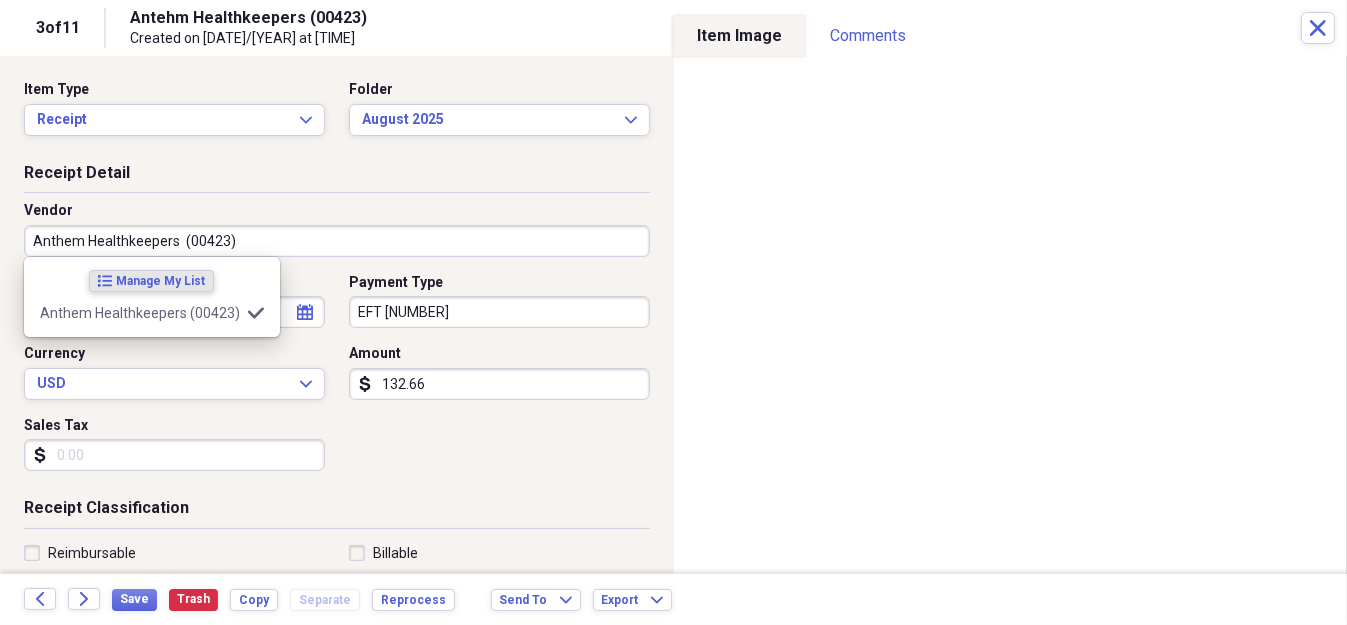type on "EOB 2023" 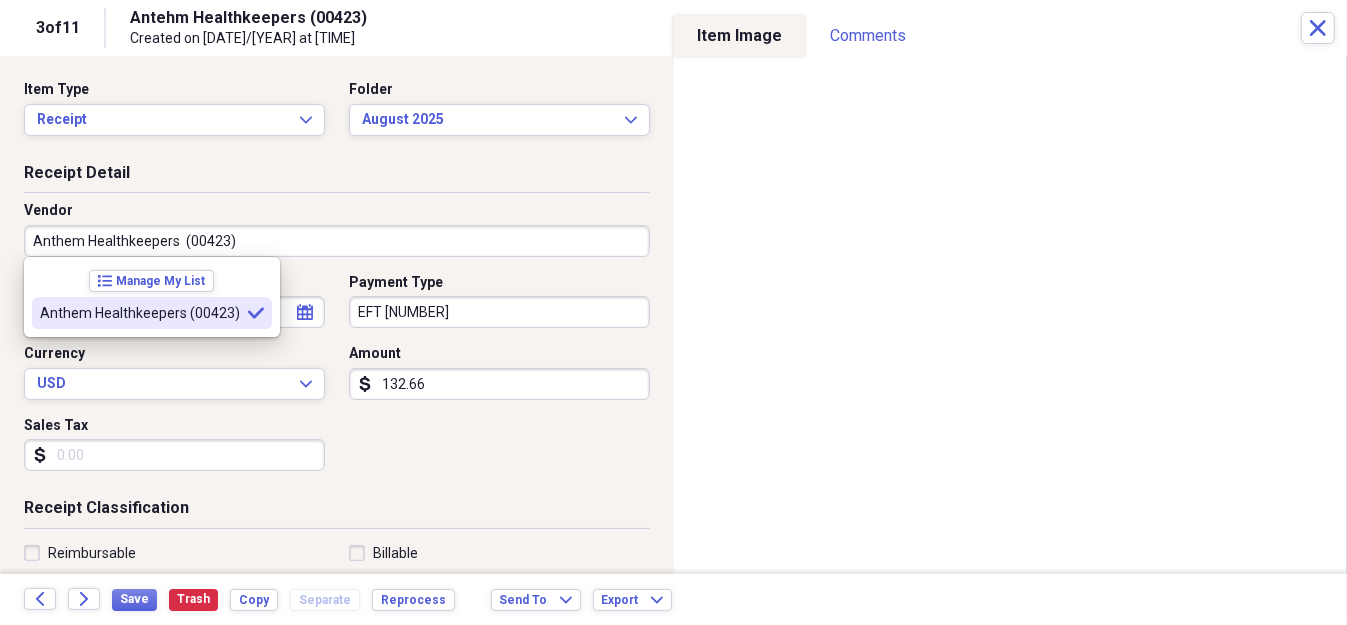 type on "Anthem Healthkeepers  (00423)" 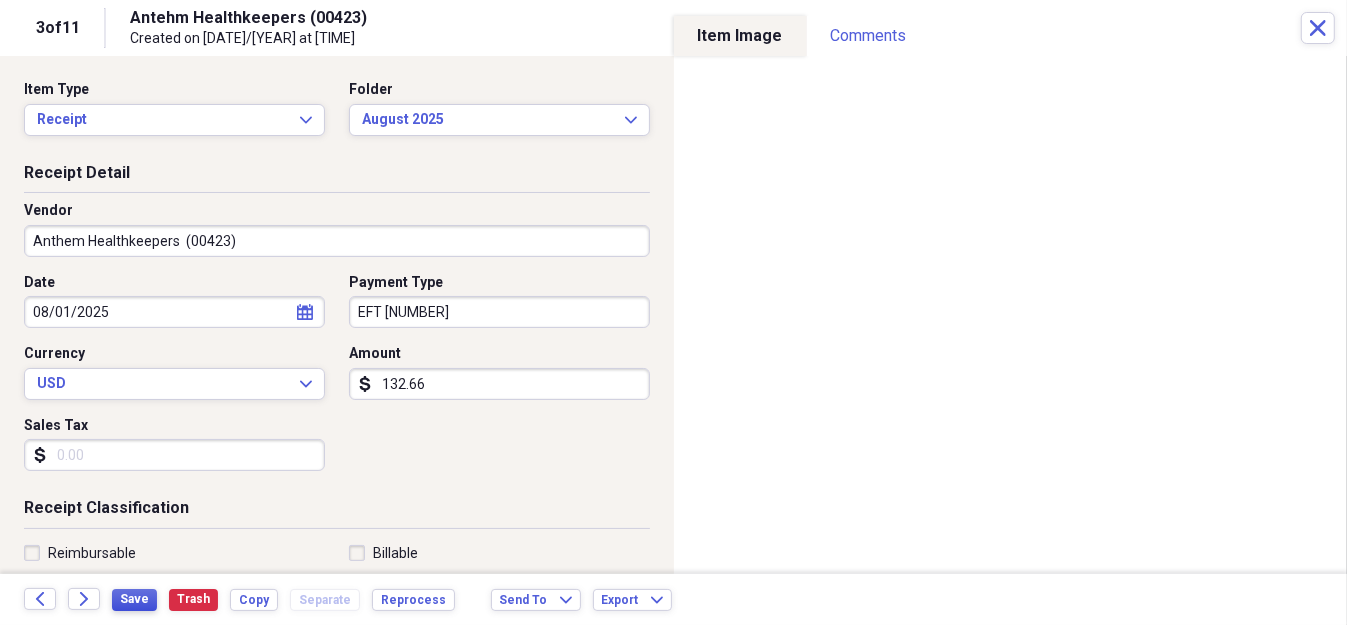 click on "Save" at bounding box center (134, 599) 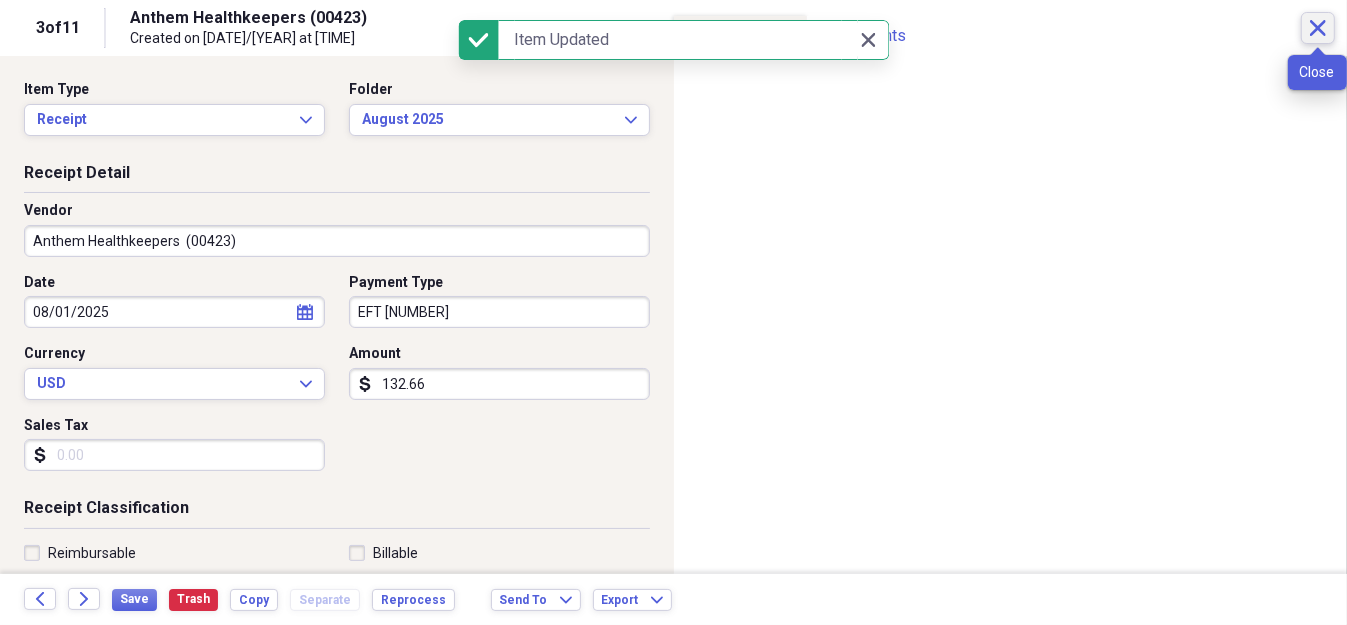 click 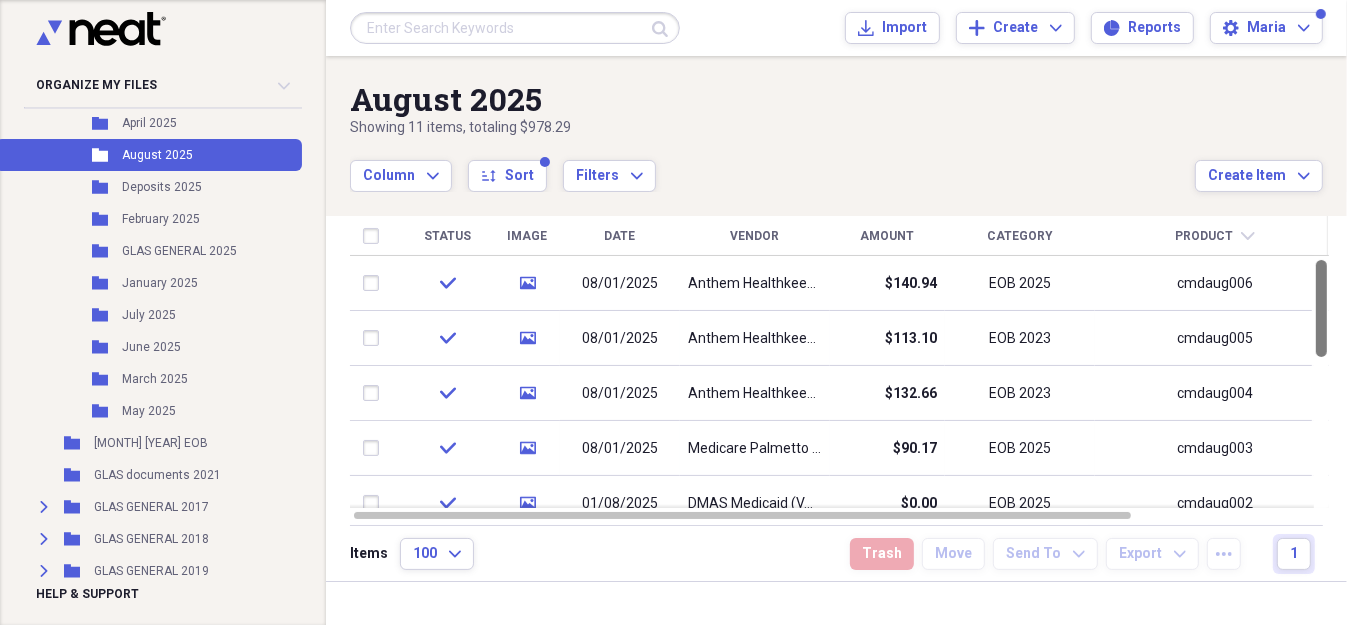 drag, startPoint x: 1334, startPoint y: 281, endPoint x: 1340, endPoint y: 266, distance: 16.155495 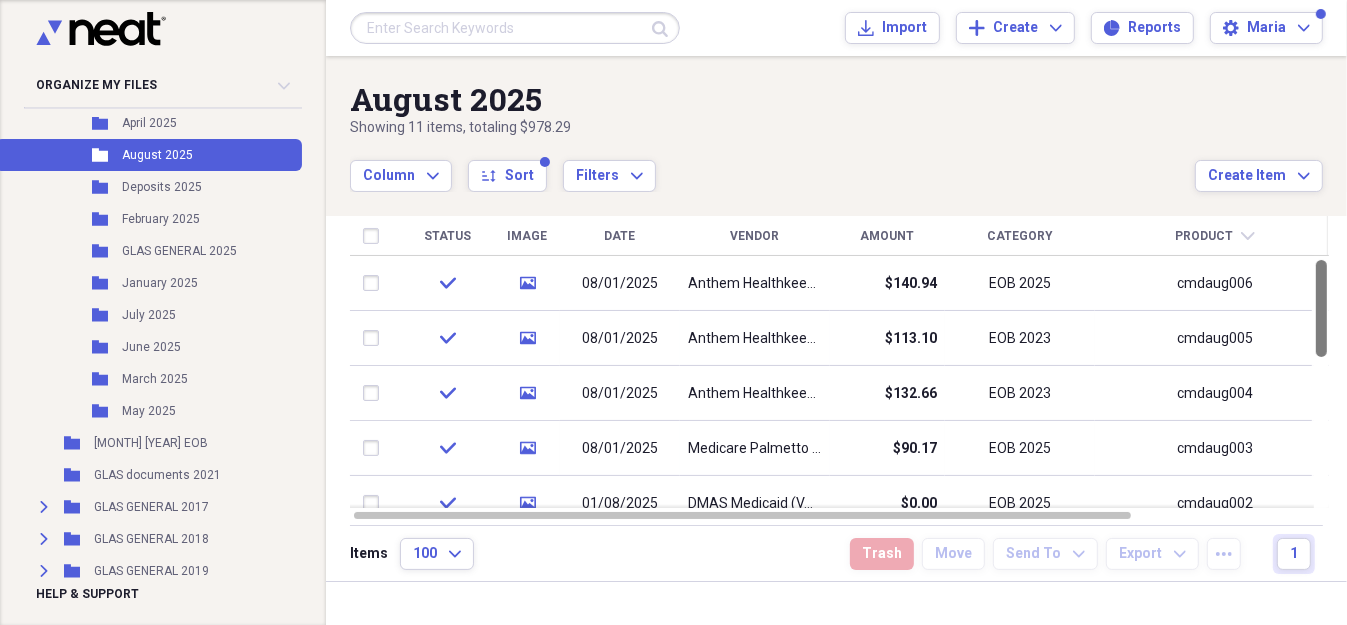 drag, startPoint x: 1337, startPoint y: 275, endPoint x: 1348, endPoint y: 253, distance: 24.596748 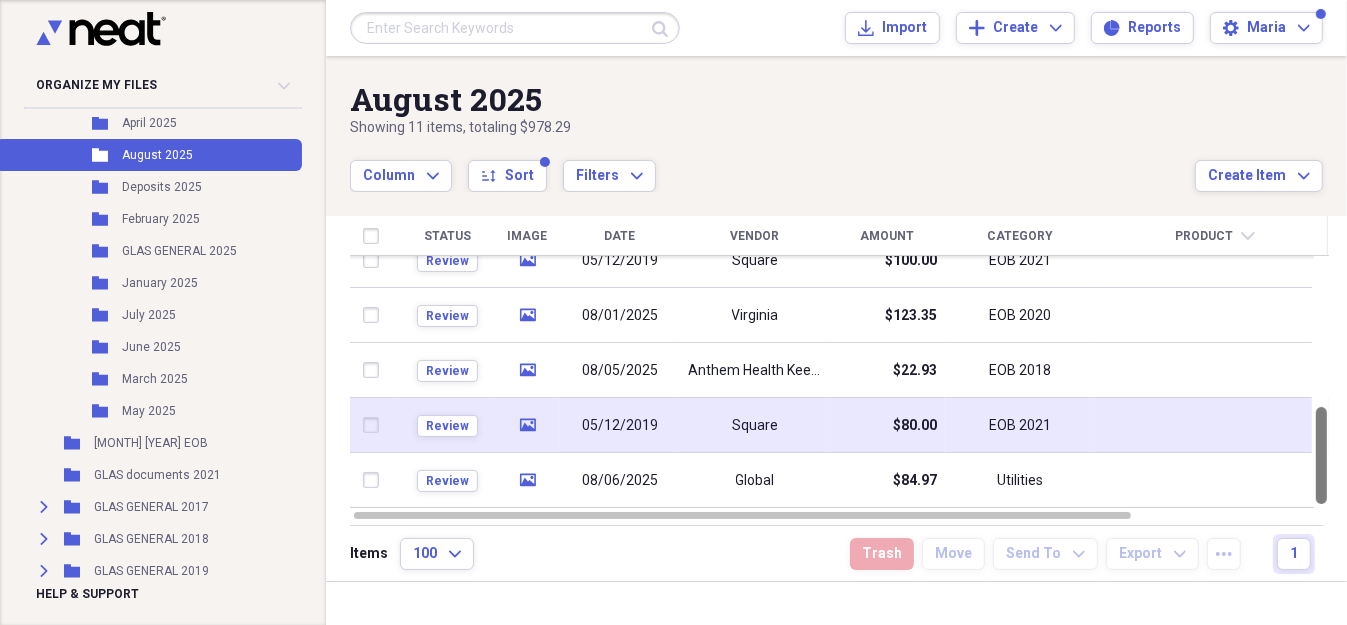 drag, startPoint x: 1341, startPoint y: 274, endPoint x: 1322, endPoint y: 449, distance: 176.02841 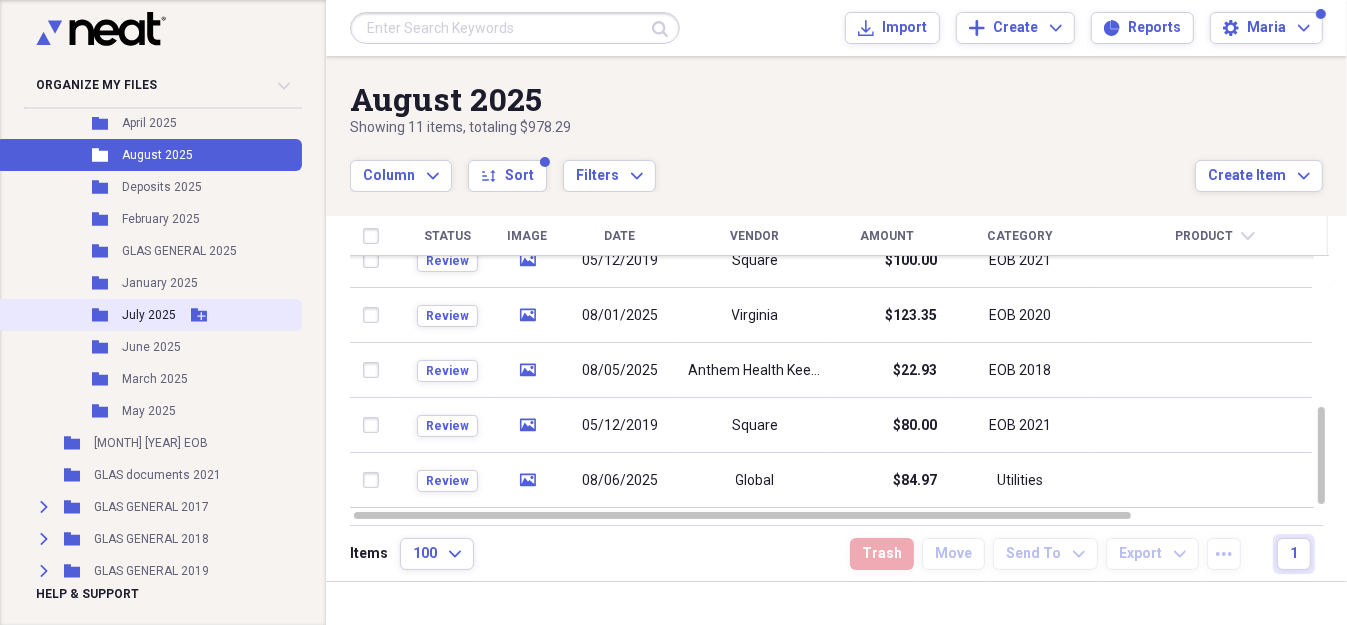 click on "July 2025" at bounding box center [149, 315] 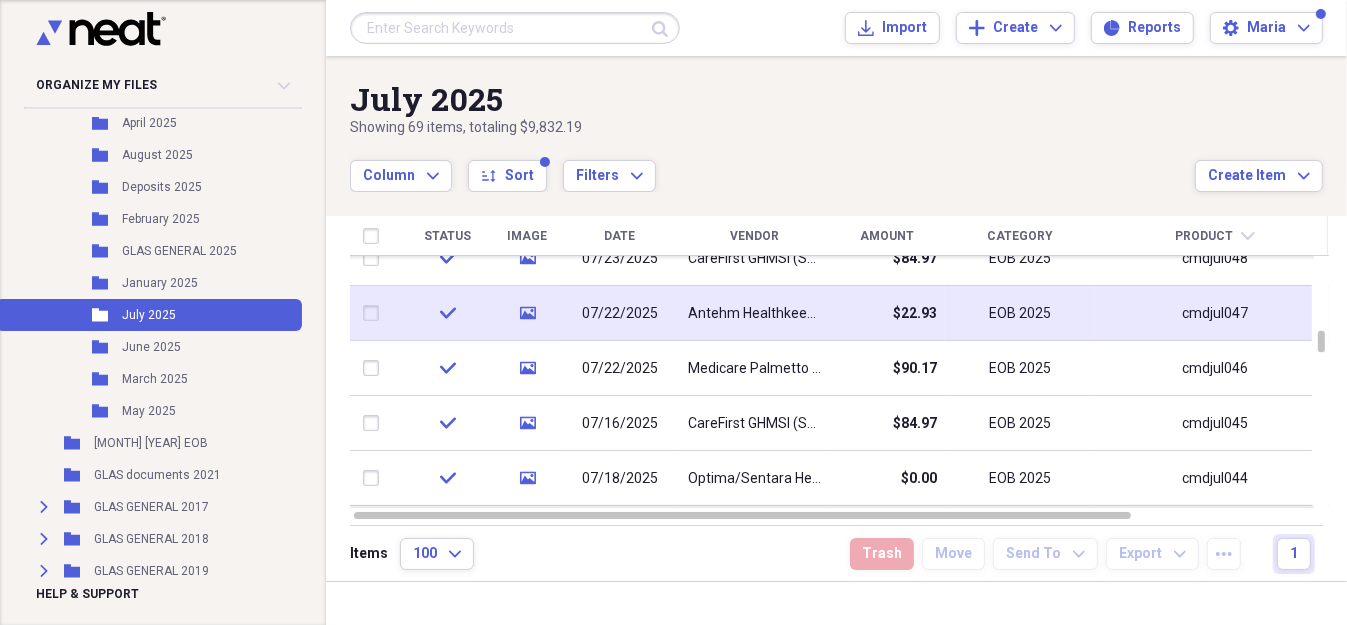 click on "Antehm Healthkeepers  (00423)" at bounding box center (755, 314) 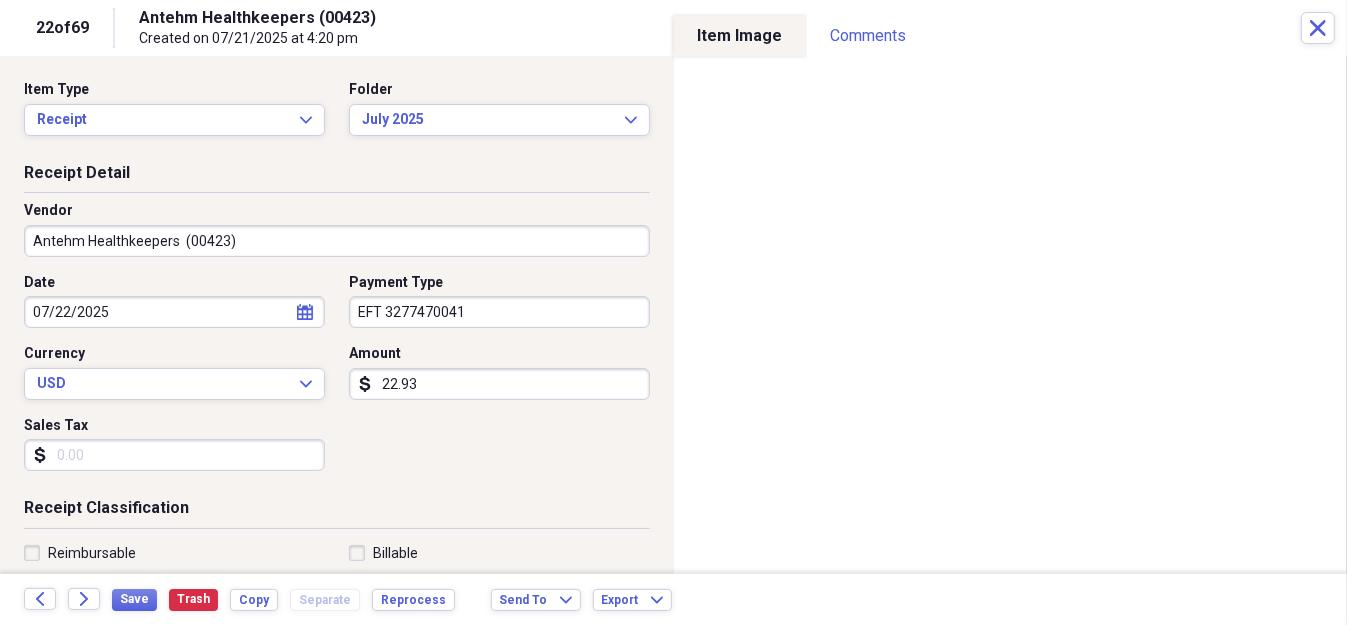 click on "Antehm Healthkeepers  (00423)" at bounding box center [337, 241] 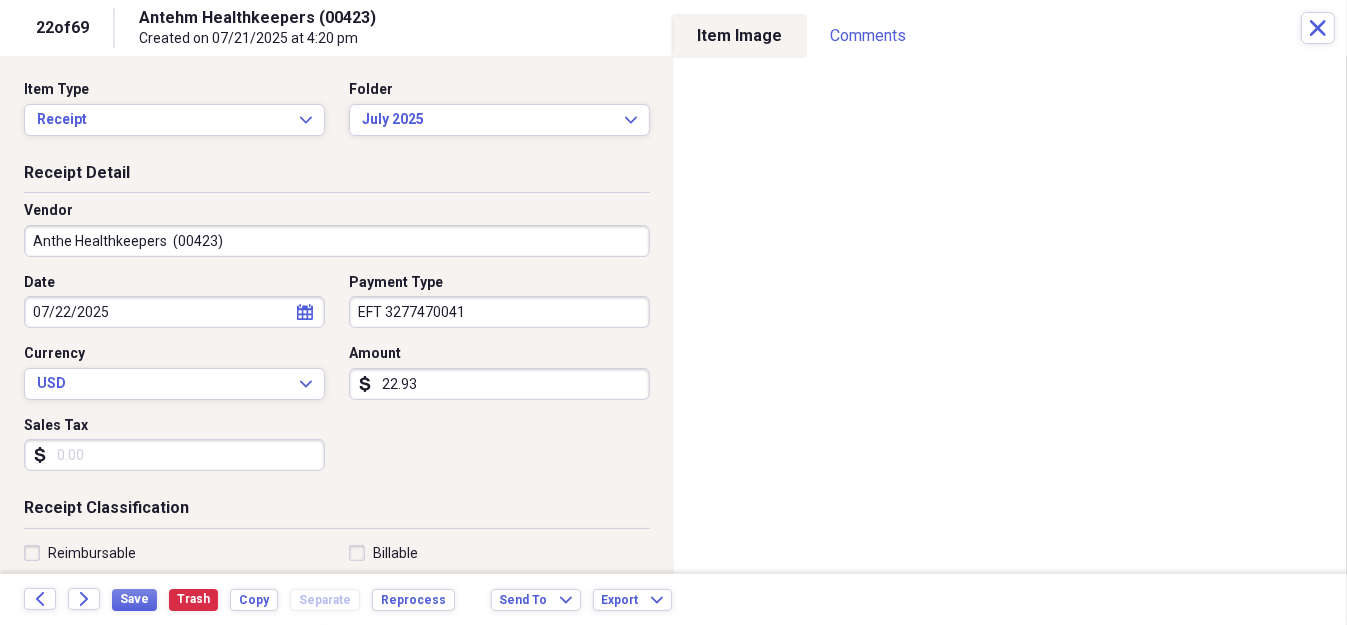type on "Anthem Healthkeepers  (00423)" 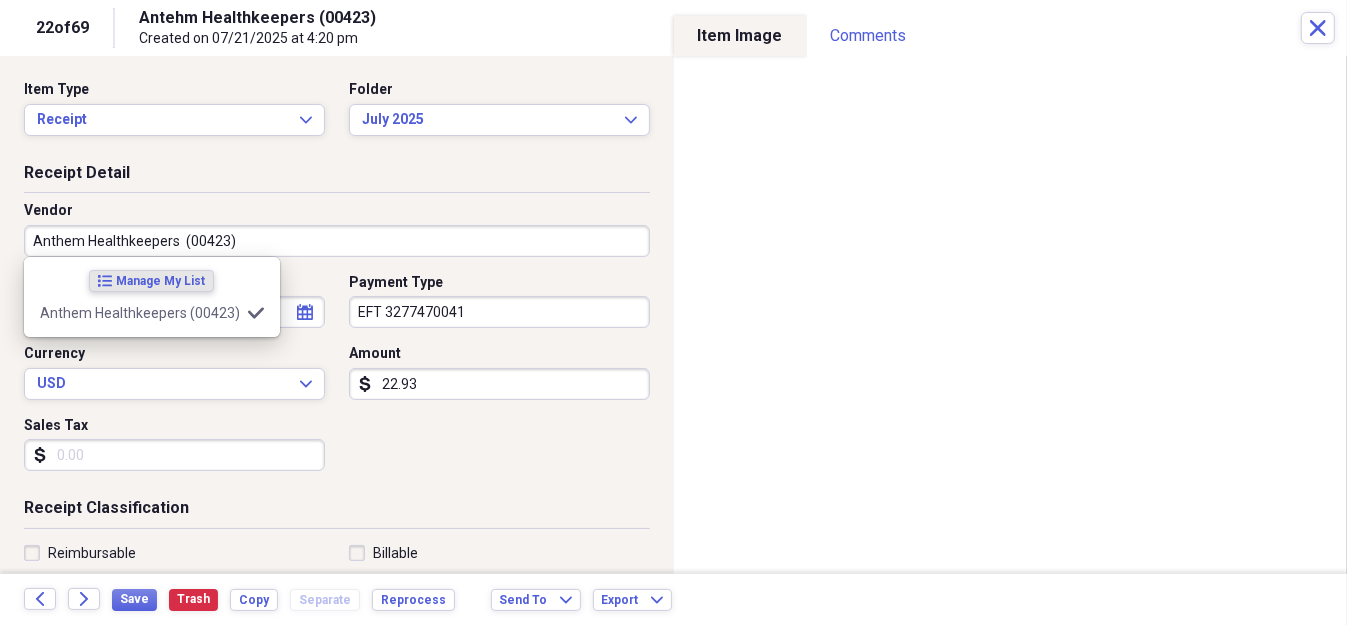 type on "EOB 2023" 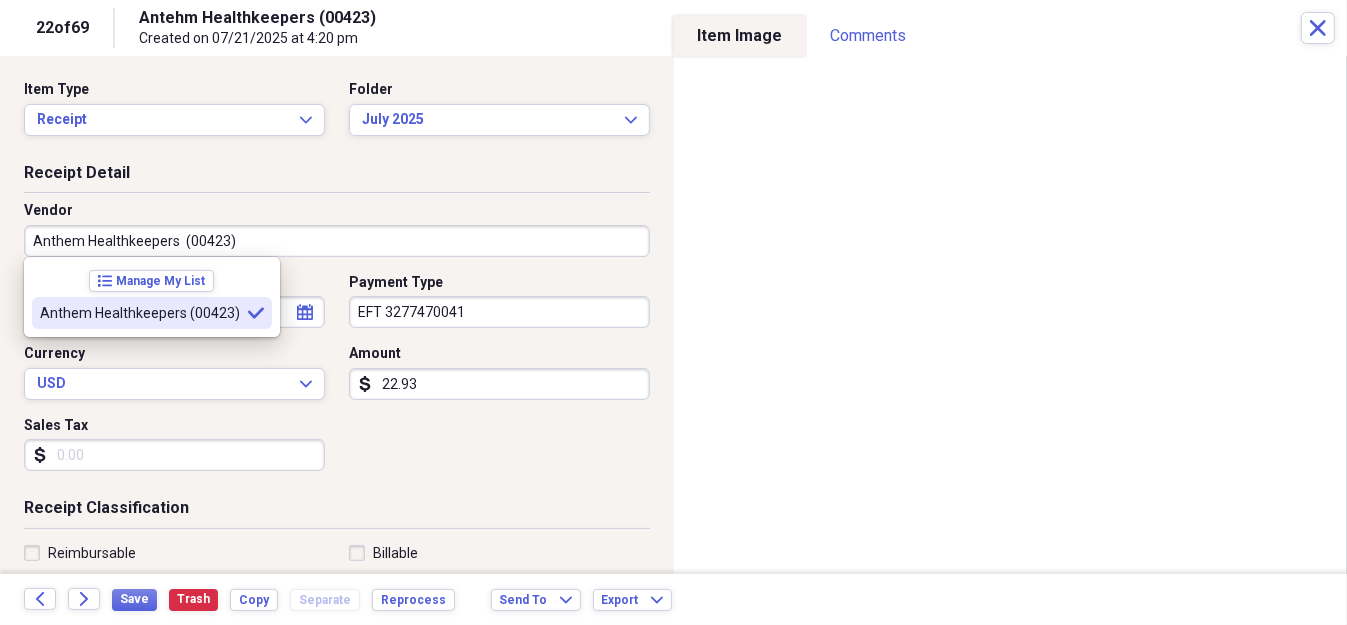 type on "Anthem Healthkeepers  (00423)" 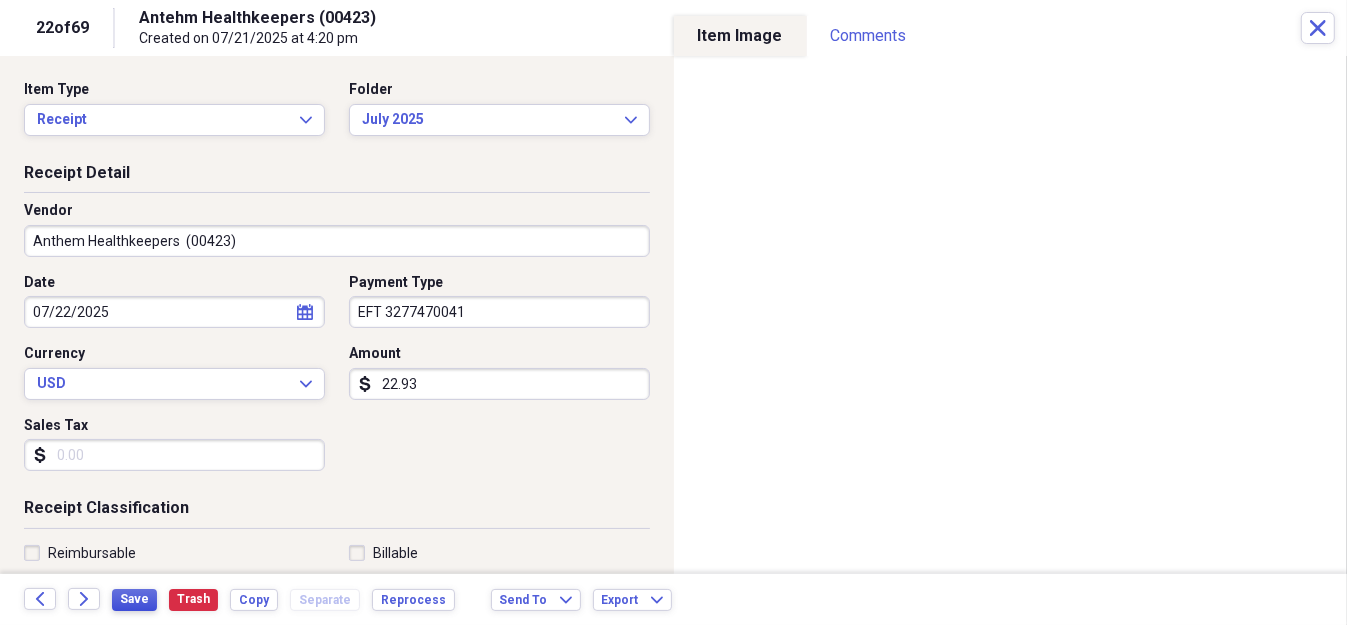 click on "Save" at bounding box center [134, 599] 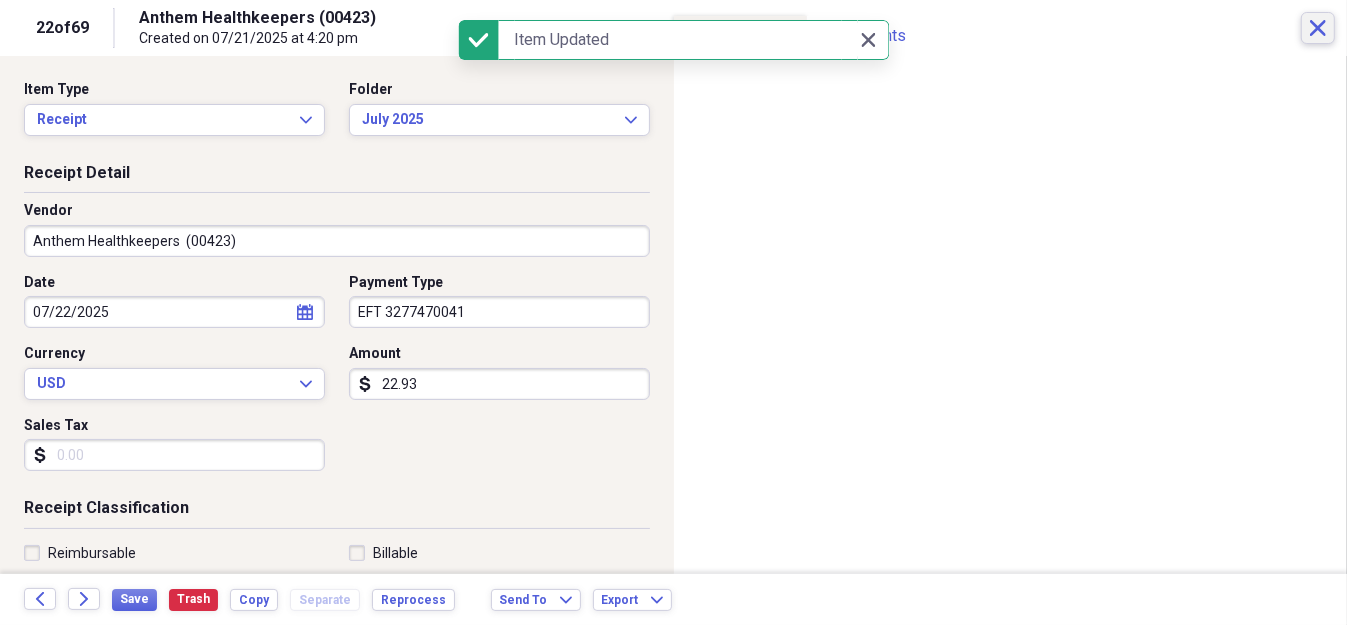 click 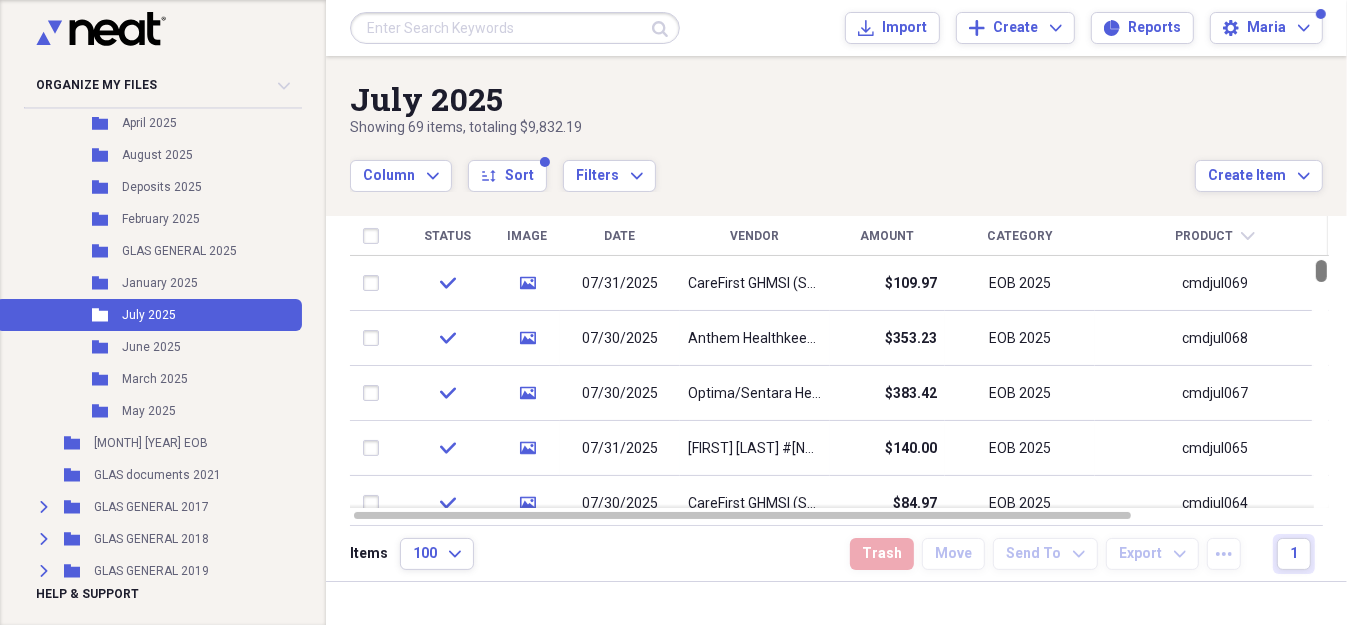 drag, startPoint x: 1340, startPoint y: 337, endPoint x: 1349, endPoint y: 260, distance: 77.52419 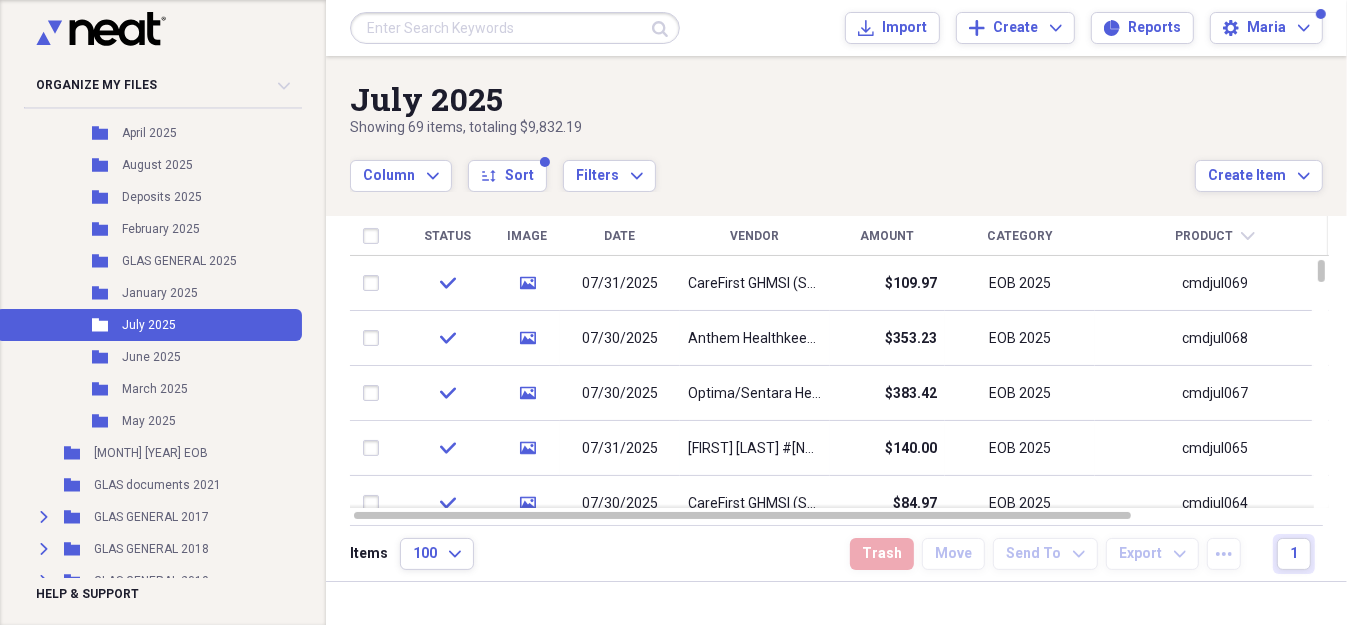scroll, scrollTop: 625, scrollLeft: 0, axis: vertical 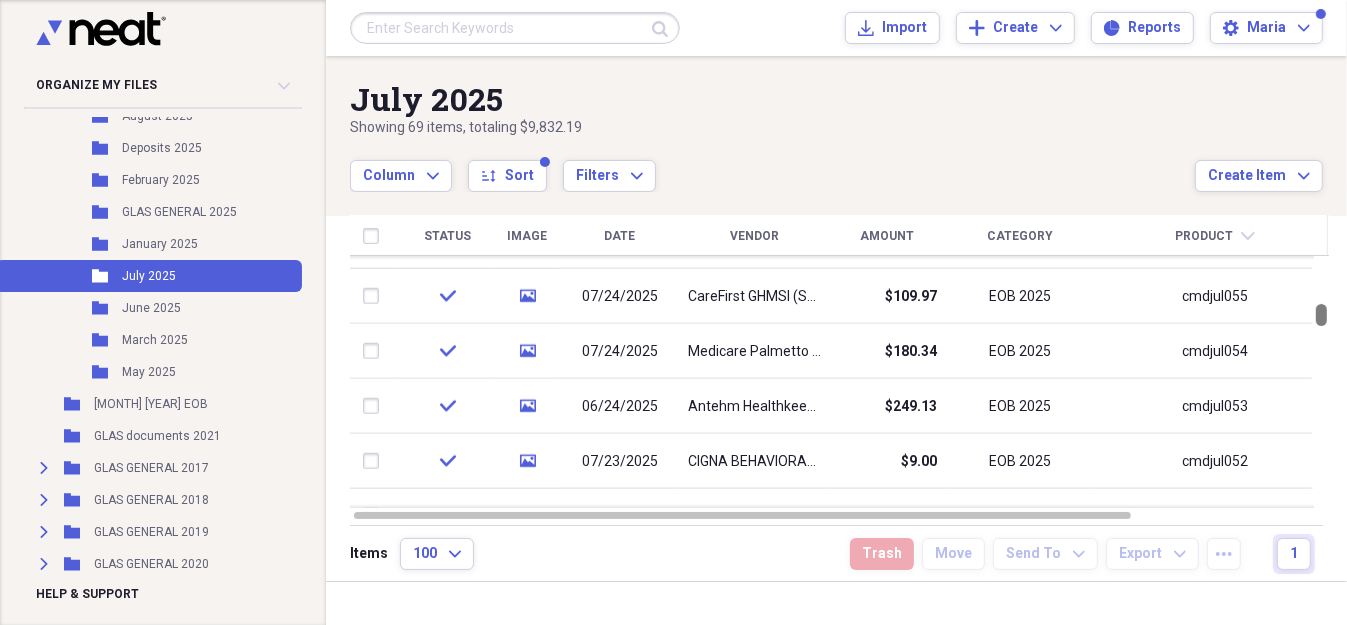 drag, startPoint x: 1337, startPoint y: 270, endPoint x: 1340, endPoint y: 314, distance: 44.102154 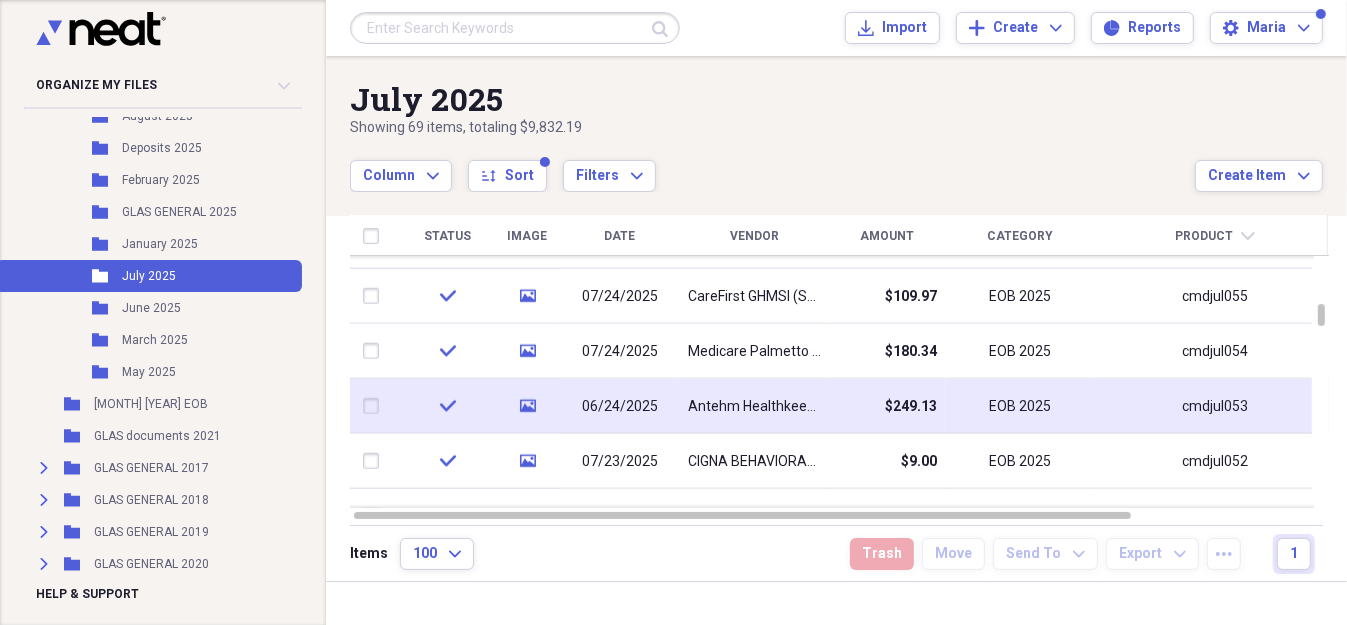 click on "Antehm Healthkeepers  (00423)" at bounding box center [755, 406] 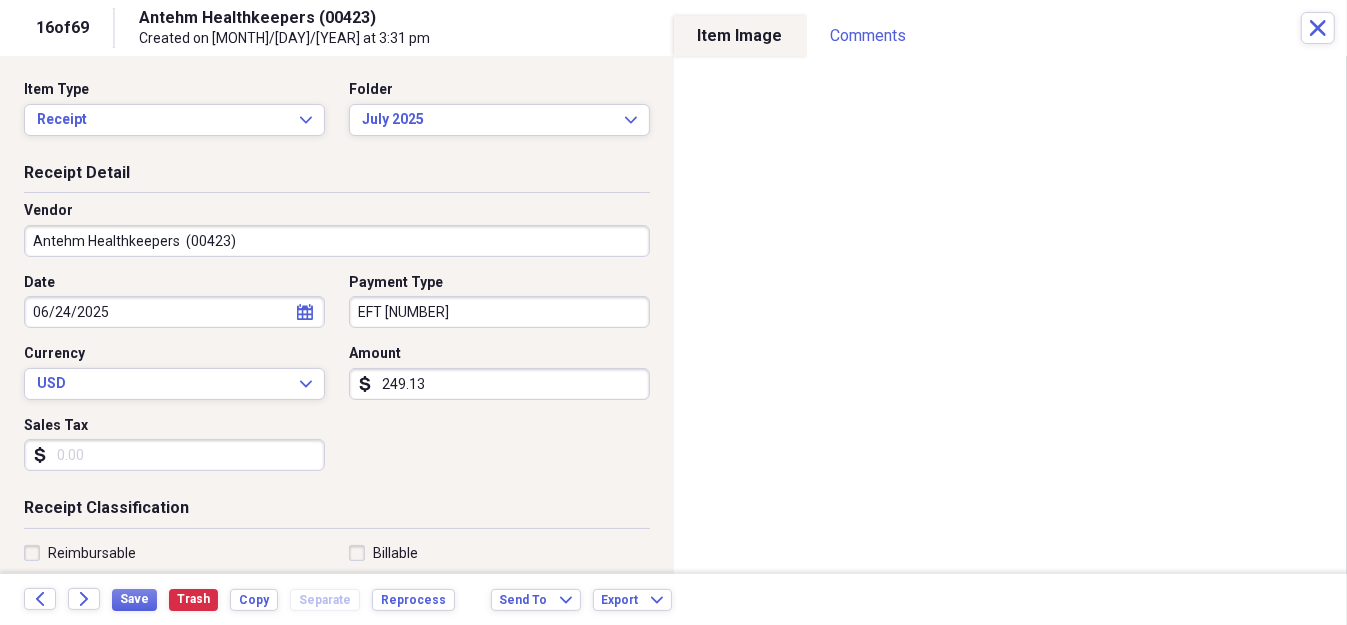 click on "Antehm Healthkeepers  (00423)" at bounding box center [337, 241] 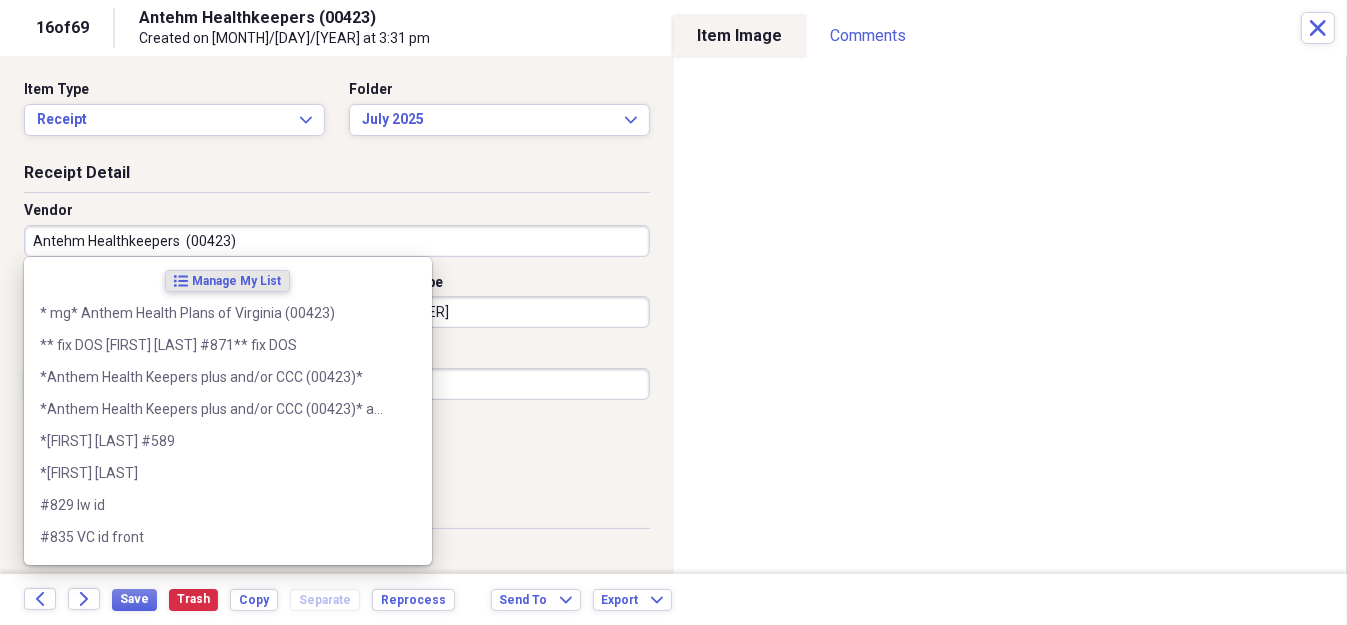 type on "Anthem Healthkeepers  (00423)" 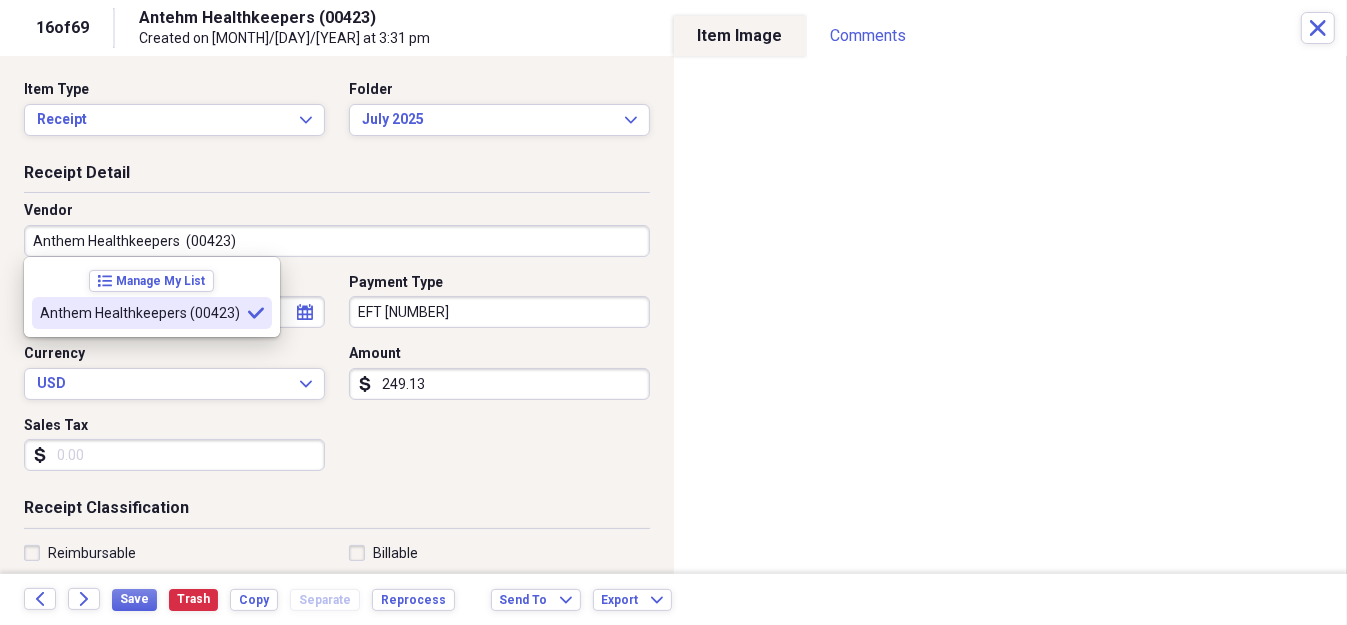 type on "EOB 2023" 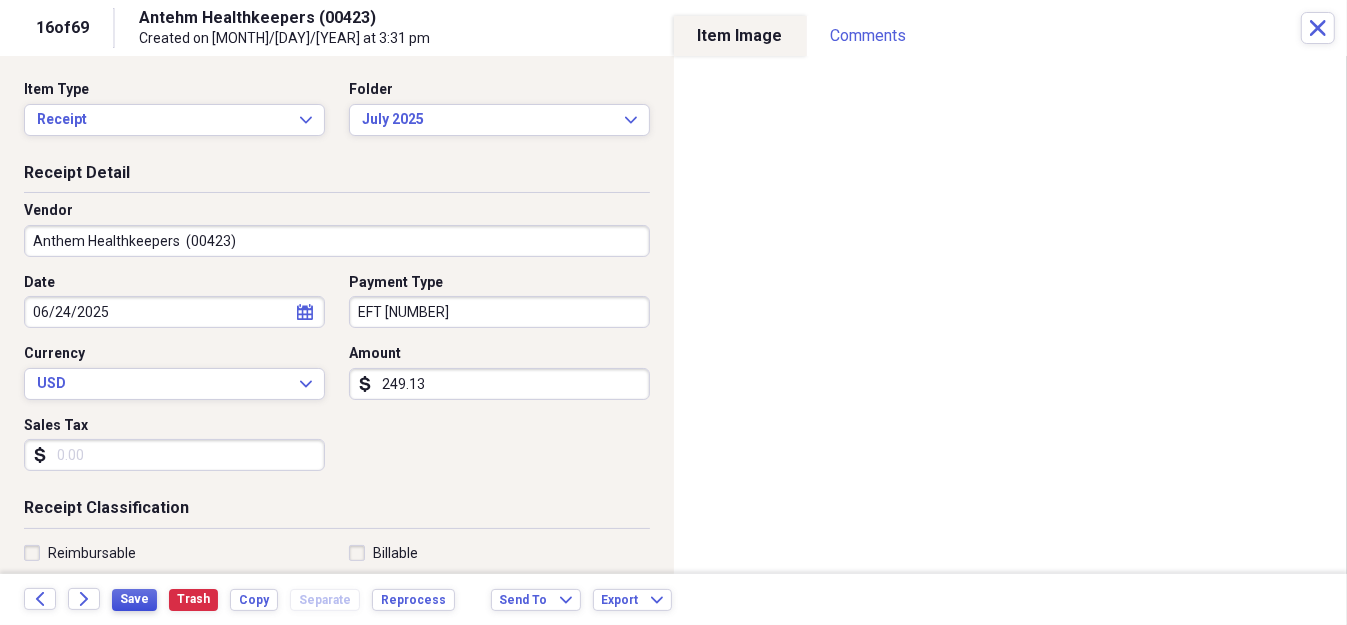 click on "Save" at bounding box center [134, 599] 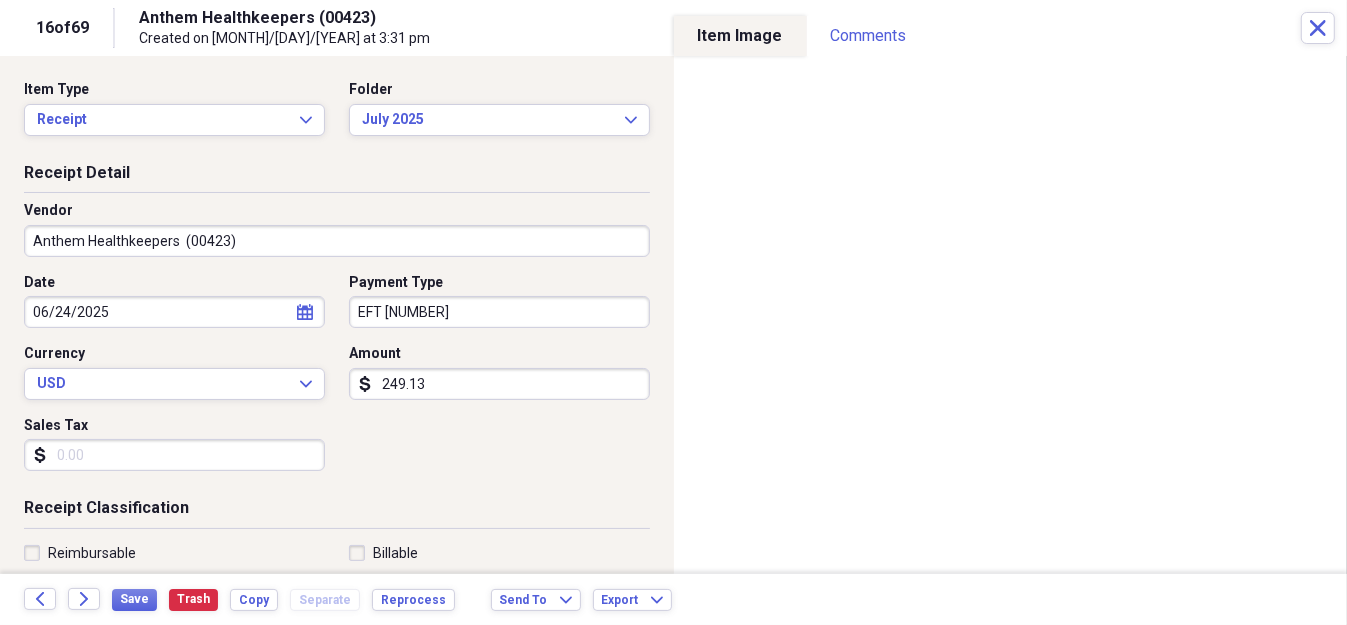 click on "Anthem Healthkeepers  (00423)" at bounding box center (337, 241) 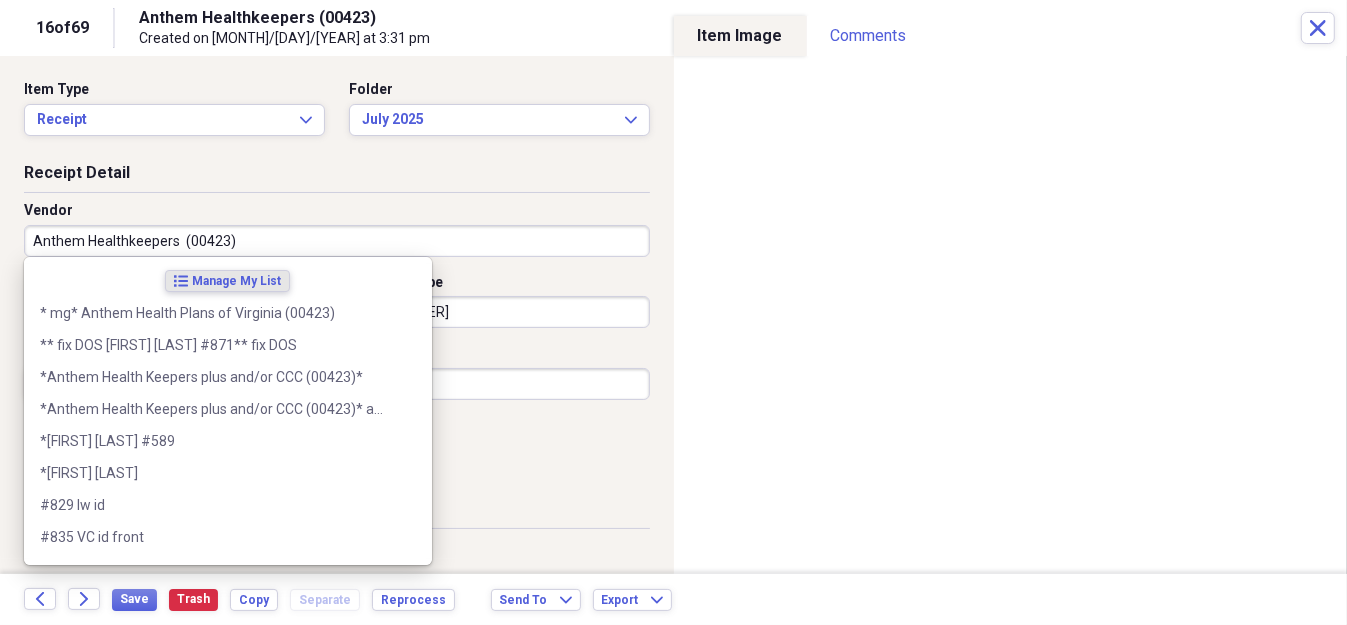click on "Anthem Healthkeepers  (00423)" at bounding box center [337, 241] 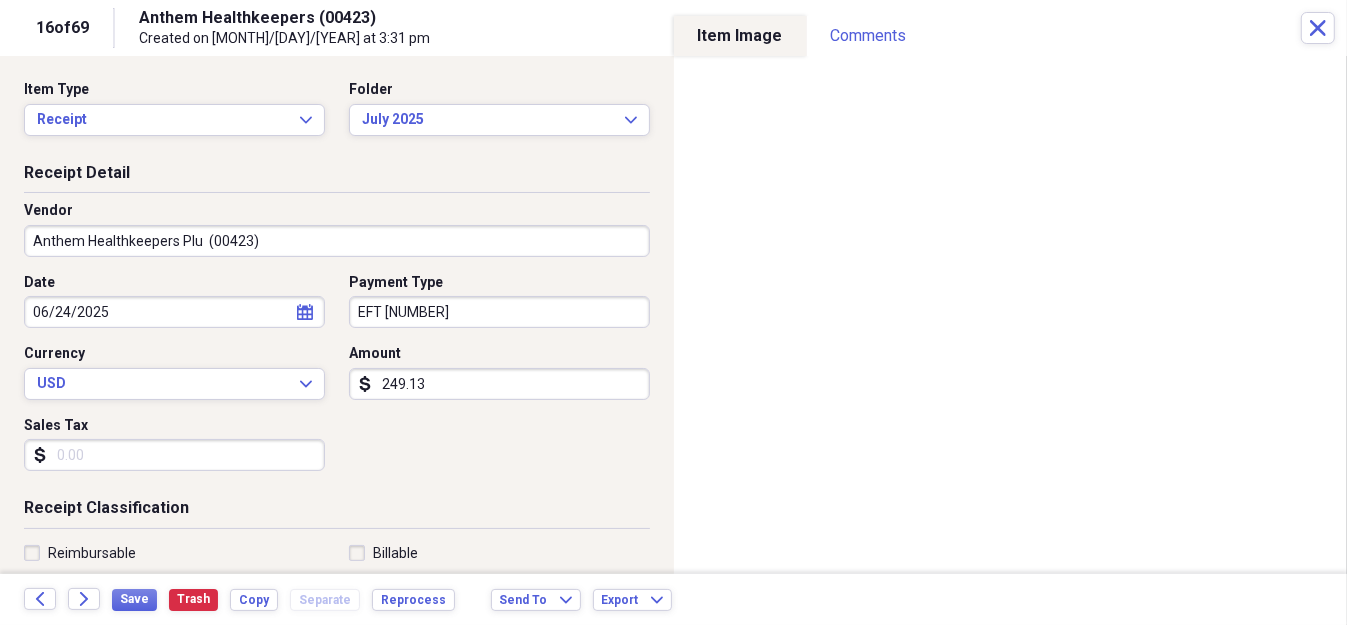 type on "Anthem Healthkeepers Plus  (00423)" 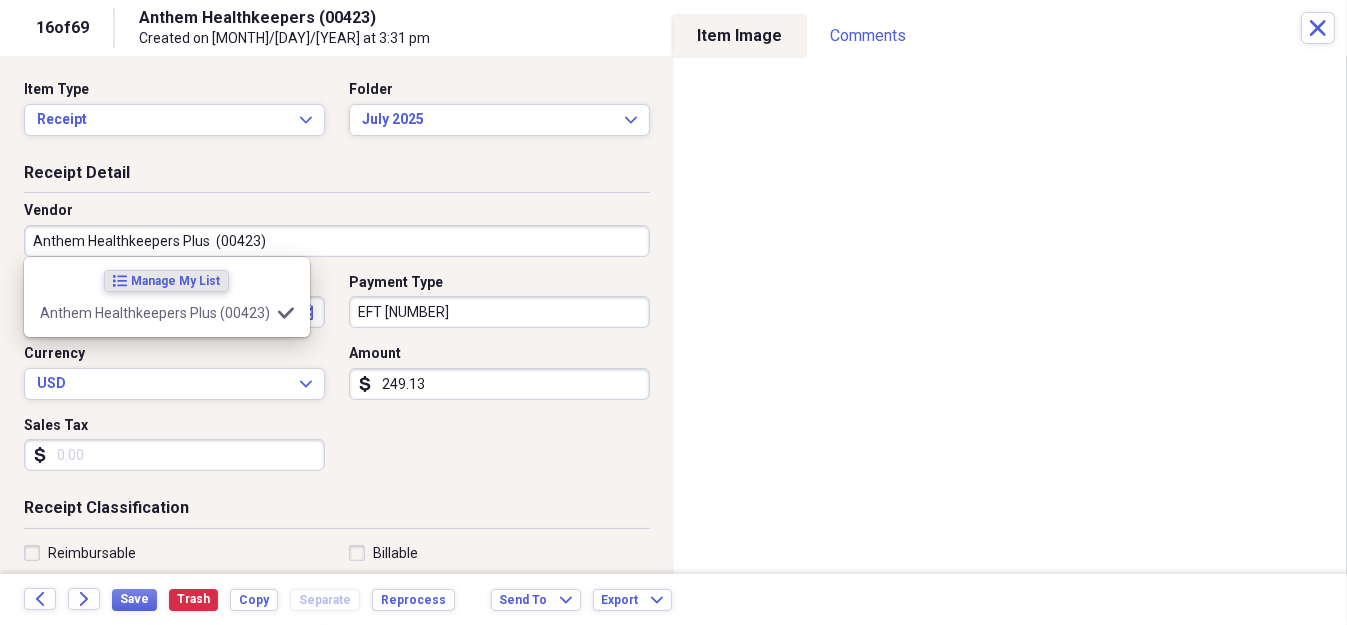 type on "EOB 2025" 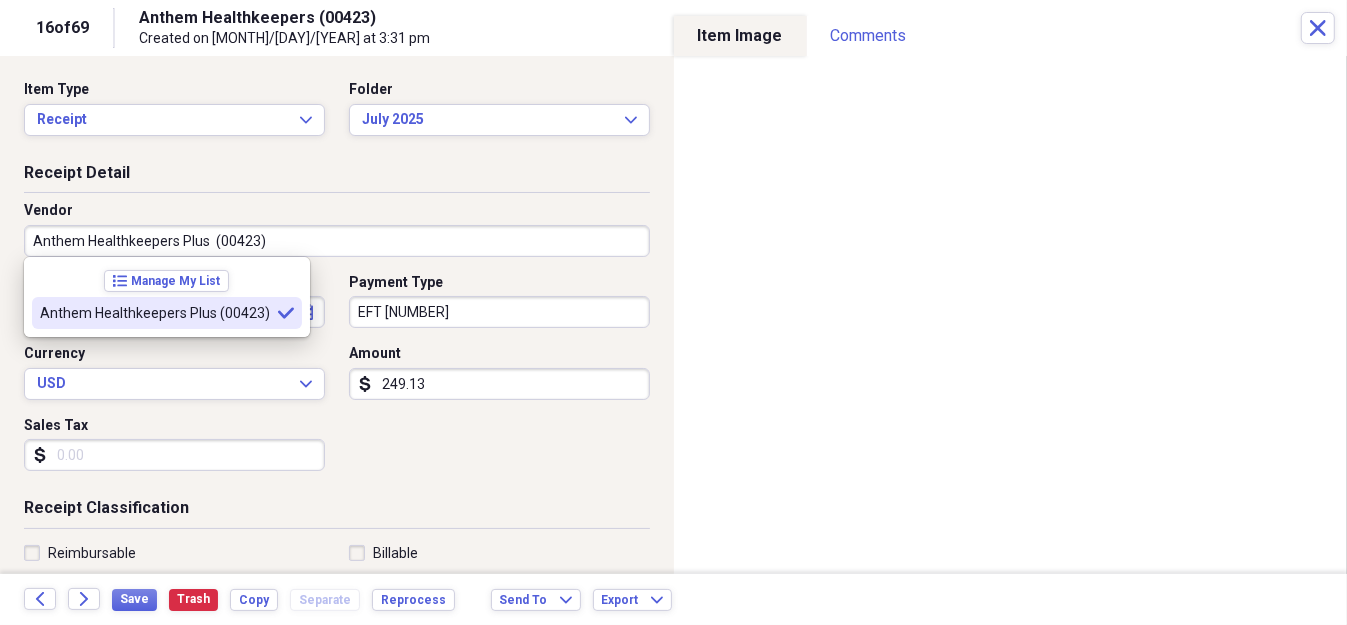 type on "Anthem Healthkeepers Plus  (00423)" 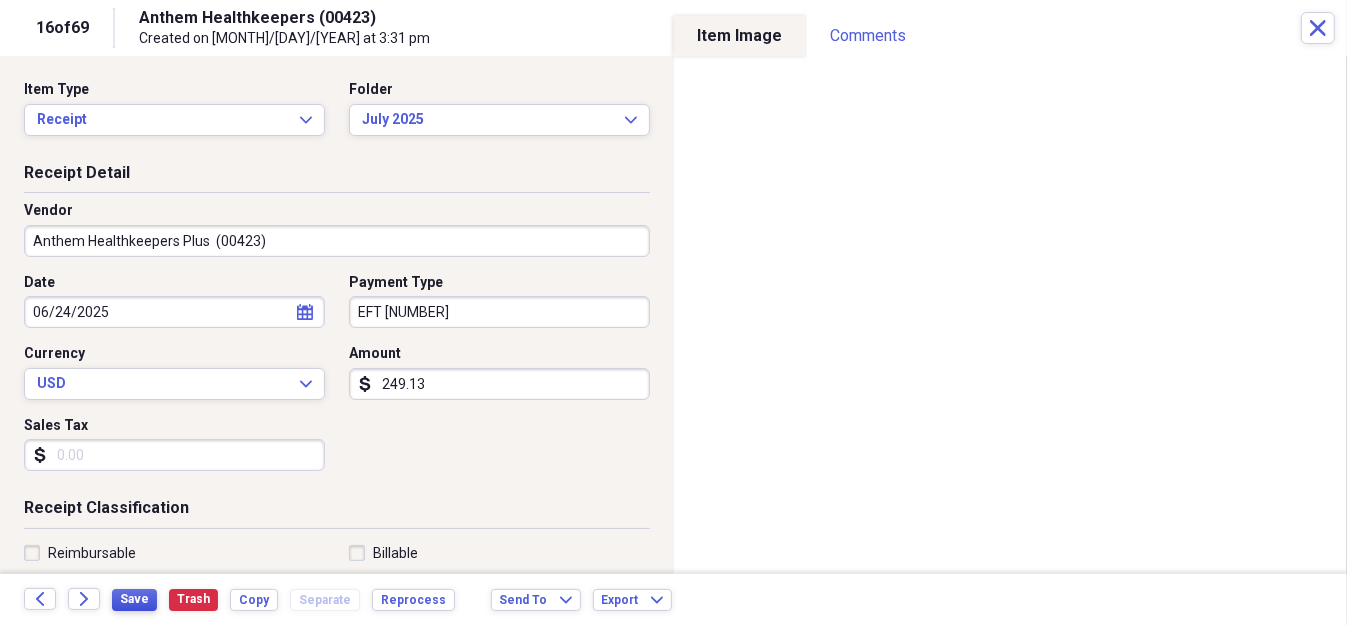 click on "Save" at bounding box center [134, 599] 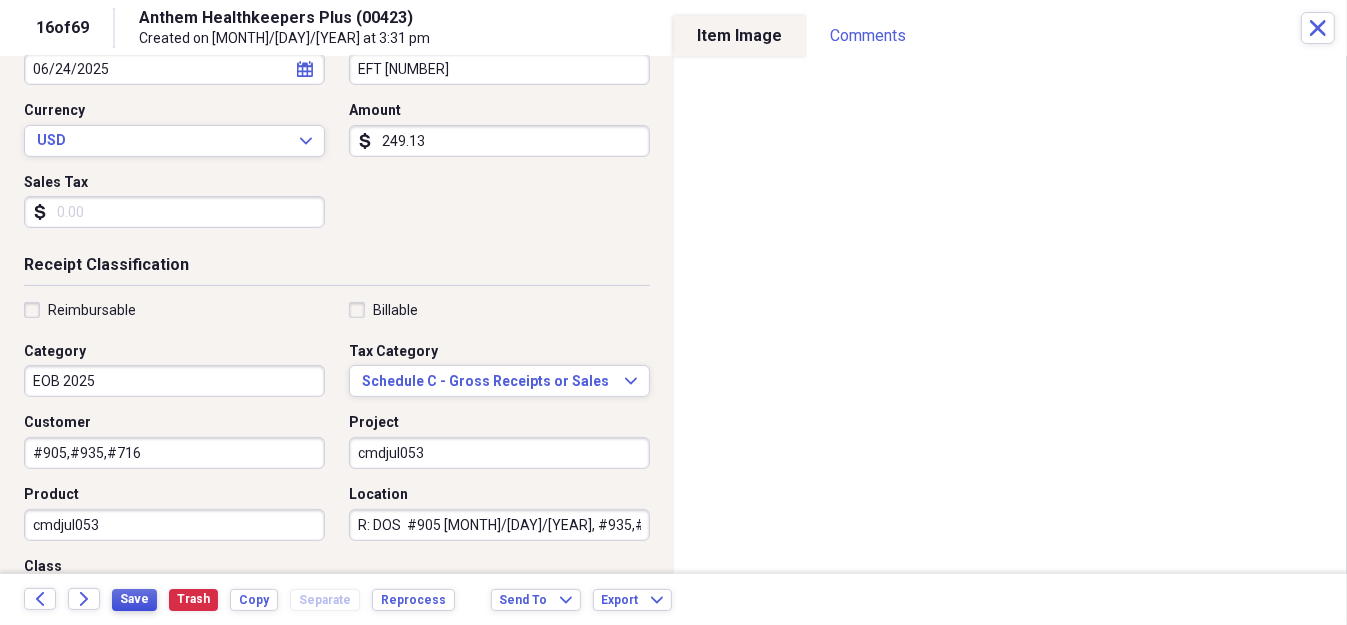 scroll, scrollTop: 500, scrollLeft: 0, axis: vertical 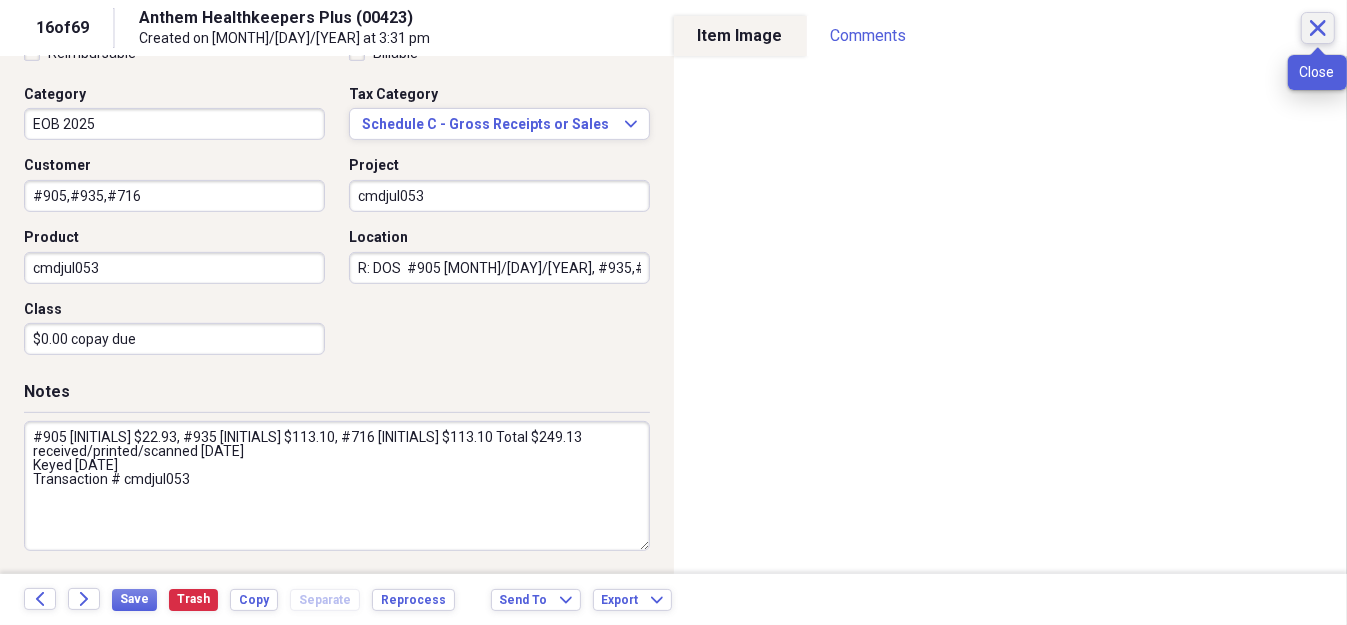 click on "Close" 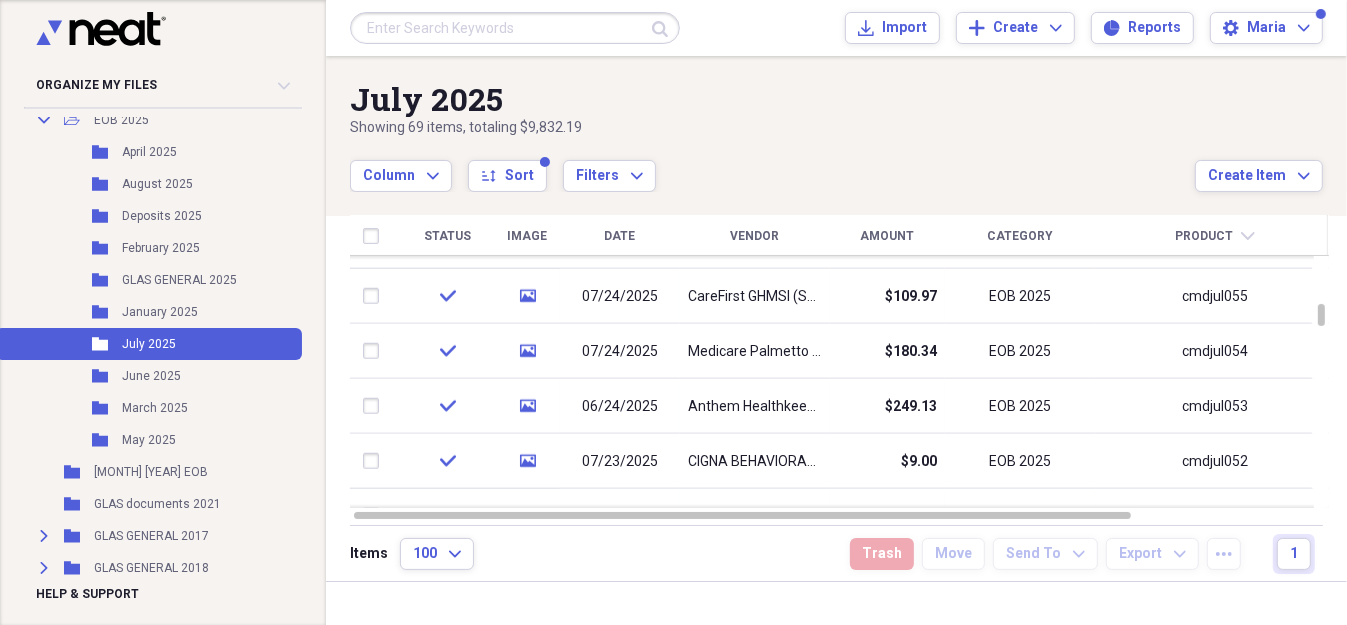 scroll, scrollTop: 553, scrollLeft: 0, axis: vertical 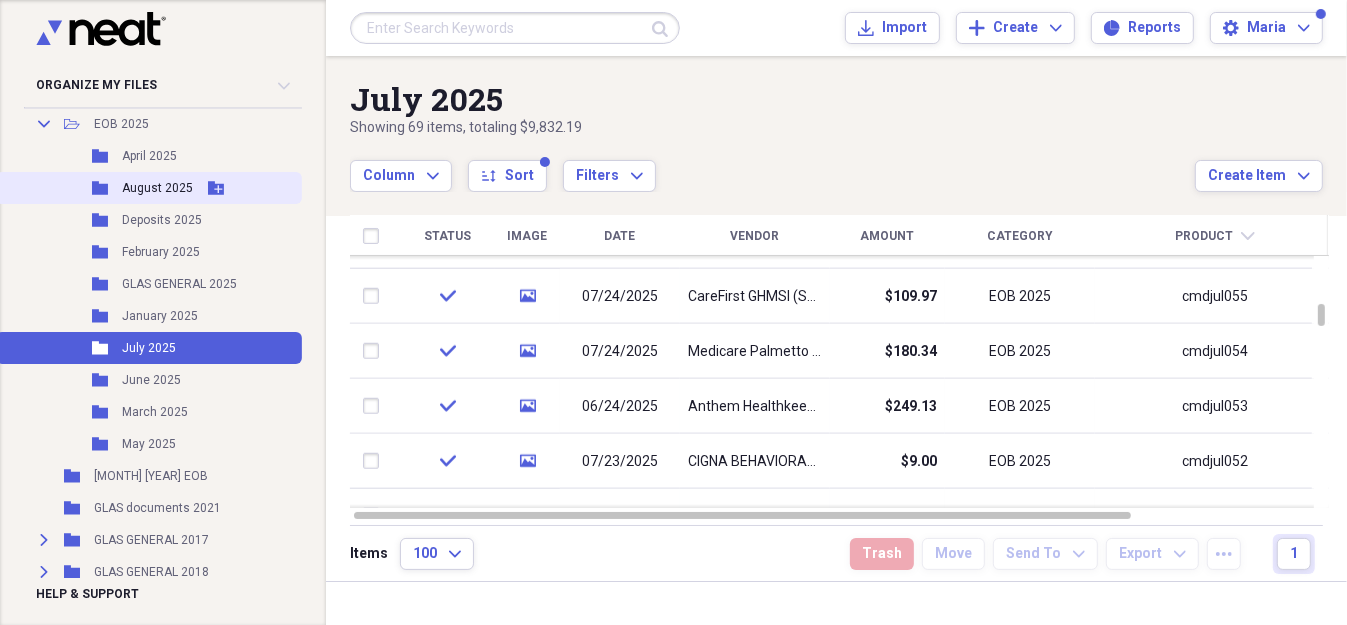 click on "August 2025" at bounding box center (157, 188) 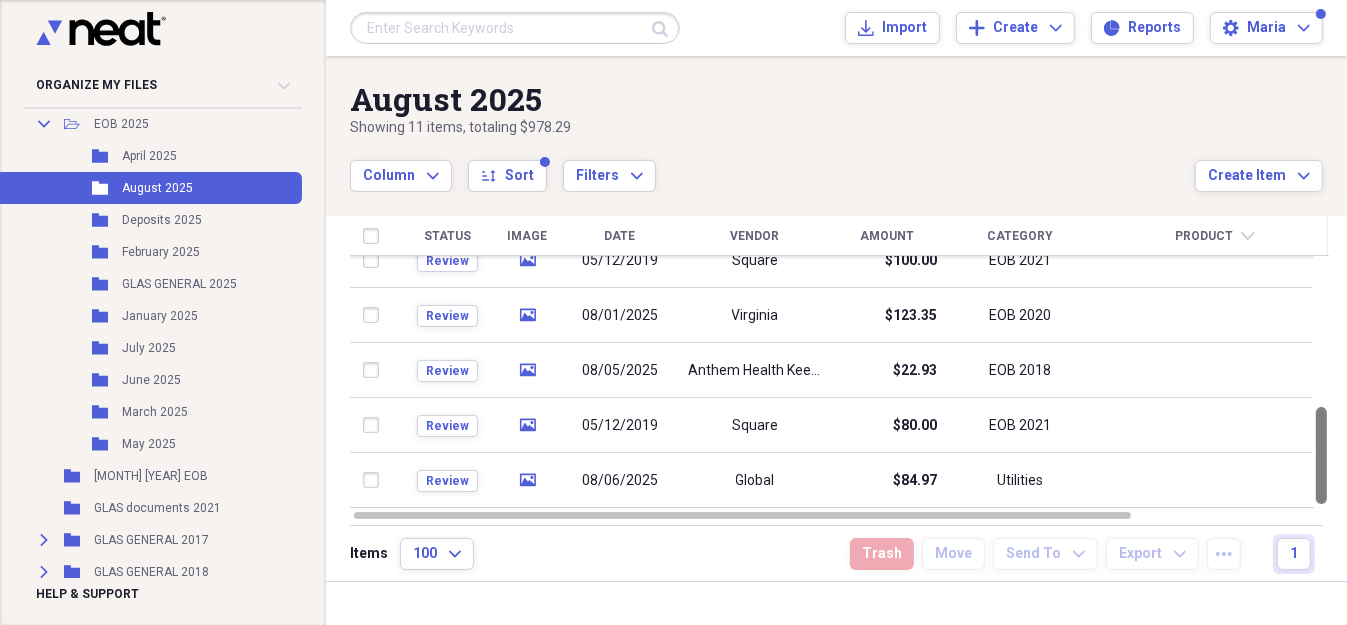 drag, startPoint x: 1339, startPoint y: 295, endPoint x: 1349, endPoint y: 458, distance: 163.30646 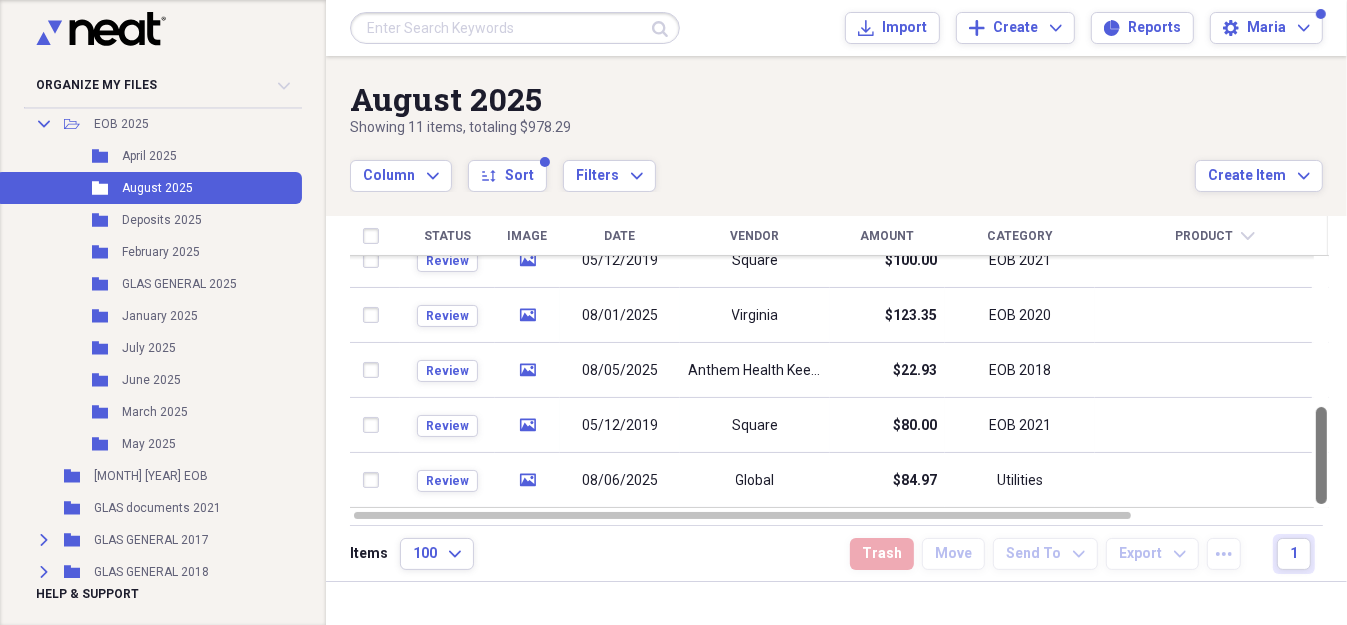 click at bounding box center [1321, 455] 